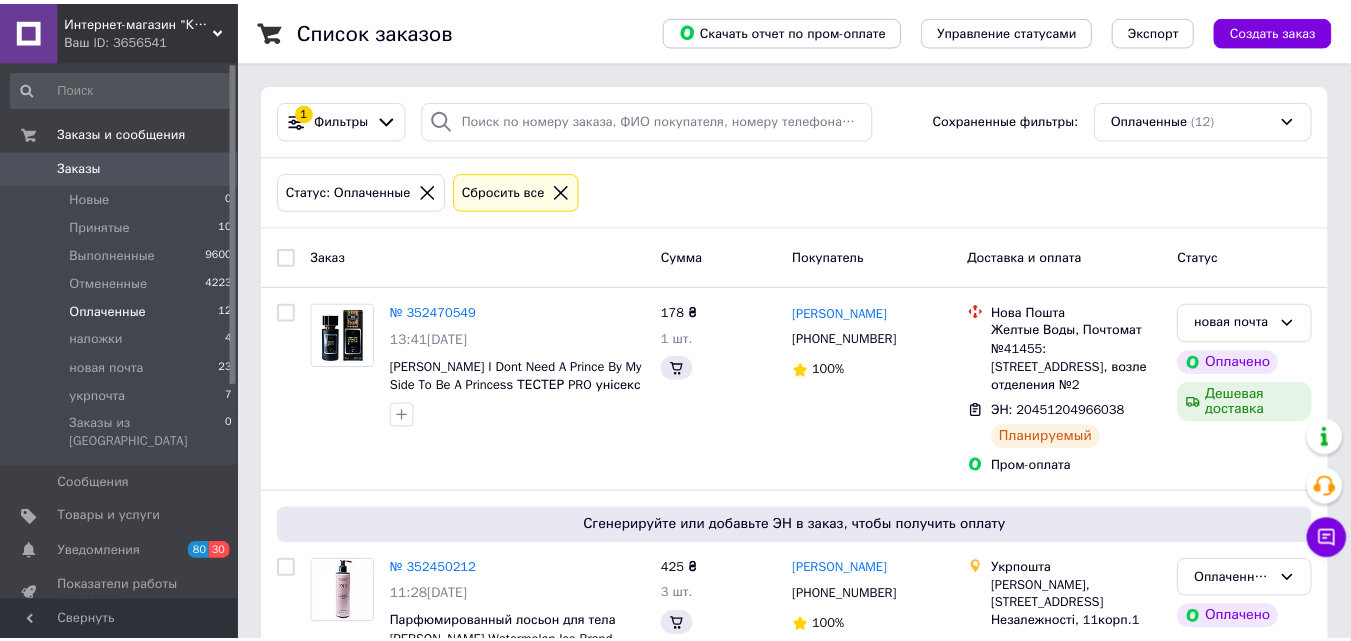 scroll, scrollTop: 0, scrollLeft: 0, axis: both 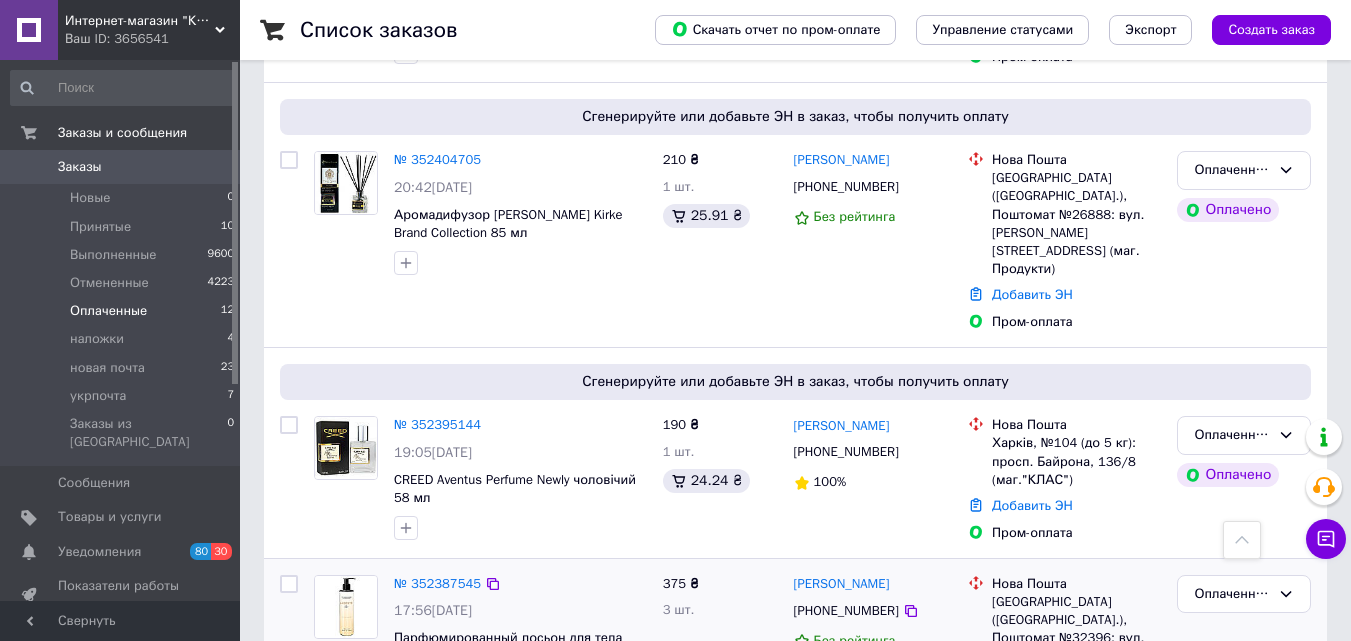 drag, startPoint x: 498, startPoint y: 591, endPoint x: 533, endPoint y: 570, distance: 40.81666 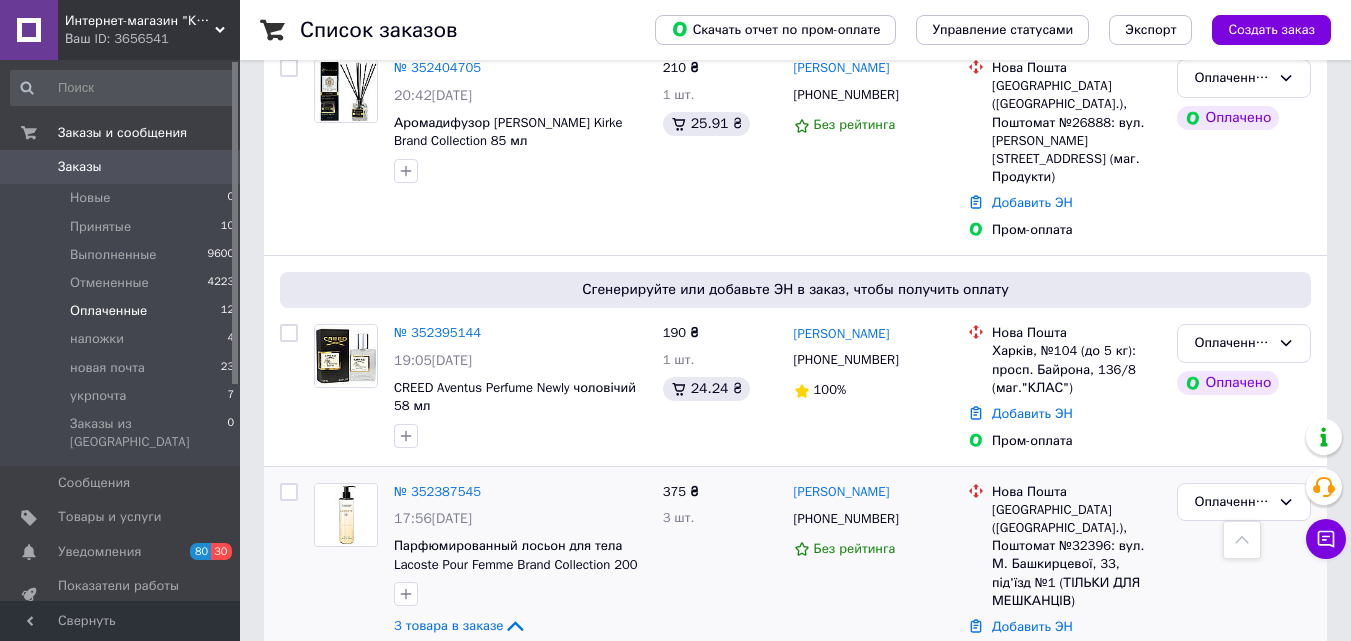 scroll, scrollTop: 2622, scrollLeft: 0, axis: vertical 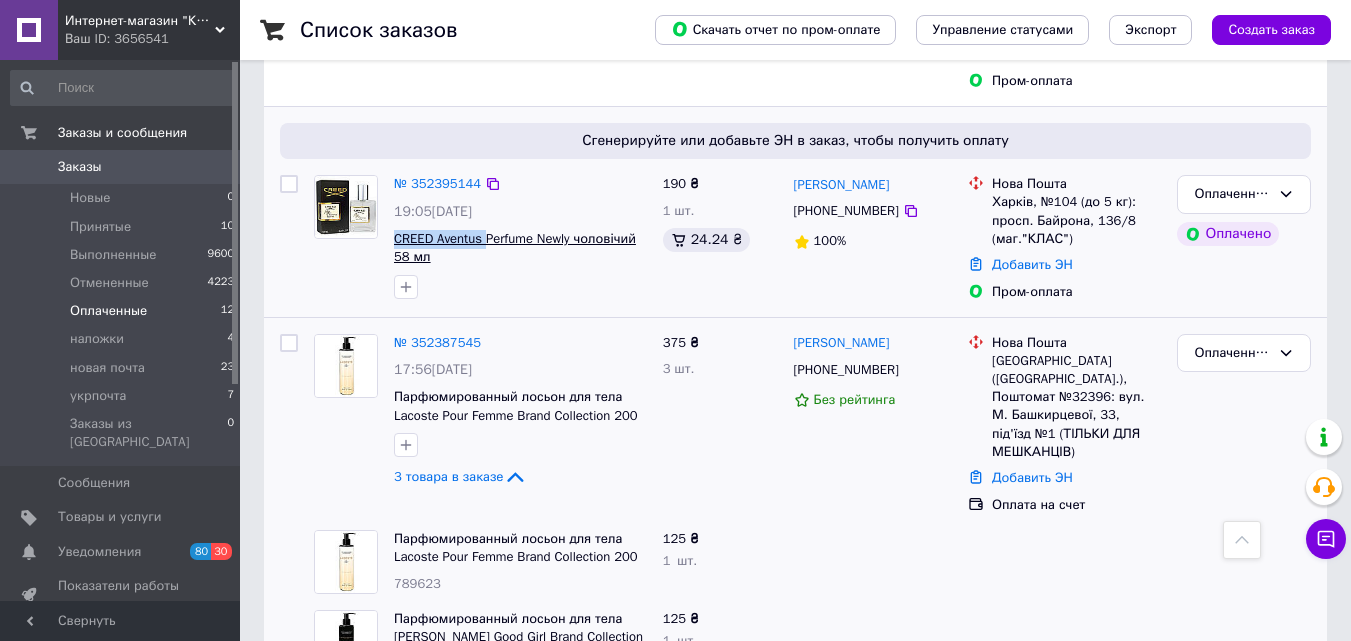 drag, startPoint x: 392, startPoint y: 110, endPoint x: 486, endPoint y: 114, distance: 94.08507 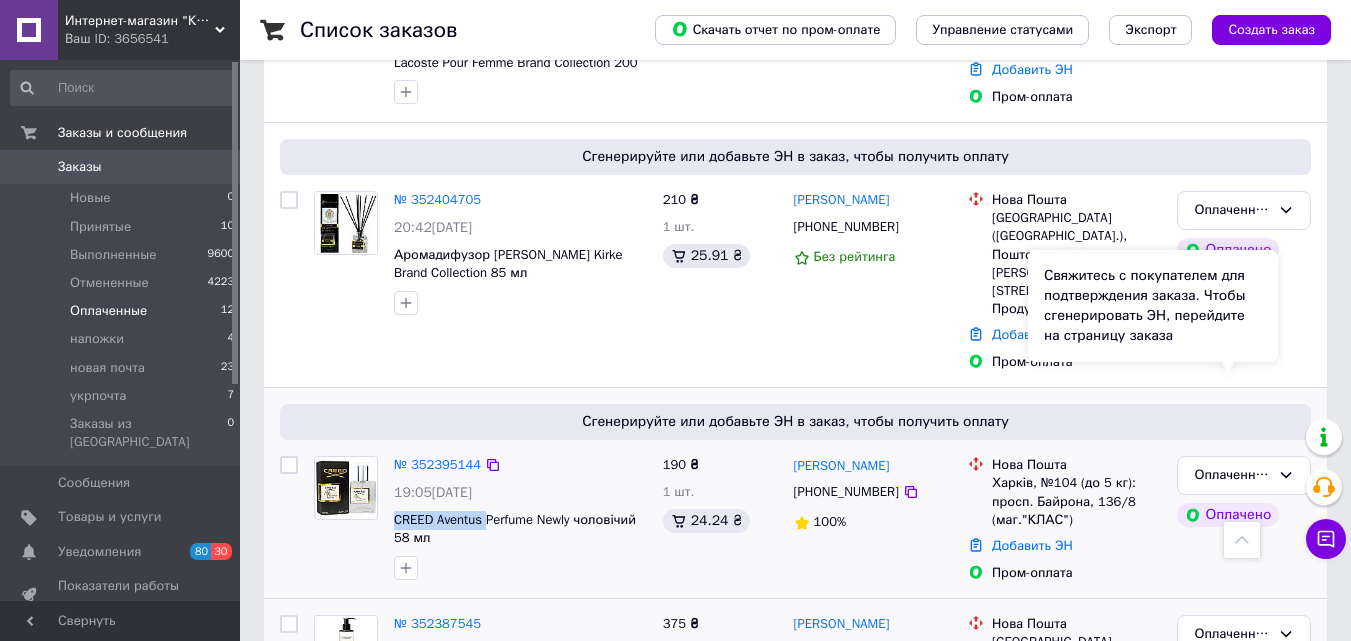 scroll, scrollTop: 2282, scrollLeft: 0, axis: vertical 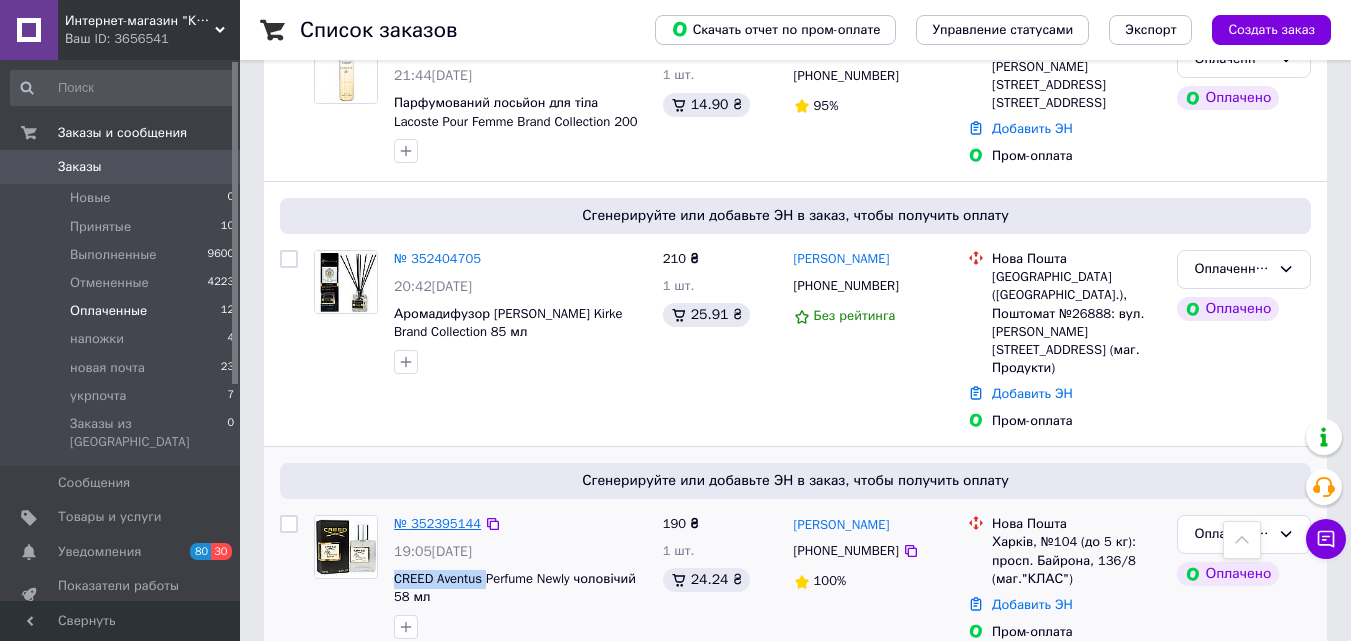 click on "№ 352395144" at bounding box center [437, 523] 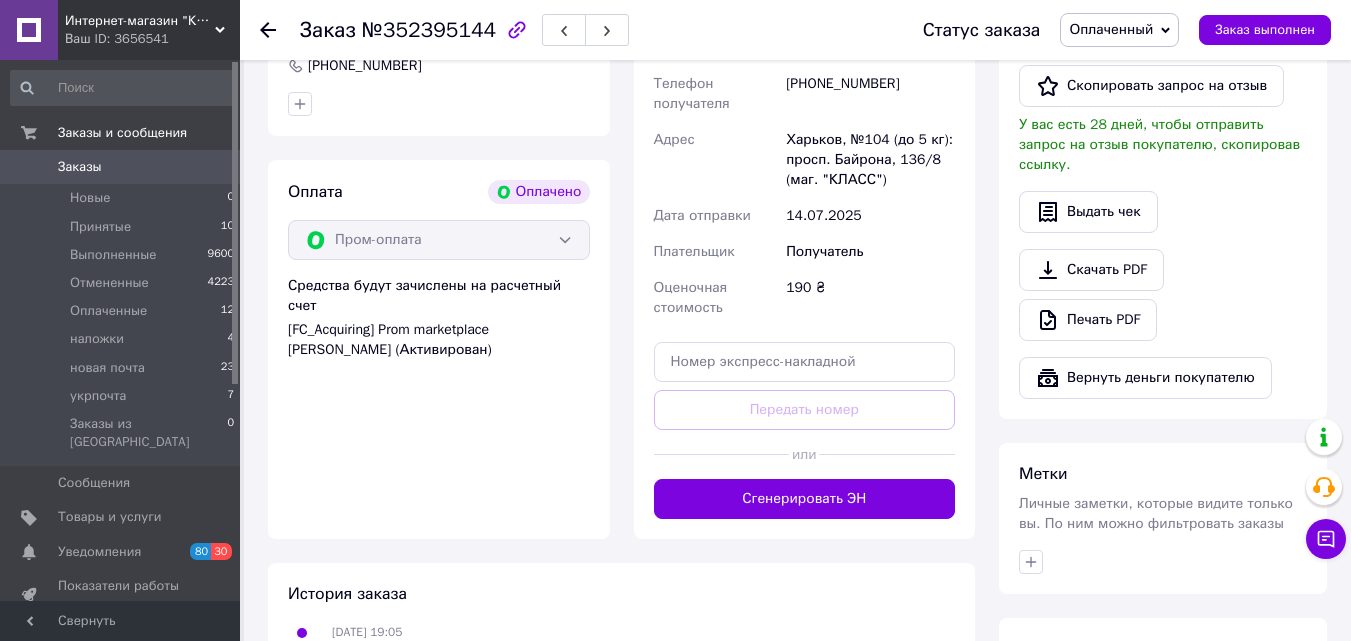 scroll, scrollTop: 660, scrollLeft: 0, axis: vertical 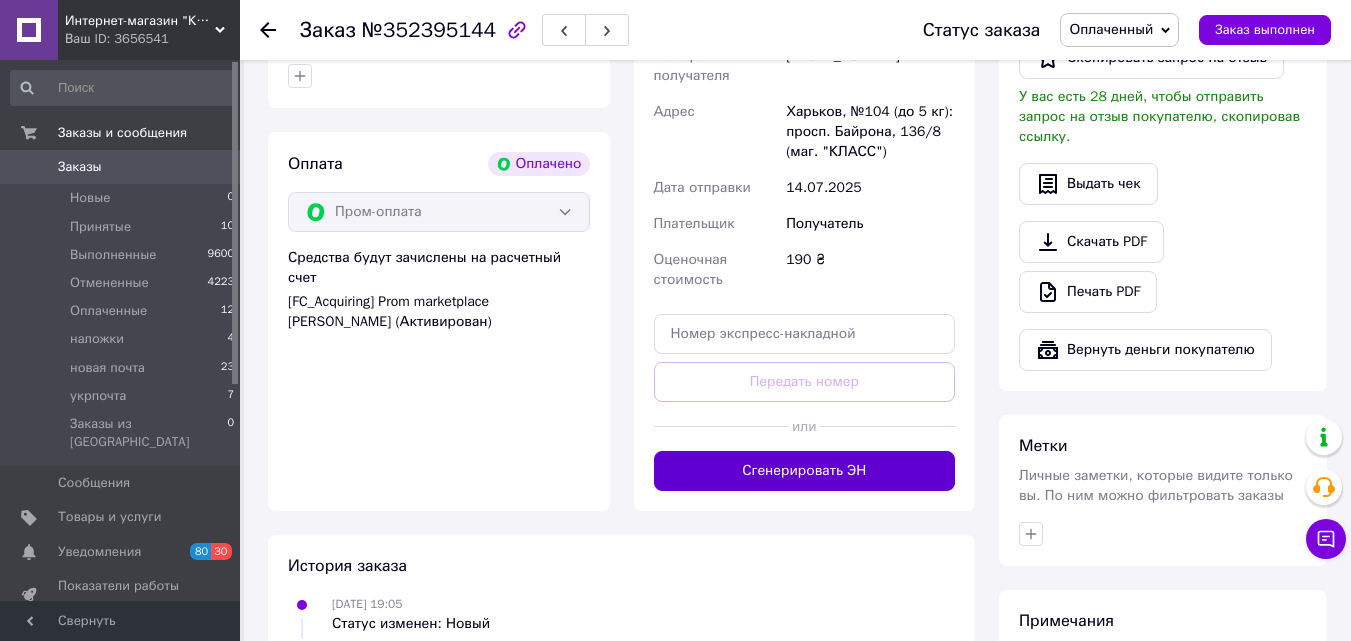 click on "Сгенерировать ЭН" at bounding box center [805, 471] 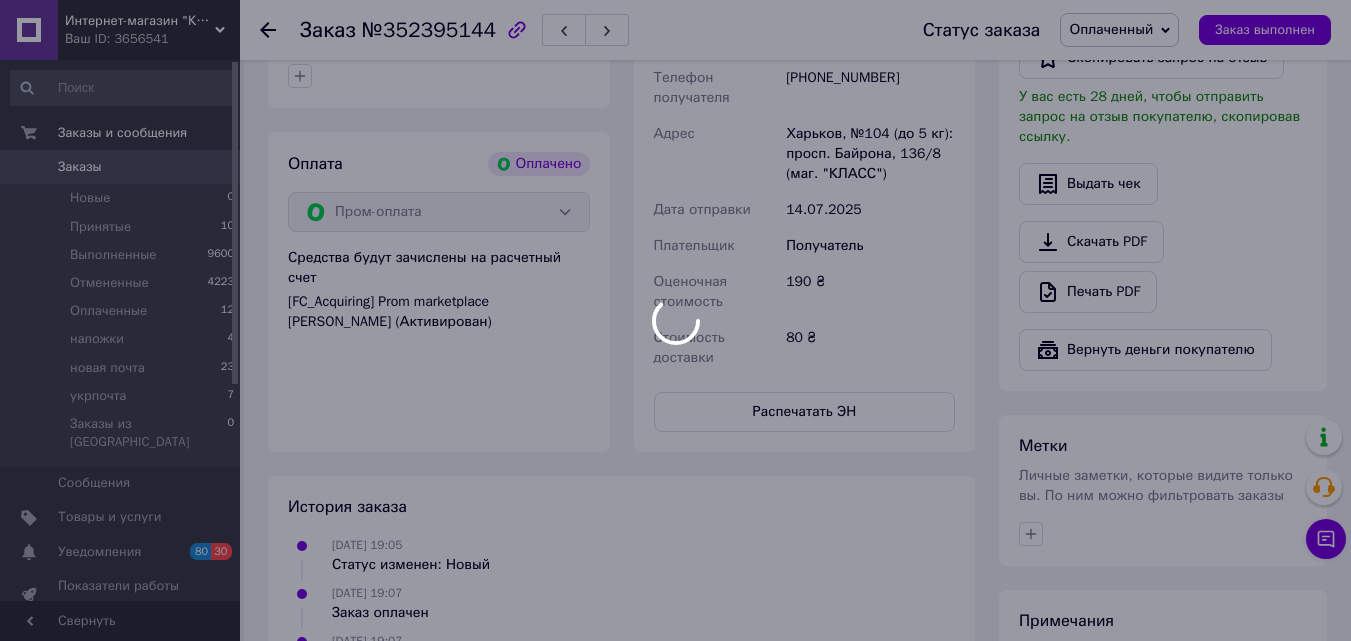 click on "Оплаченный" at bounding box center (1111, 29) 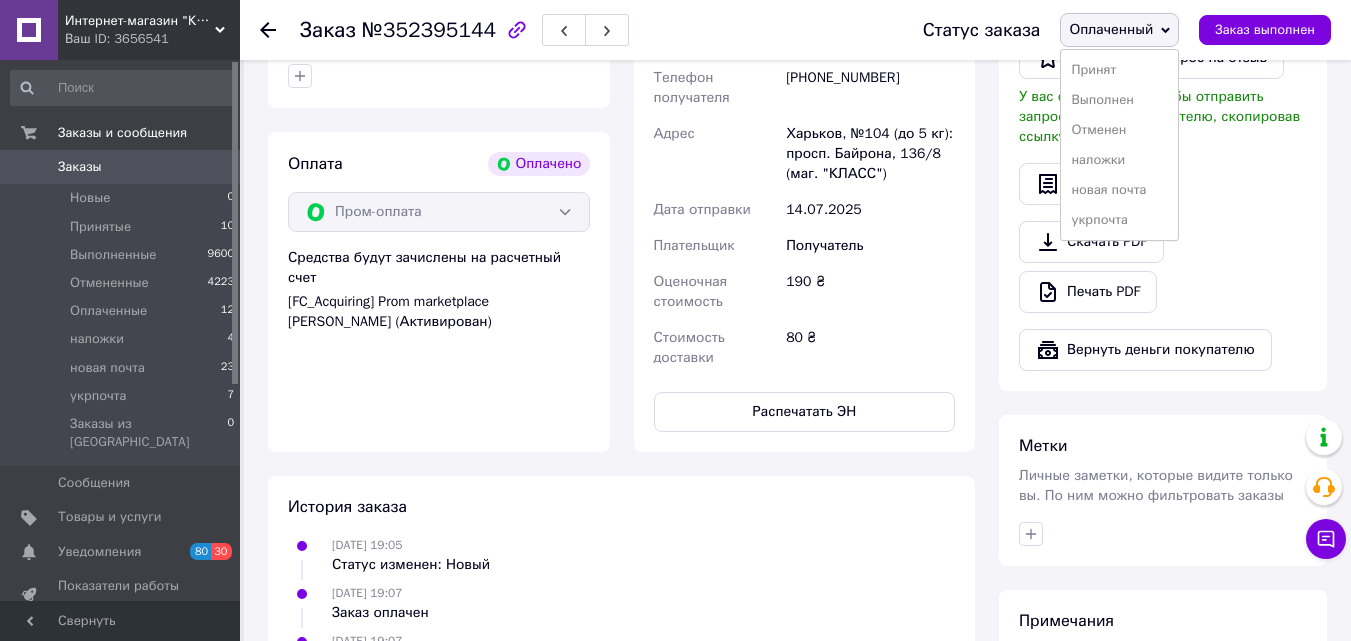 click on "новая почта" at bounding box center [1119, 190] 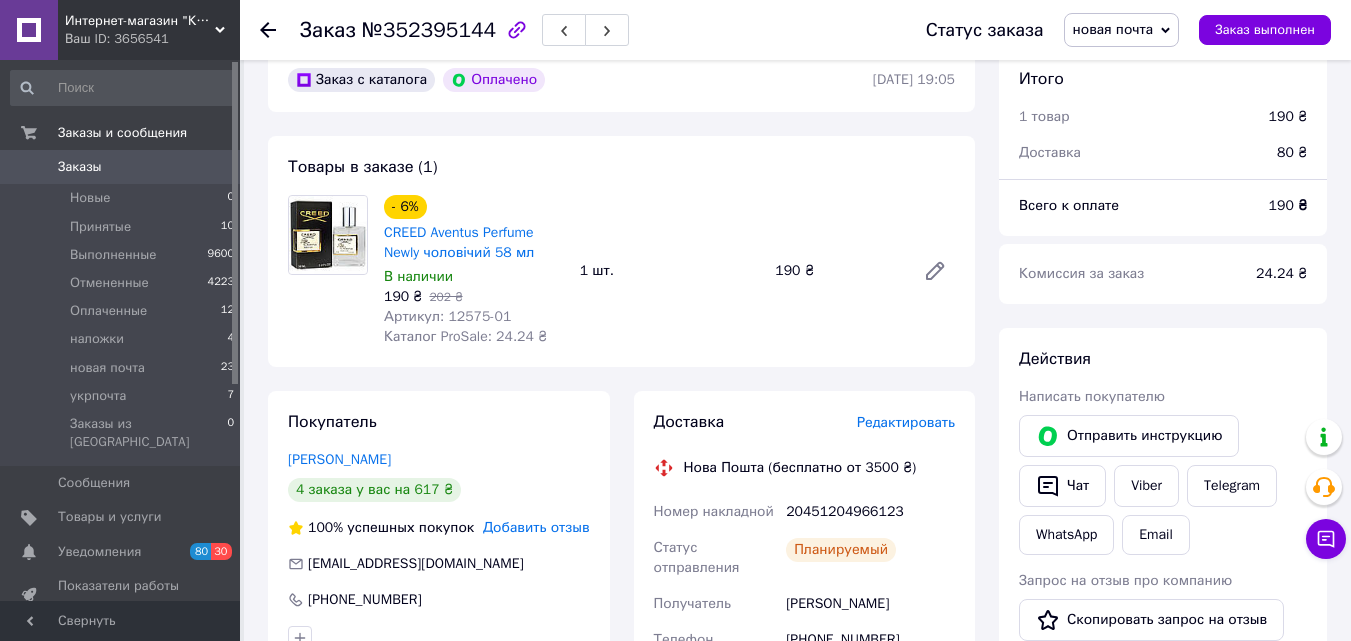 scroll, scrollTop: 0, scrollLeft: 0, axis: both 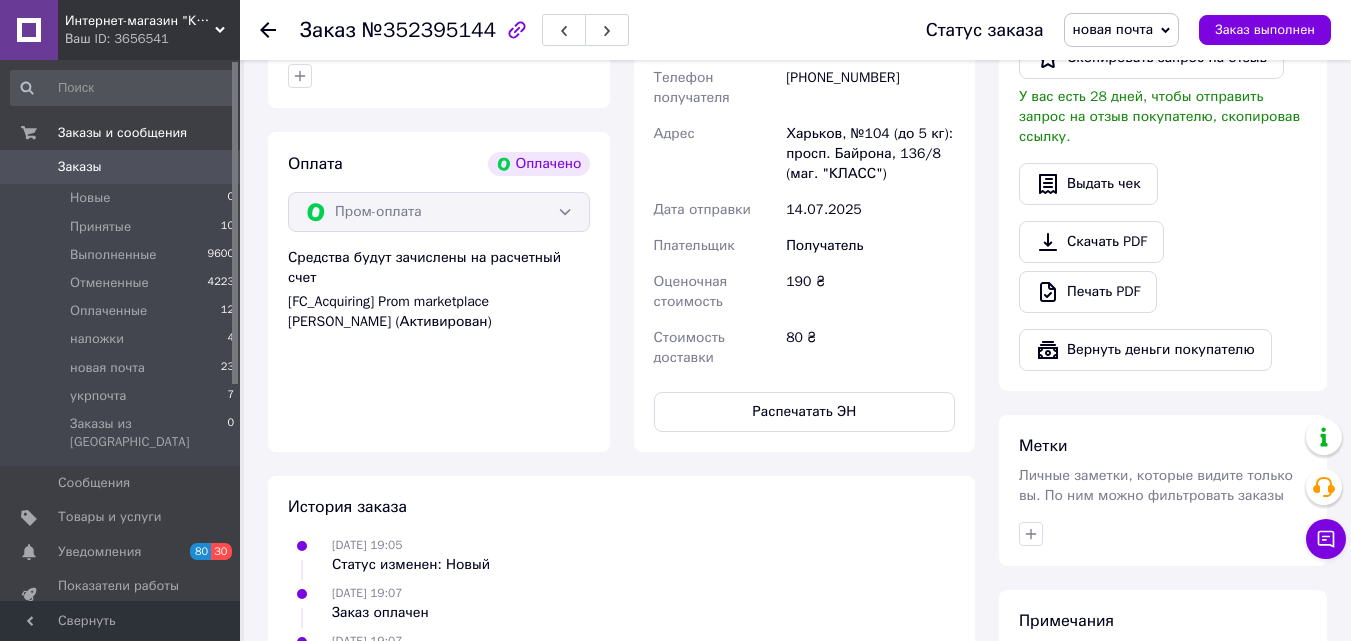 click 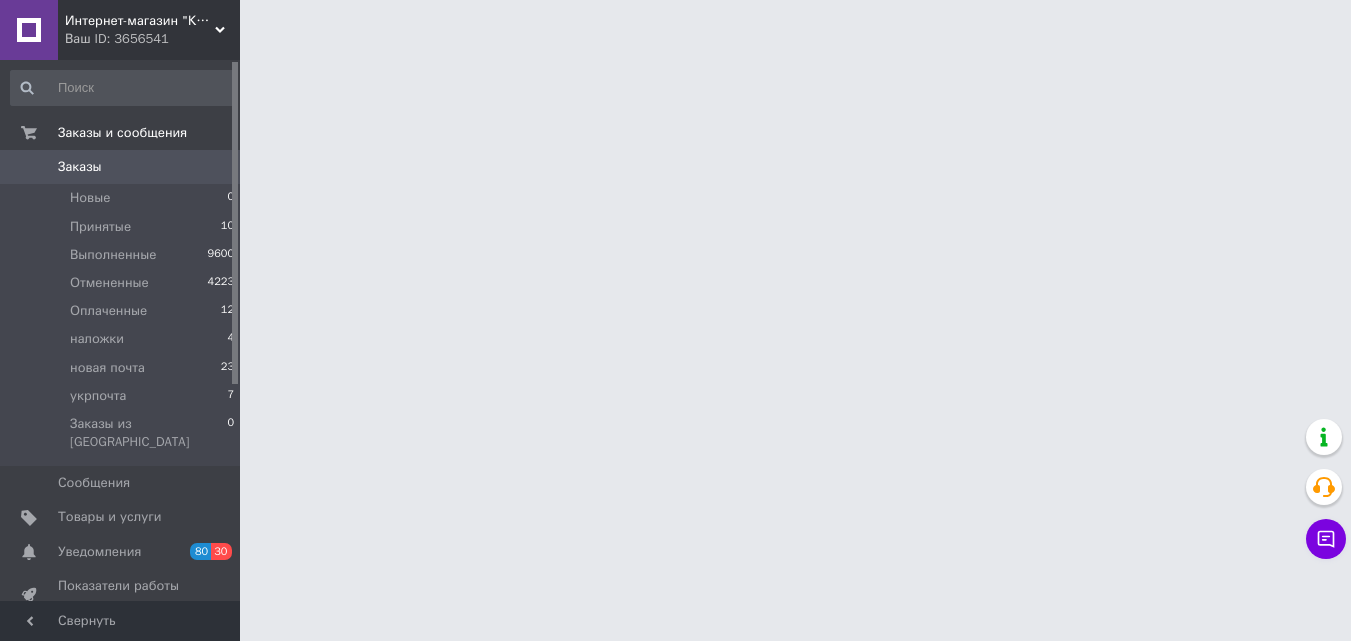 scroll, scrollTop: 0, scrollLeft: 0, axis: both 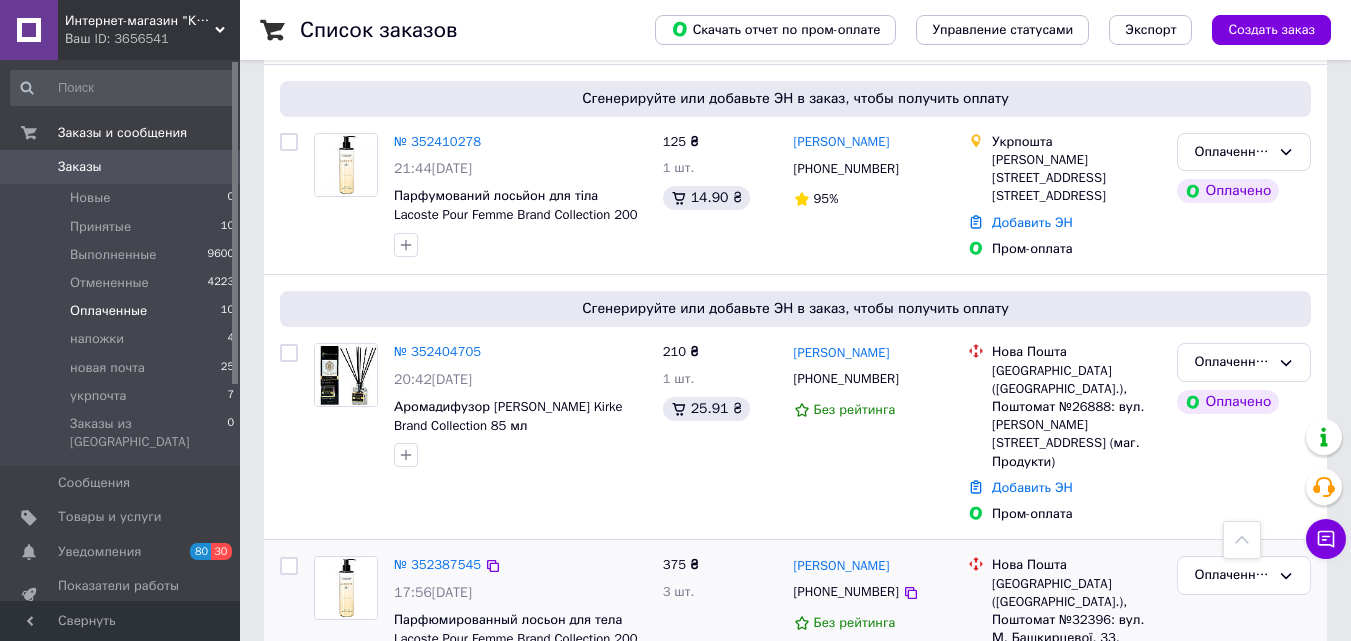 click on "3 товара в заказе" at bounding box center [448, 699] 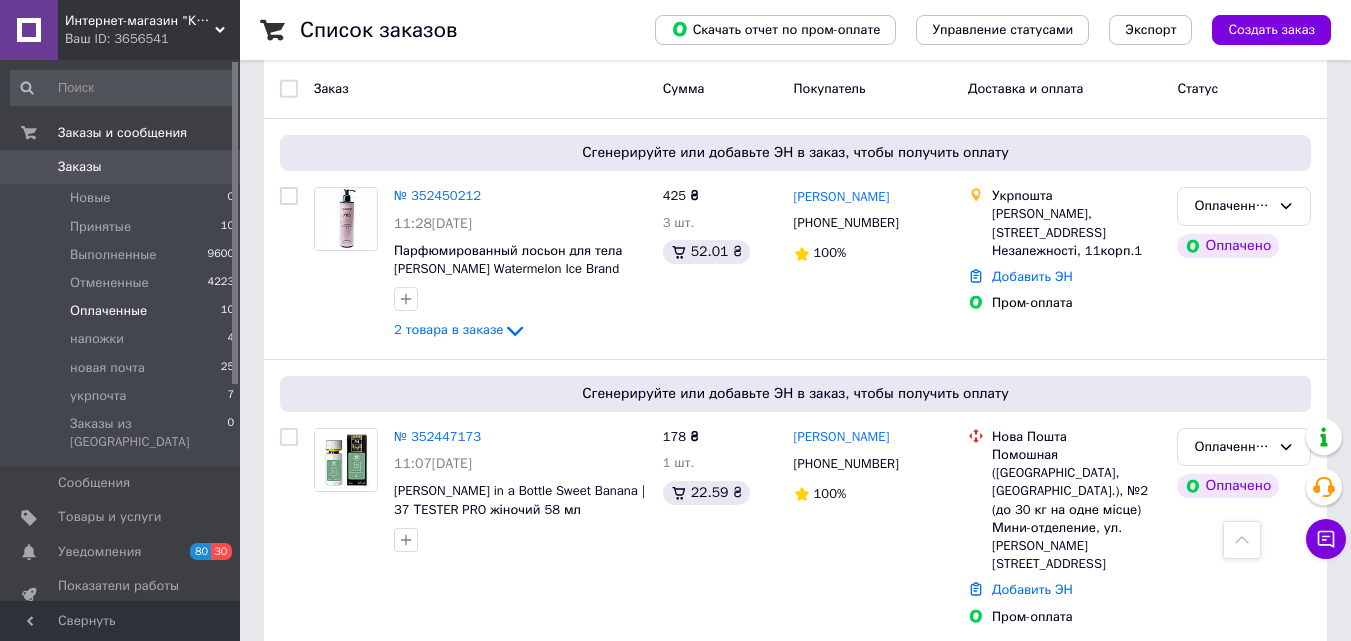 scroll, scrollTop: 164, scrollLeft: 0, axis: vertical 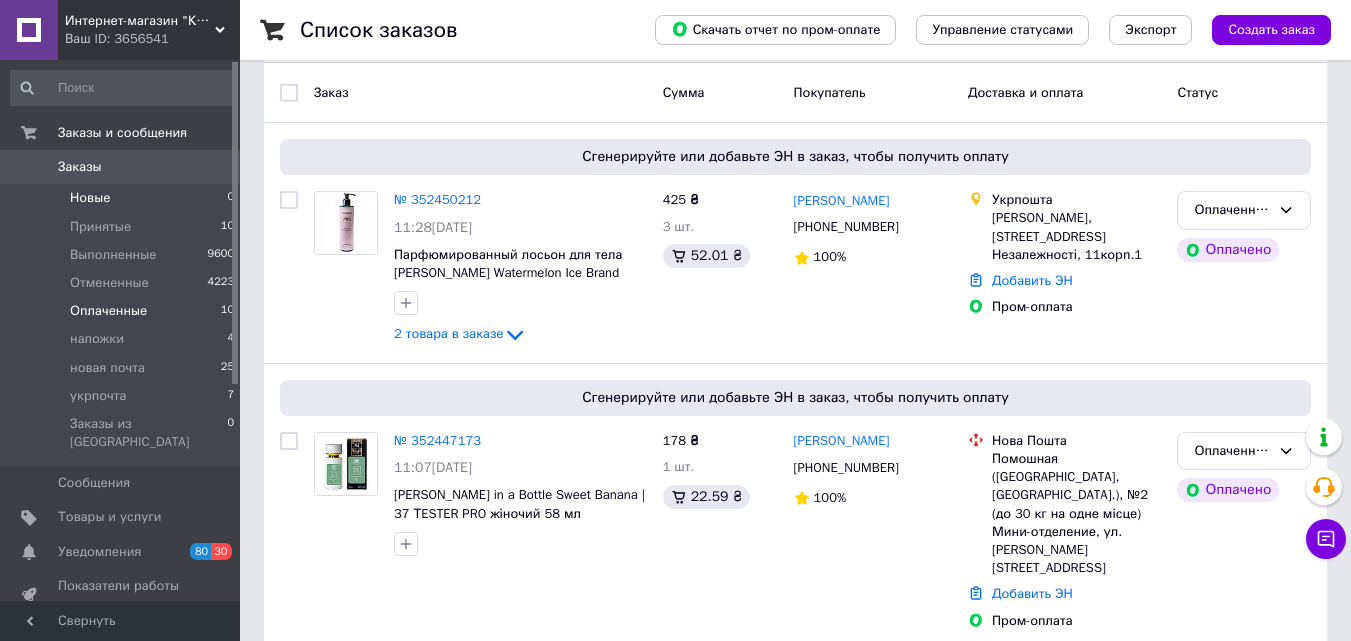click on "Новые 0" at bounding box center (123, 198) 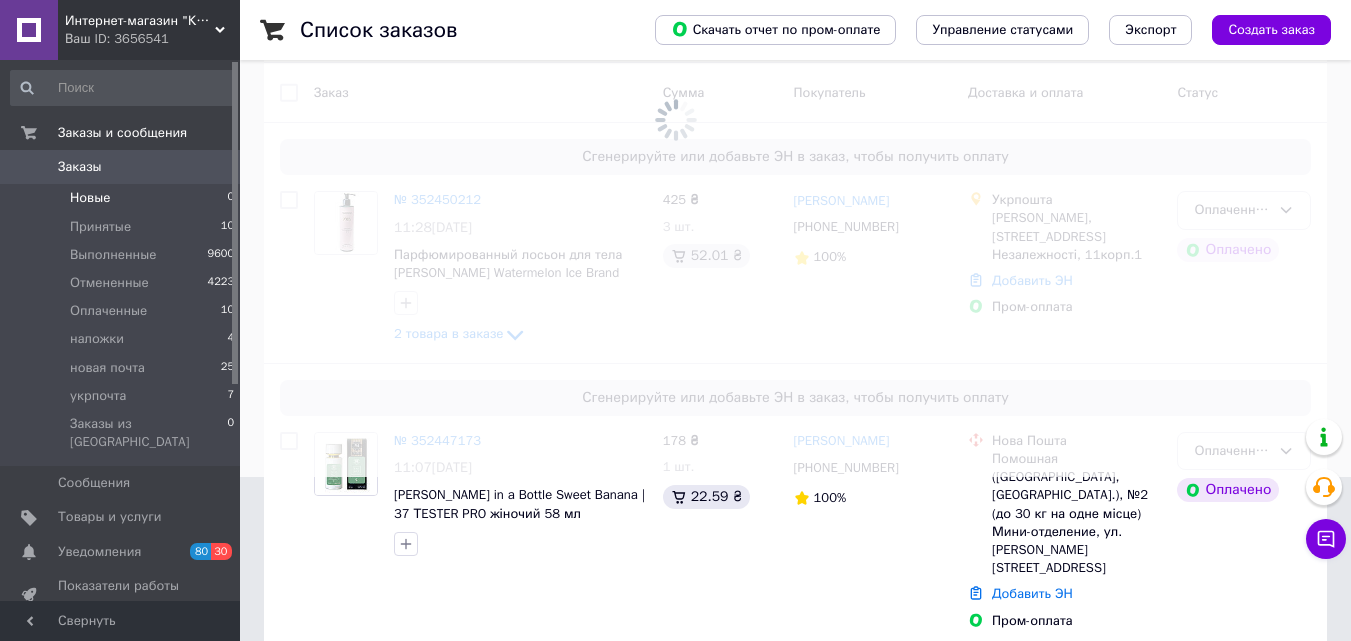 scroll, scrollTop: 0, scrollLeft: 0, axis: both 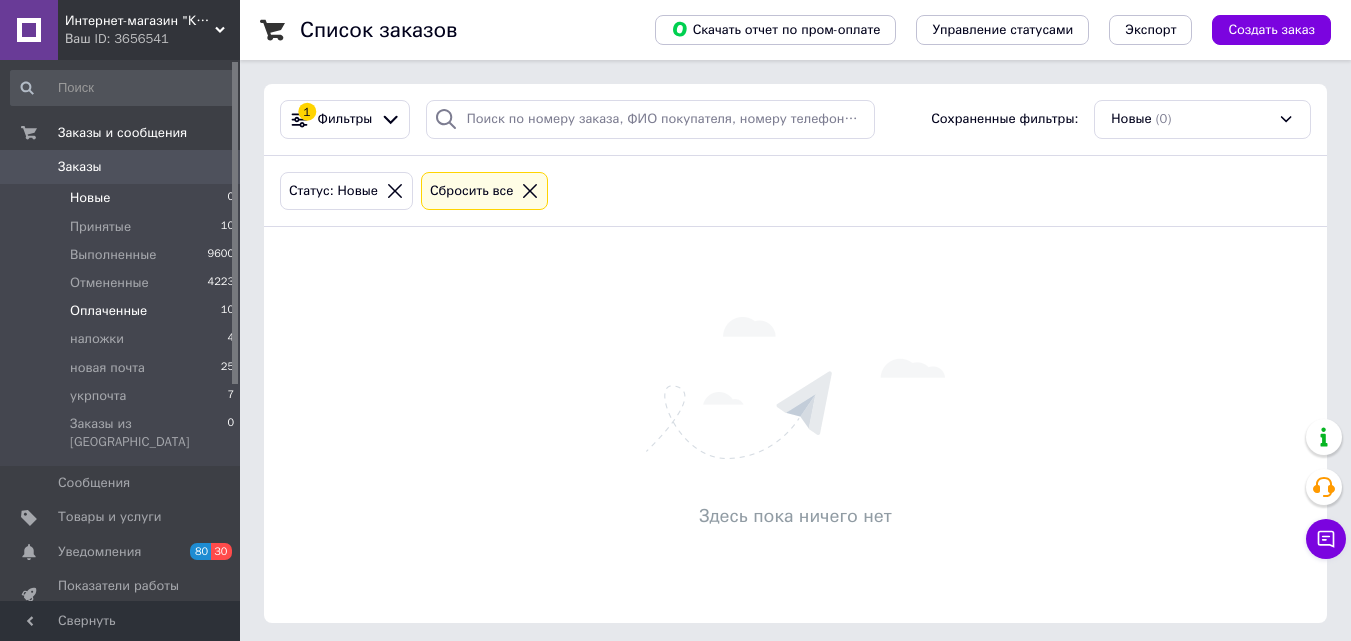 click on "Оплаченные 10" at bounding box center (123, 311) 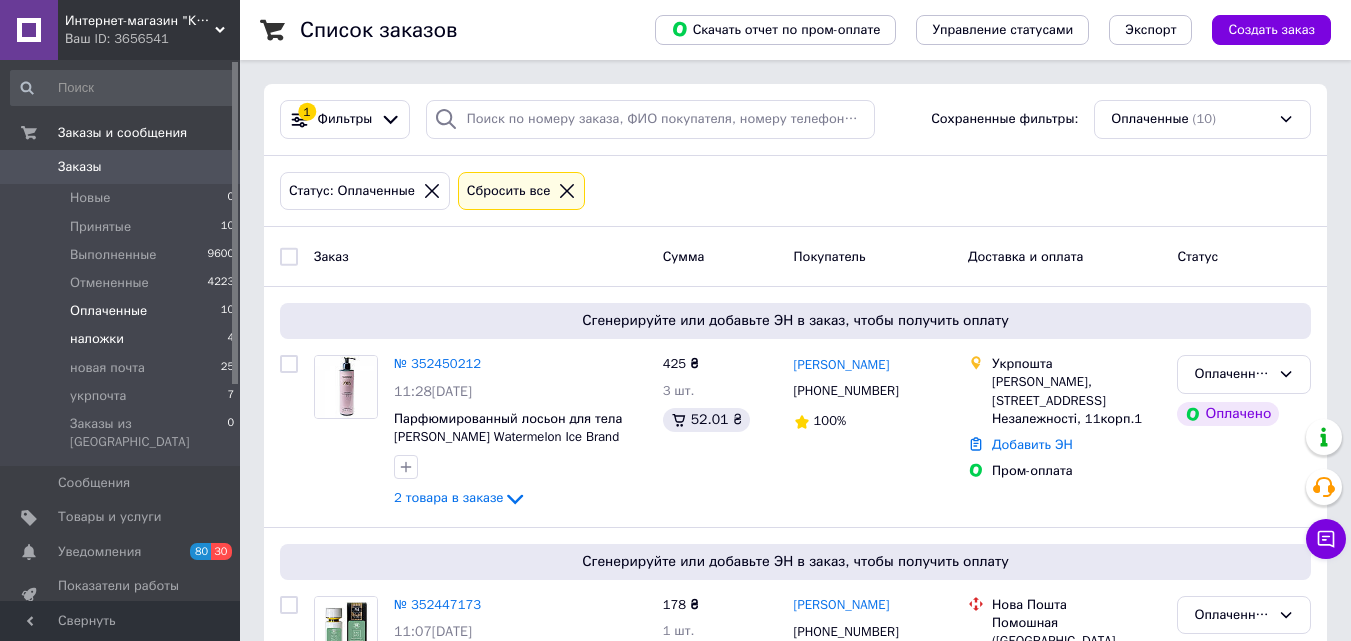 click on "наложки 4" at bounding box center (123, 339) 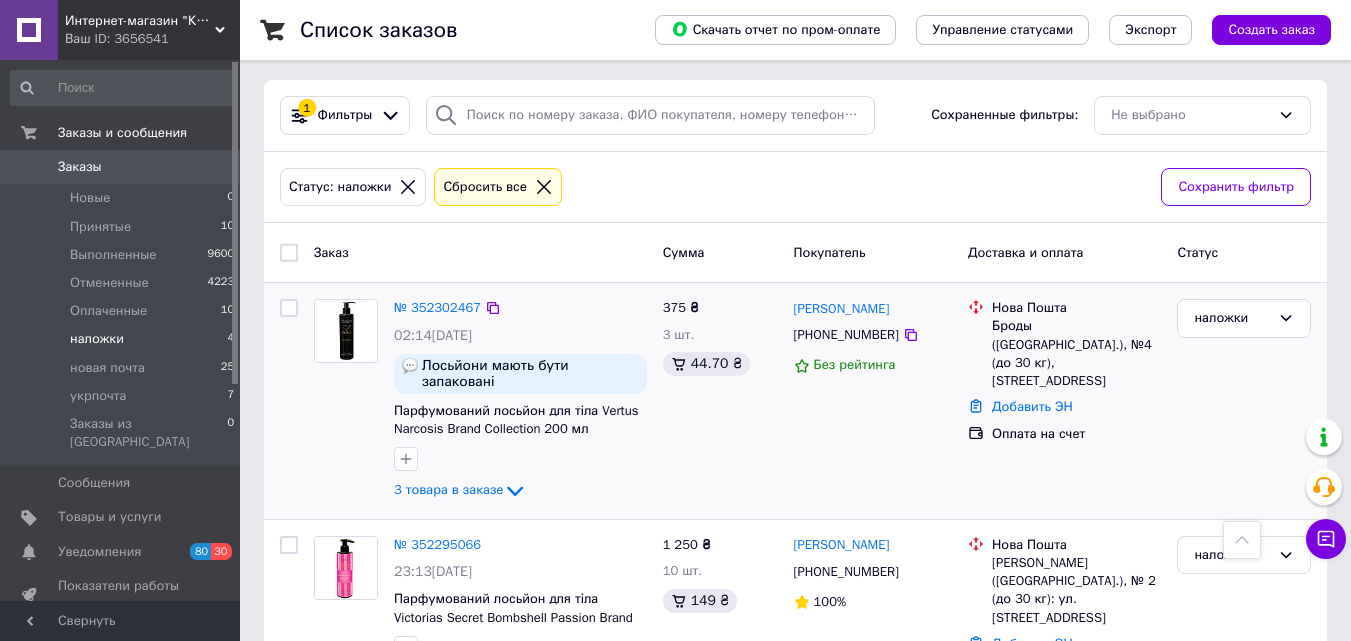 scroll, scrollTop: 2, scrollLeft: 0, axis: vertical 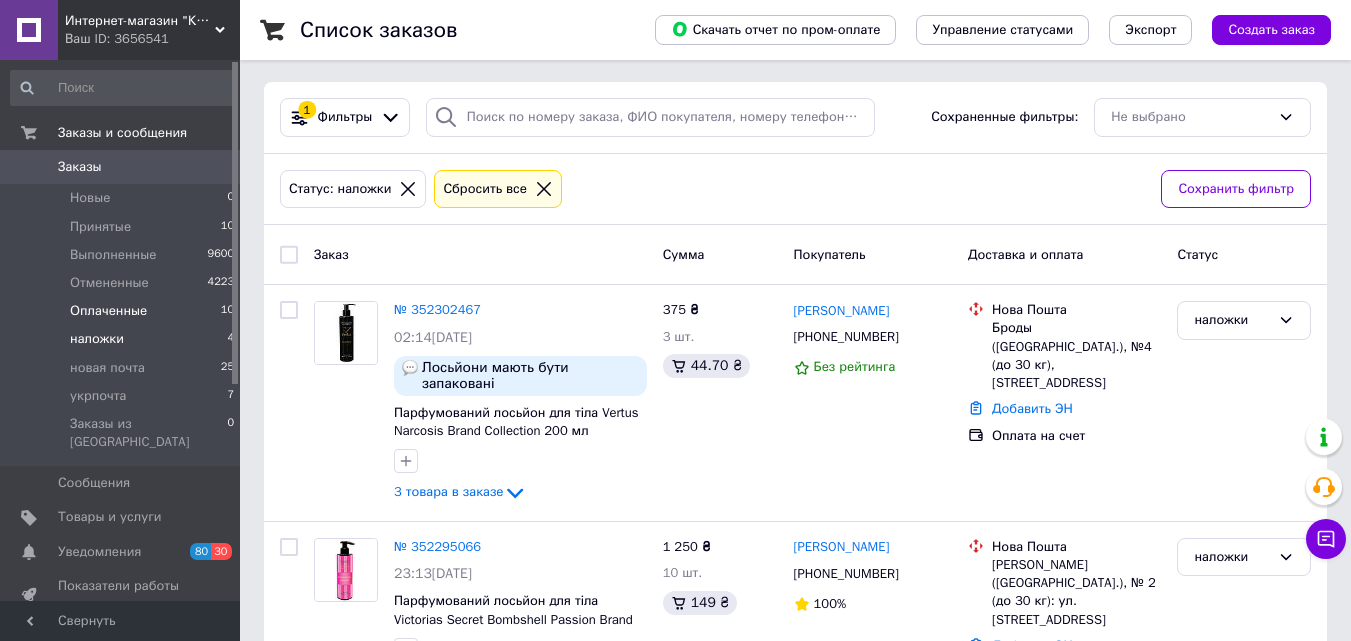 click on "Оплаченные 10" at bounding box center (123, 311) 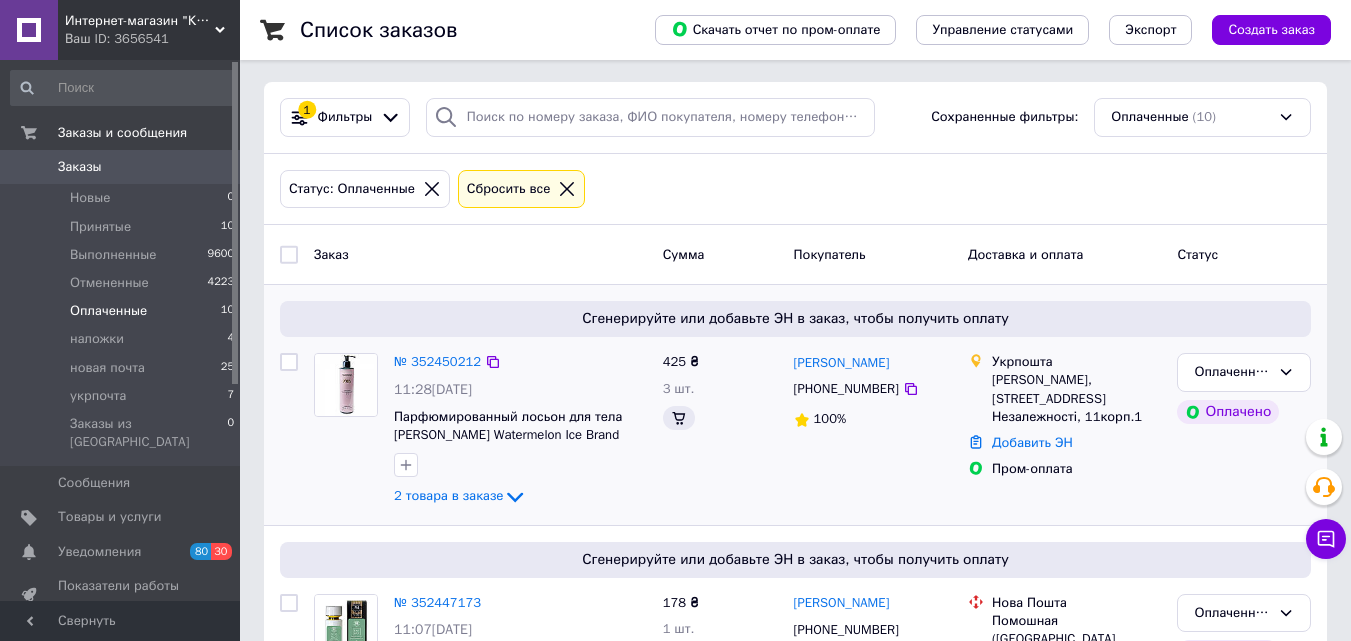 scroll, scrollTop: 0, scrollLeft: 0, axis: both 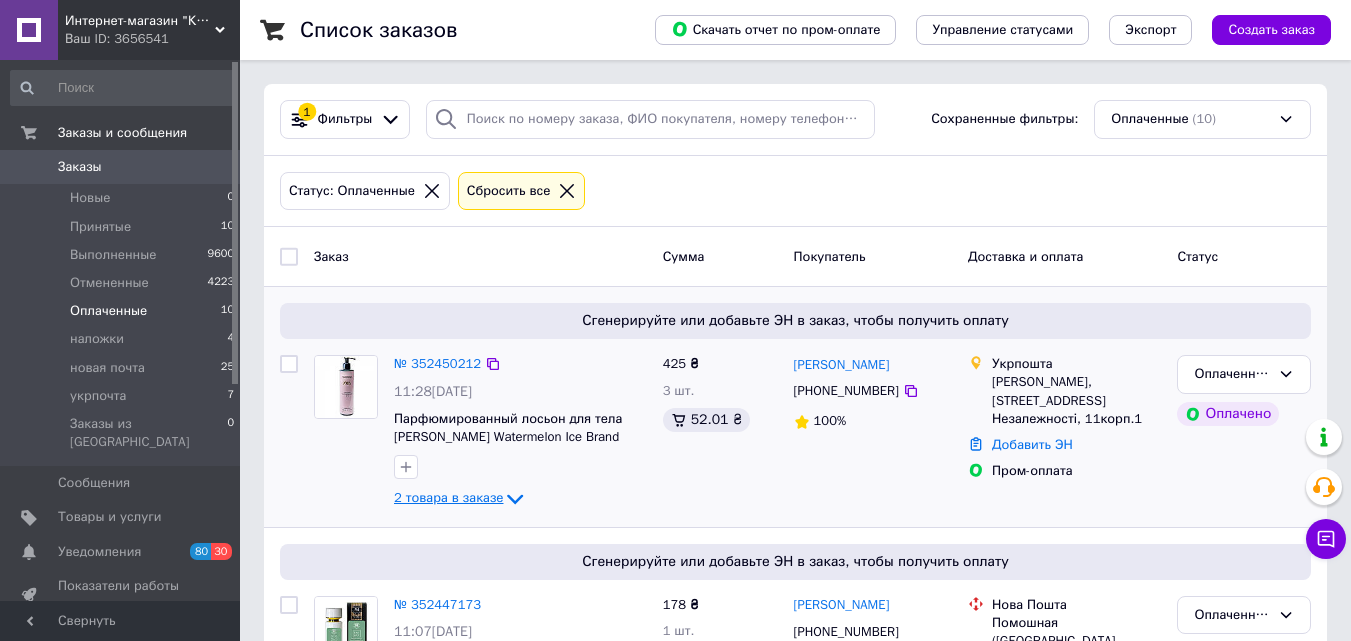 click on "2 товара в заказе" at bounding box center [448, 498] 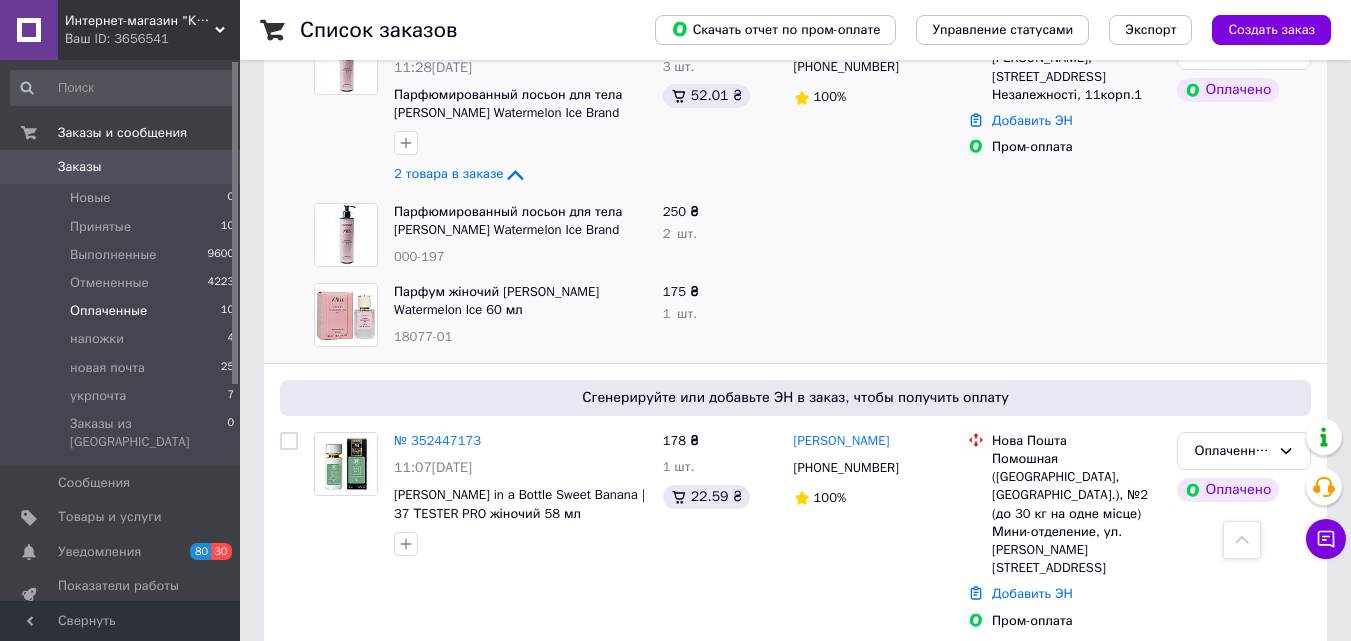 scroll, scrollTop: 290, scrollLeft: 0, axis: vertical 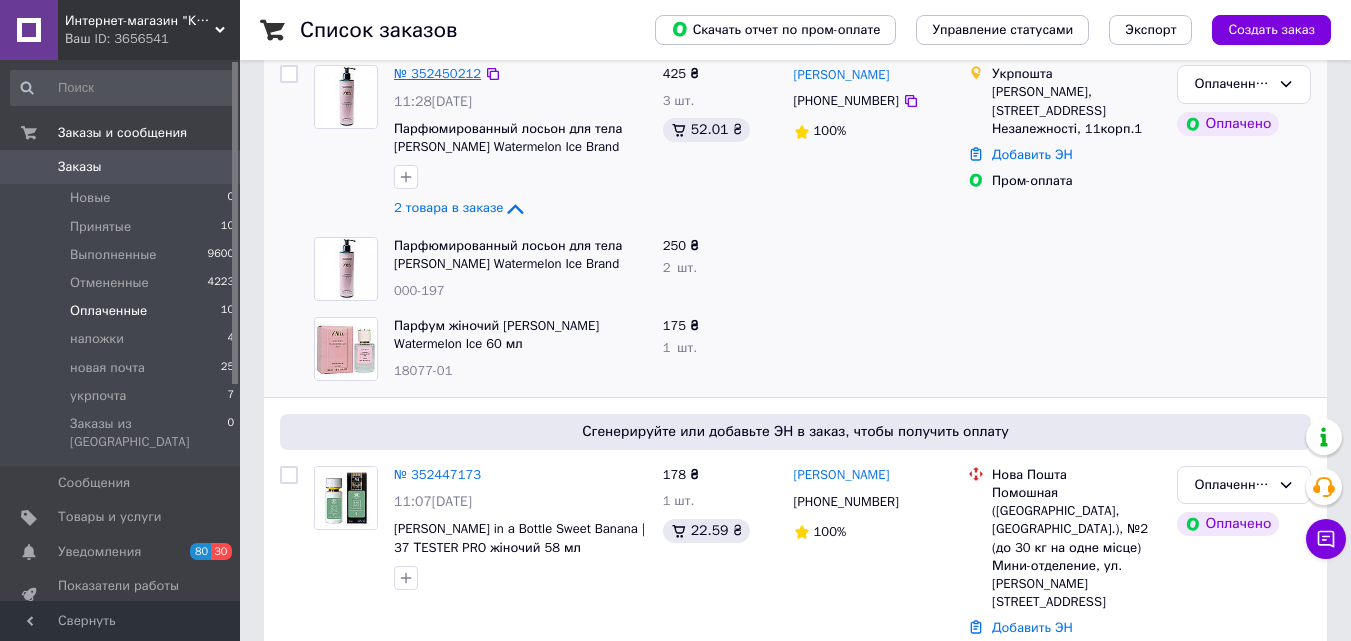 click on "№ 352450212" at bounding box center [437, 73] 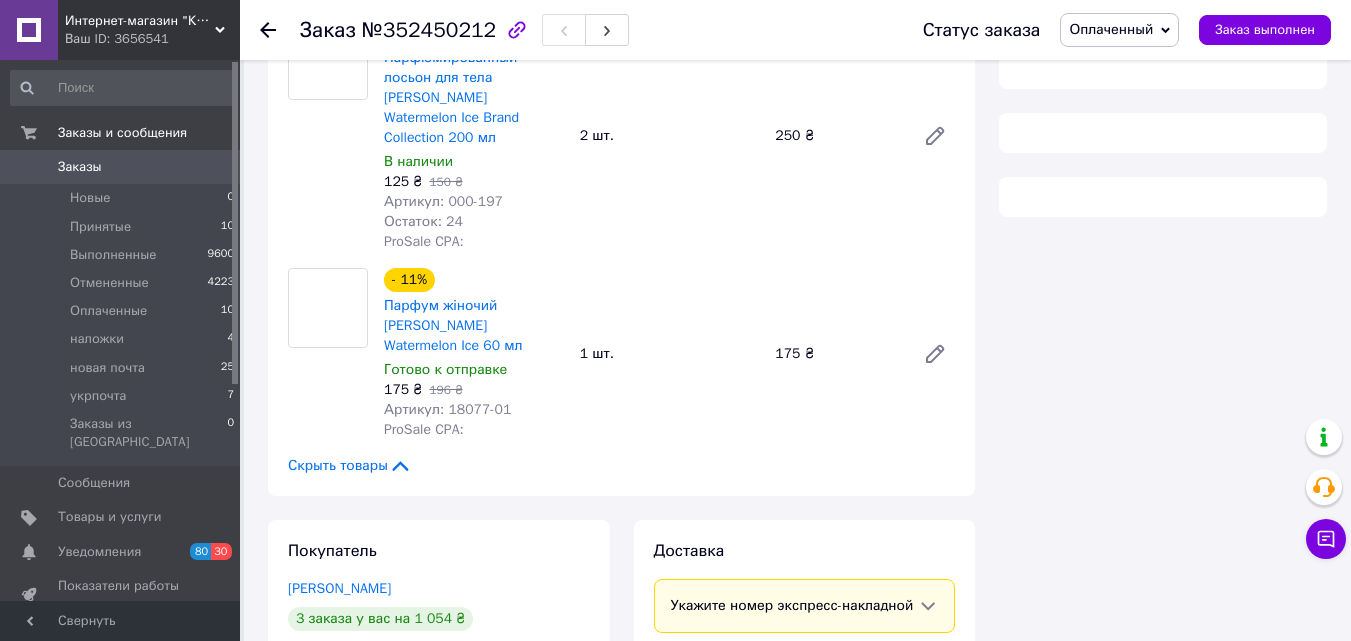 scroll, scrollTop: 290, scrollLeft: 0, axis: vertical 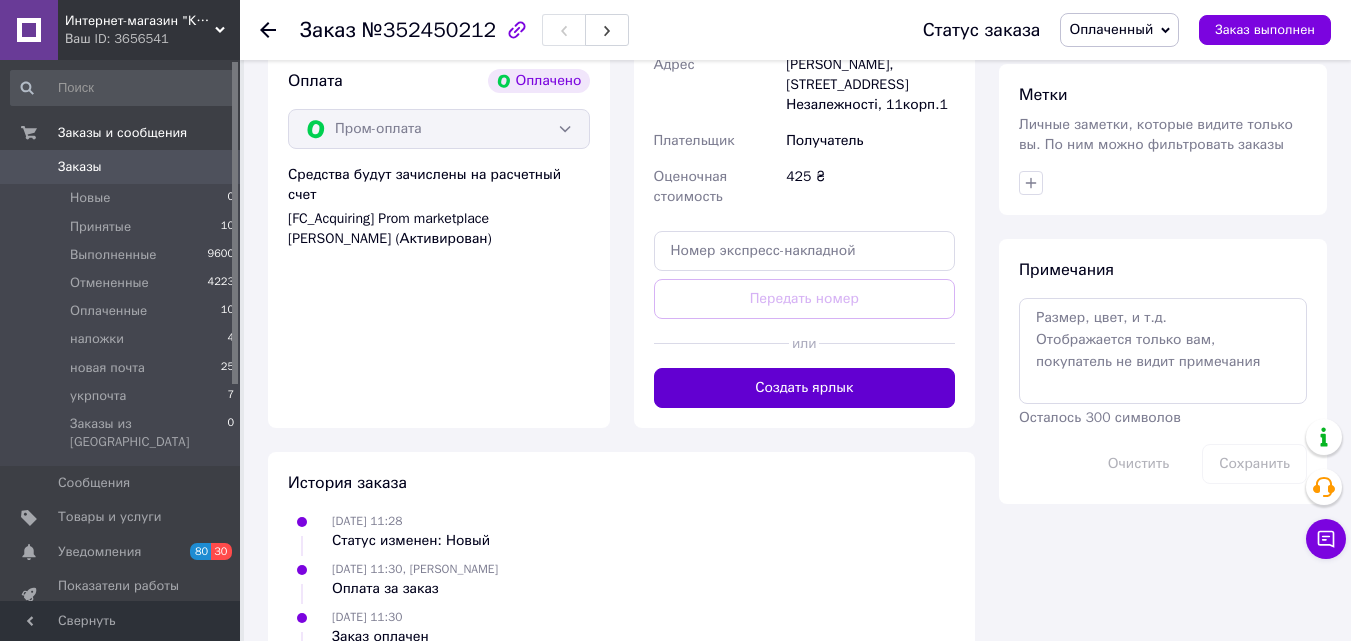 click on "Создать ярлык" at bounding box center (805, 388) 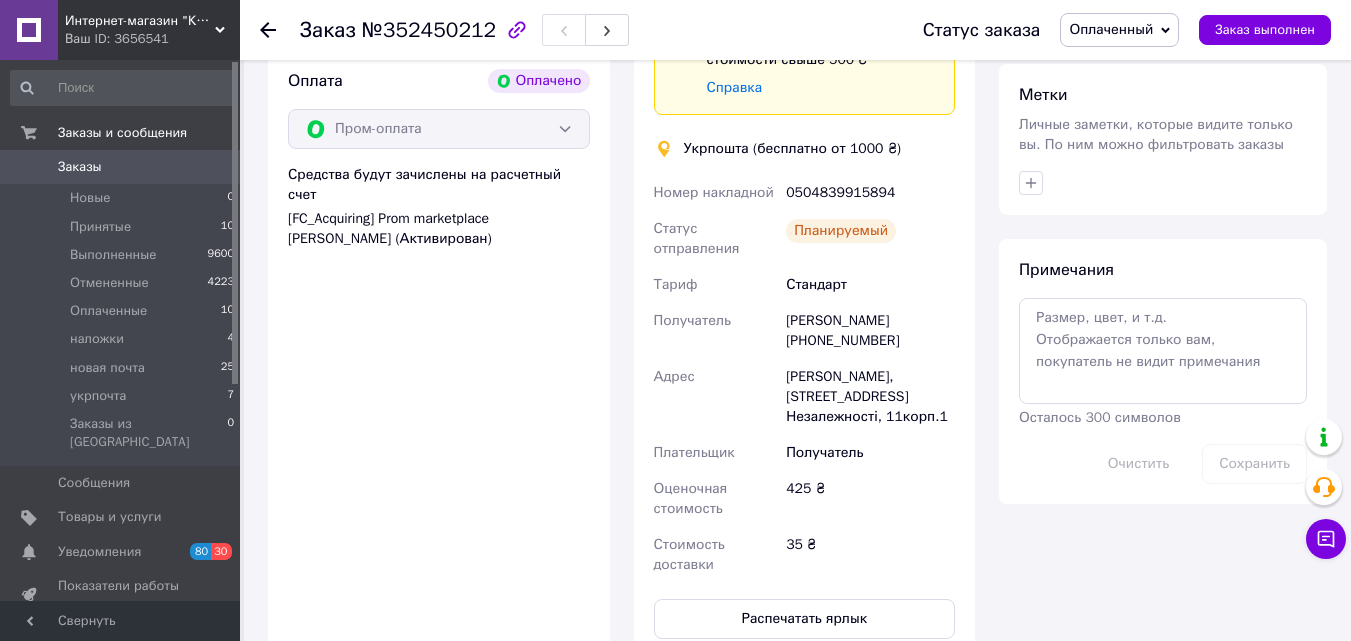 click on "Оплаченный" at bounding box center (1111, 29) 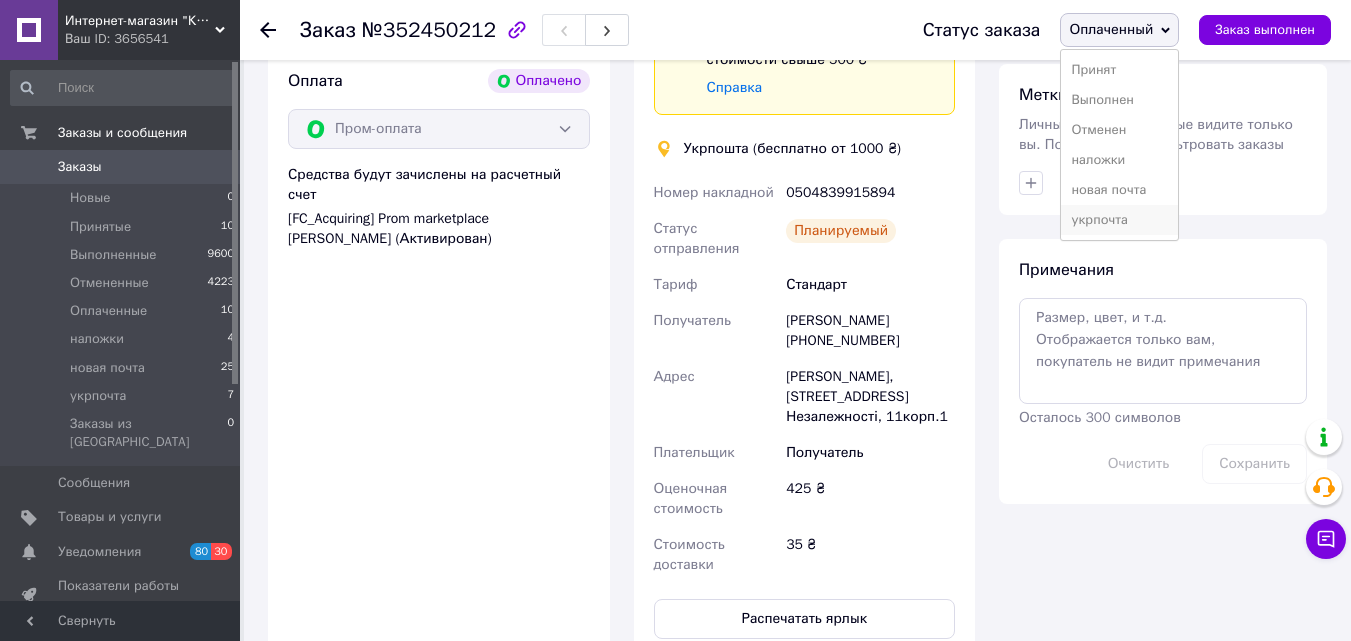click on "укрпочта" at bounding box center [1119, 220] 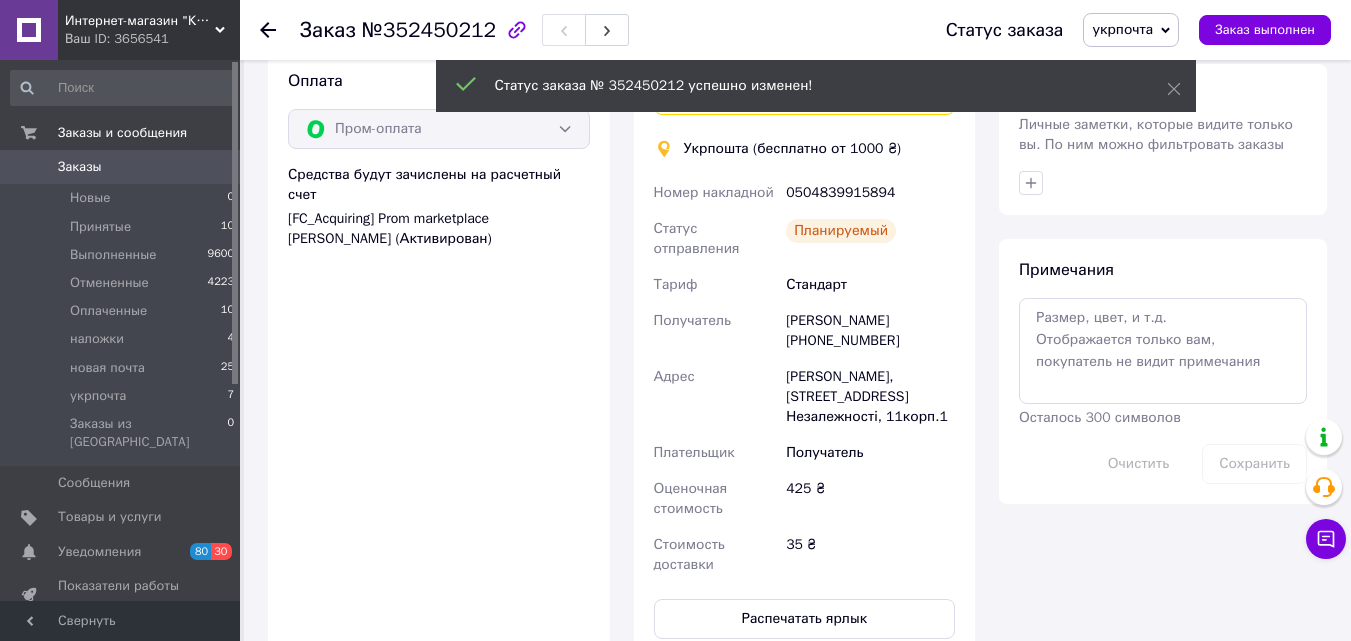click 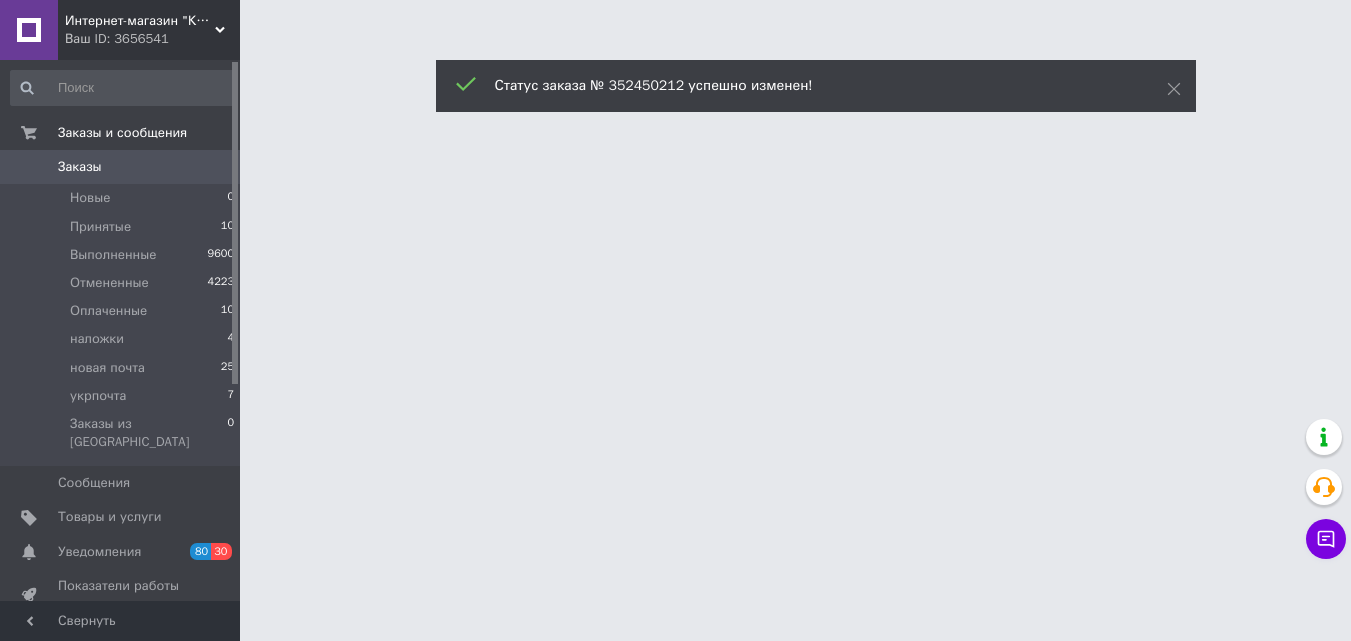 scroll, scrollTop: 0, scrollLeft: 0, axis: both 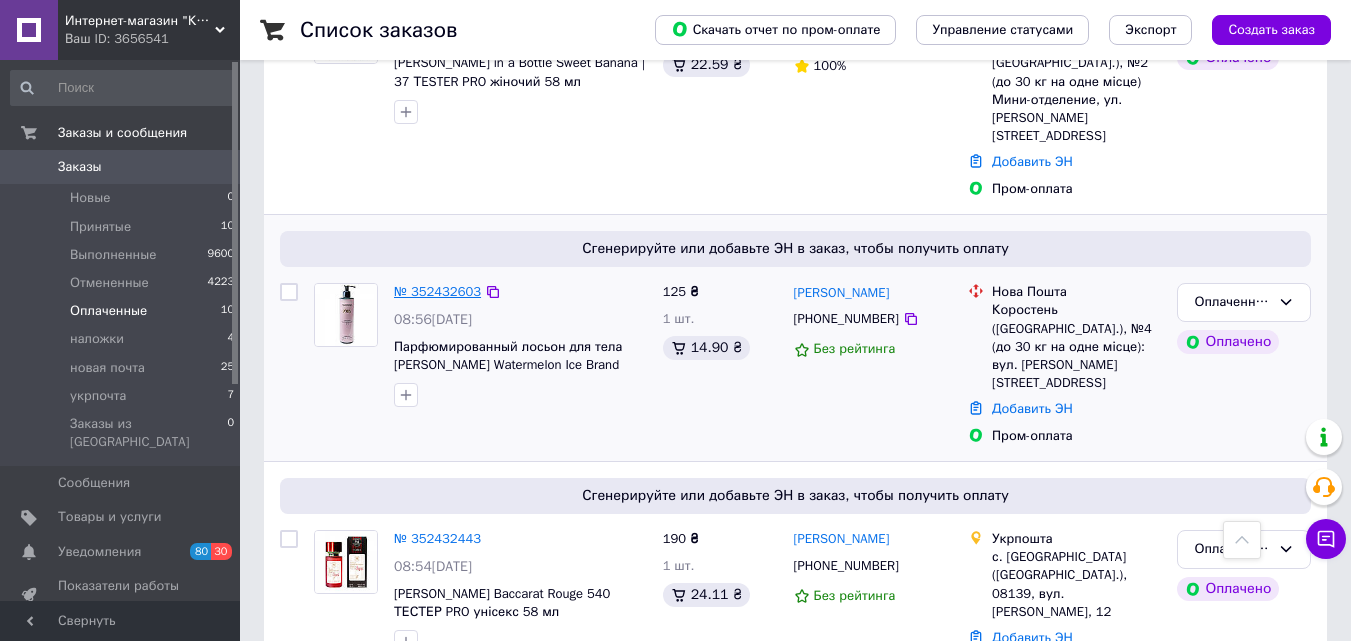 click on "№ 352432603" at bounding box center [437, 291] 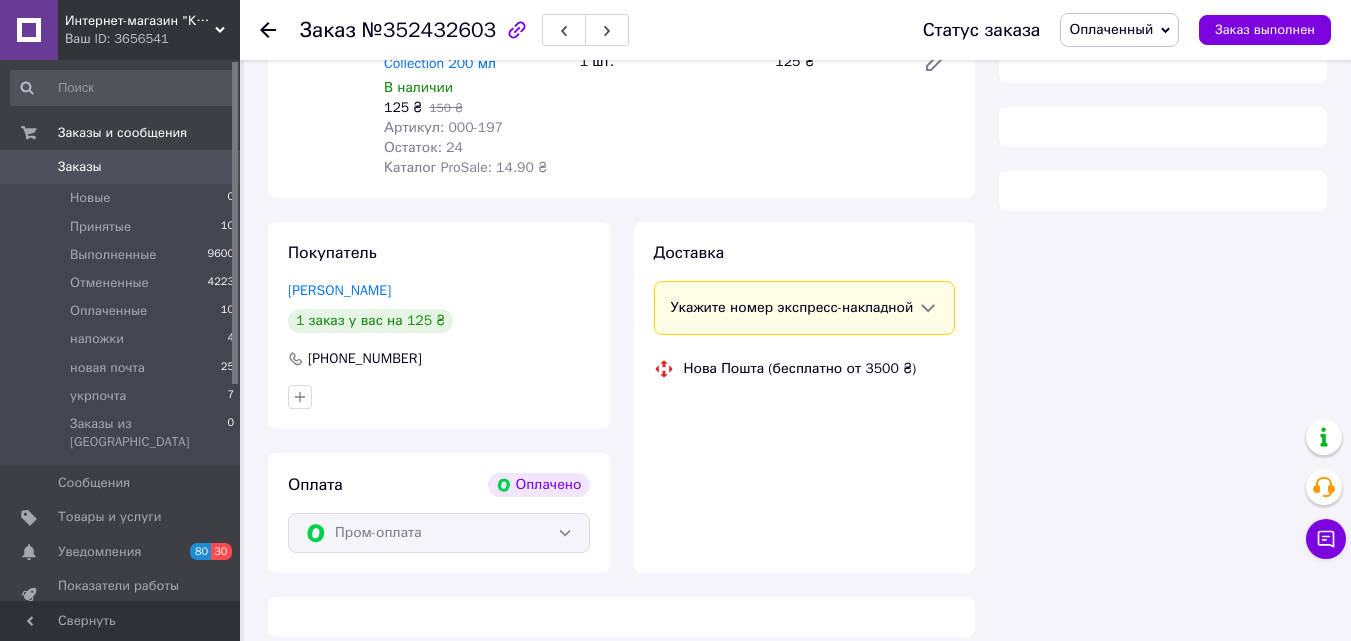 scroll, scrollTop: 596, scrollLeft: 0, axis: vertical 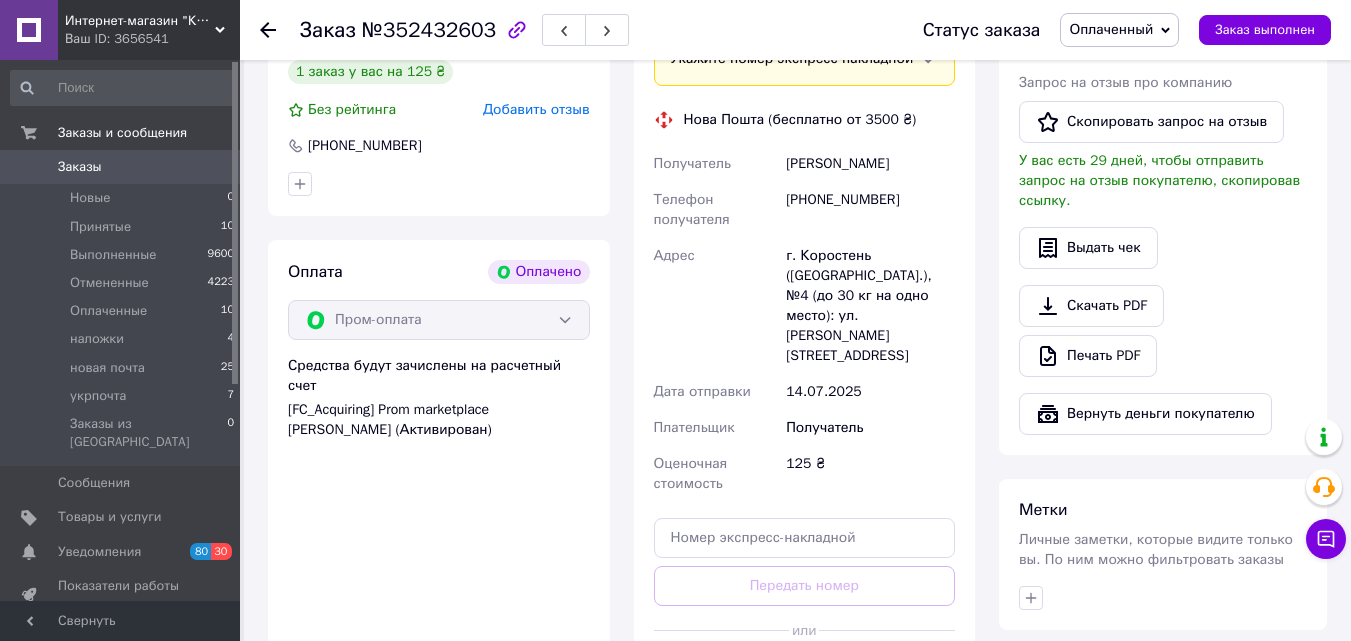 drag, startPoint x: 881, startPoint y: 621, endPoint x: 892, endPoint y: 603, distance: 21.095022 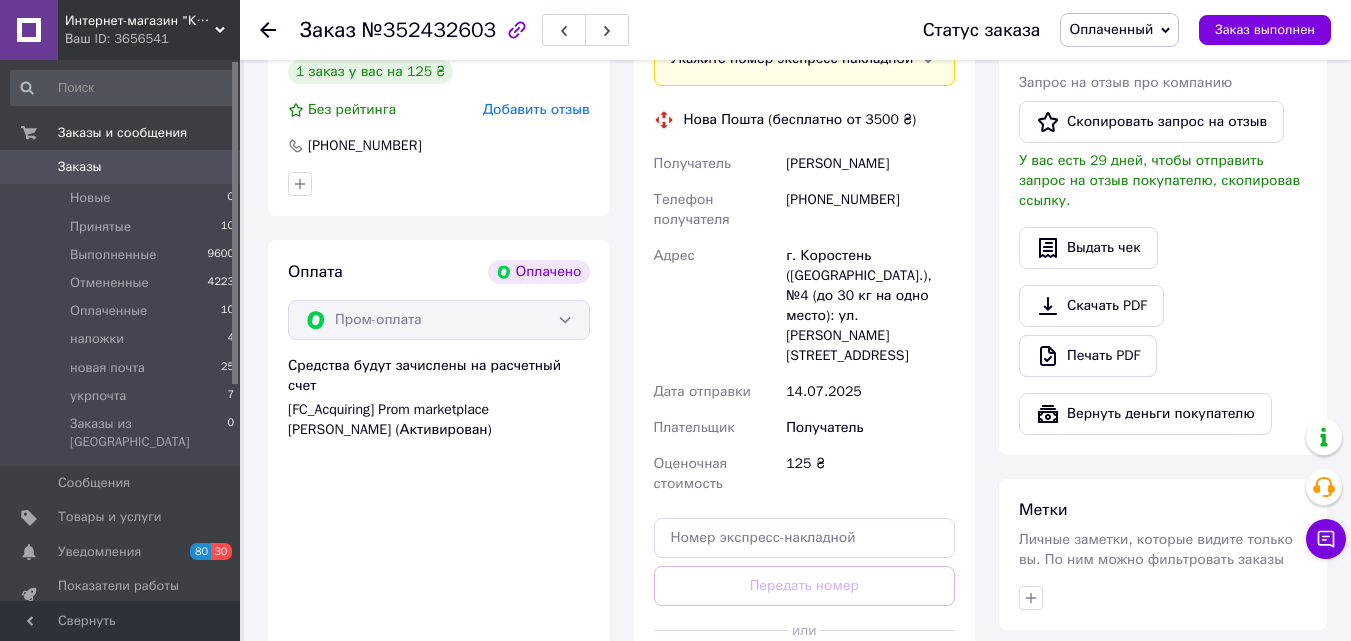 click on "Оплаченный" at bounding box center (1111, 29) 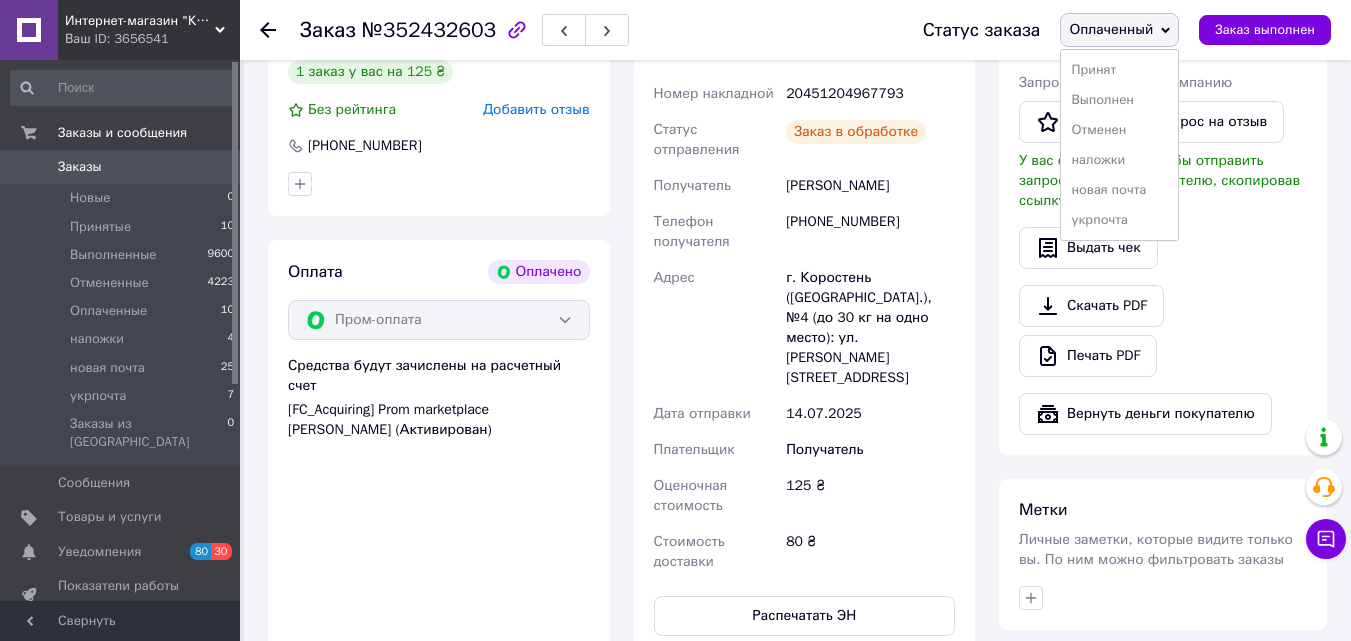 click on "новая почта" at bounding box center [1119, 190] 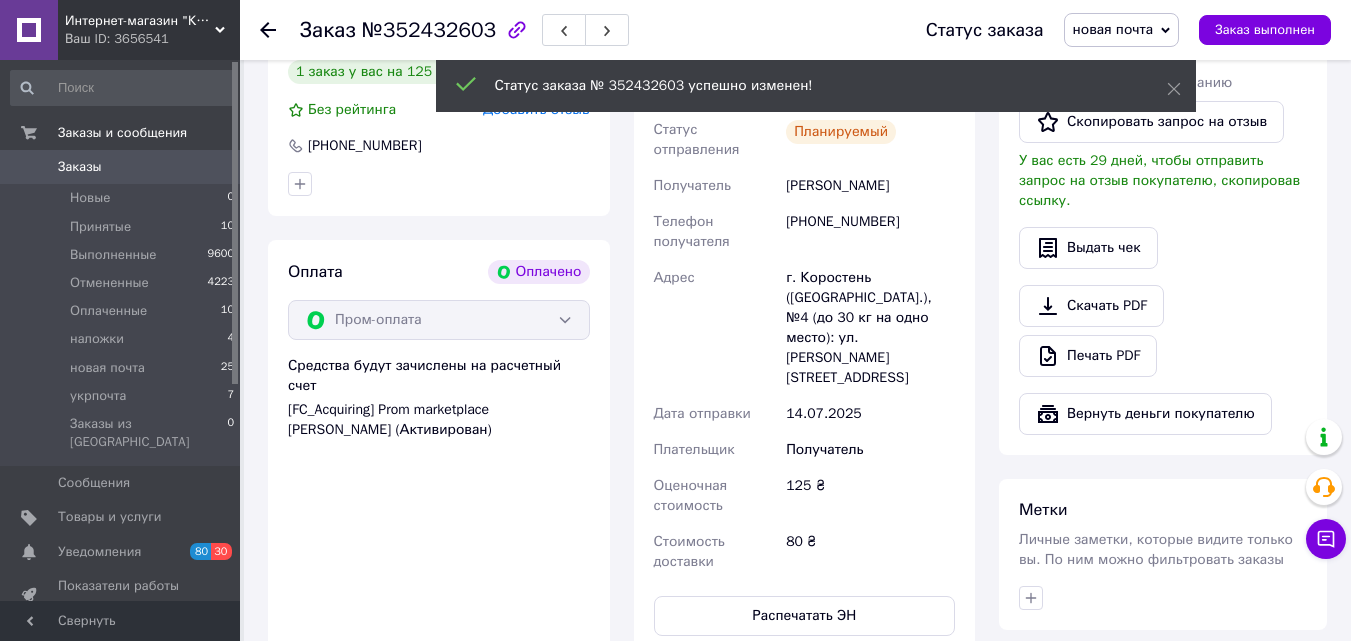 click 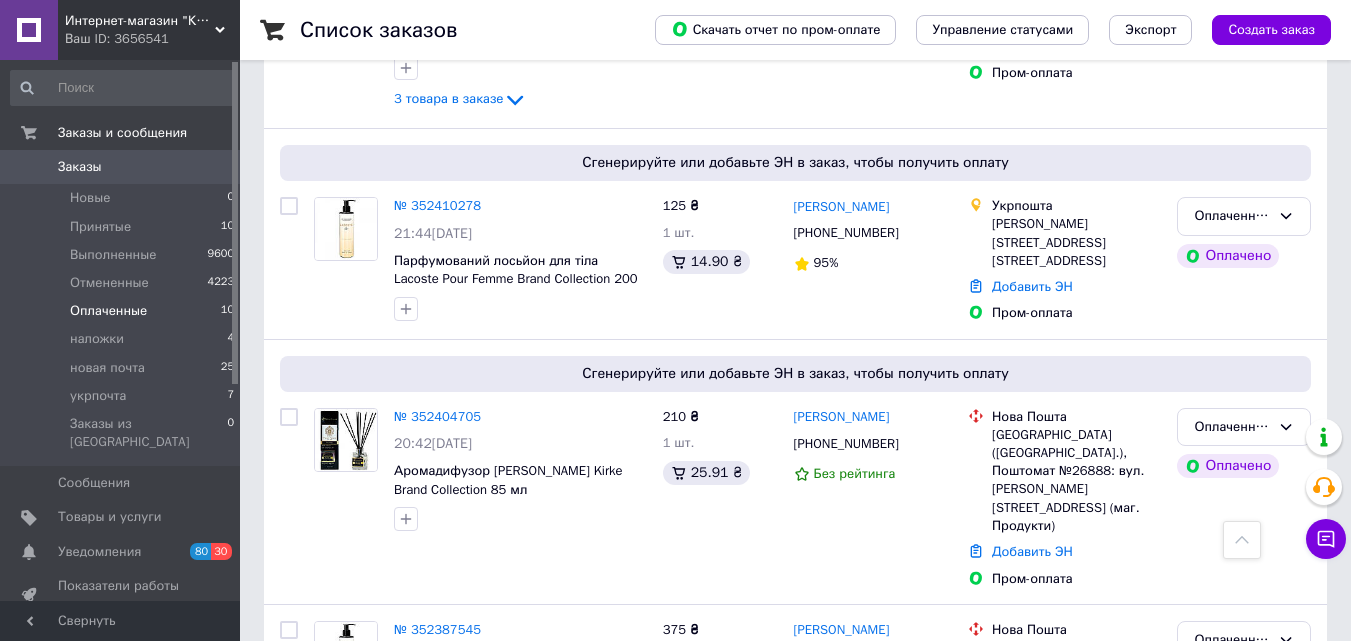 scroll, scrollTop: 1701, scrollLeft: 0, axis: vertical 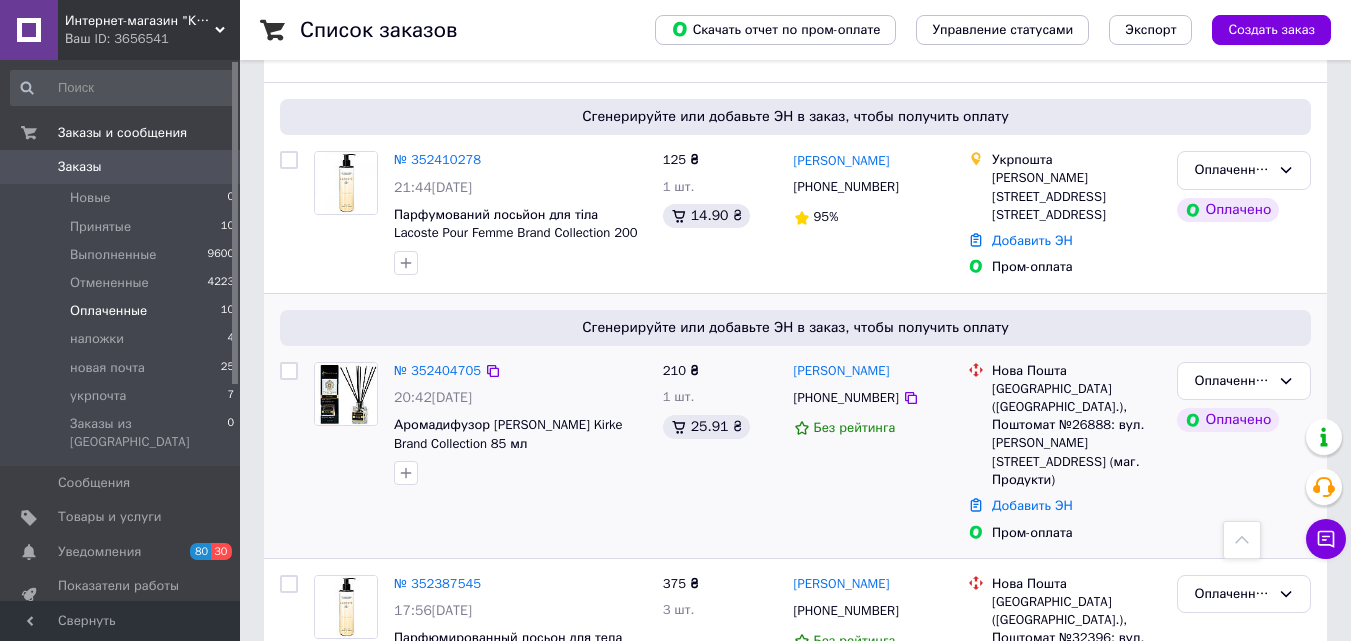 drag, startPoint x: 392, startPoint y: 333, endPoint x: 499, endPoint y: 348, distance: 108.04629 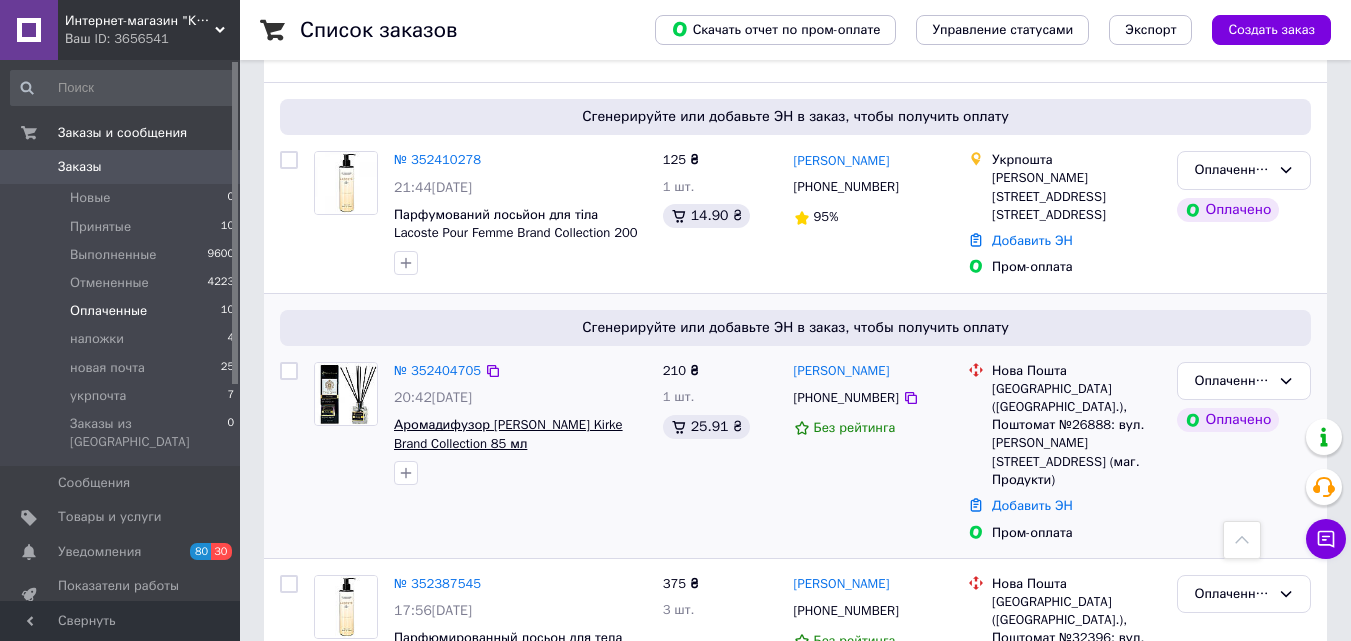 copy on "Аромадифузор [PERSON_NAME] Kirke Brand Collection 85 мл" 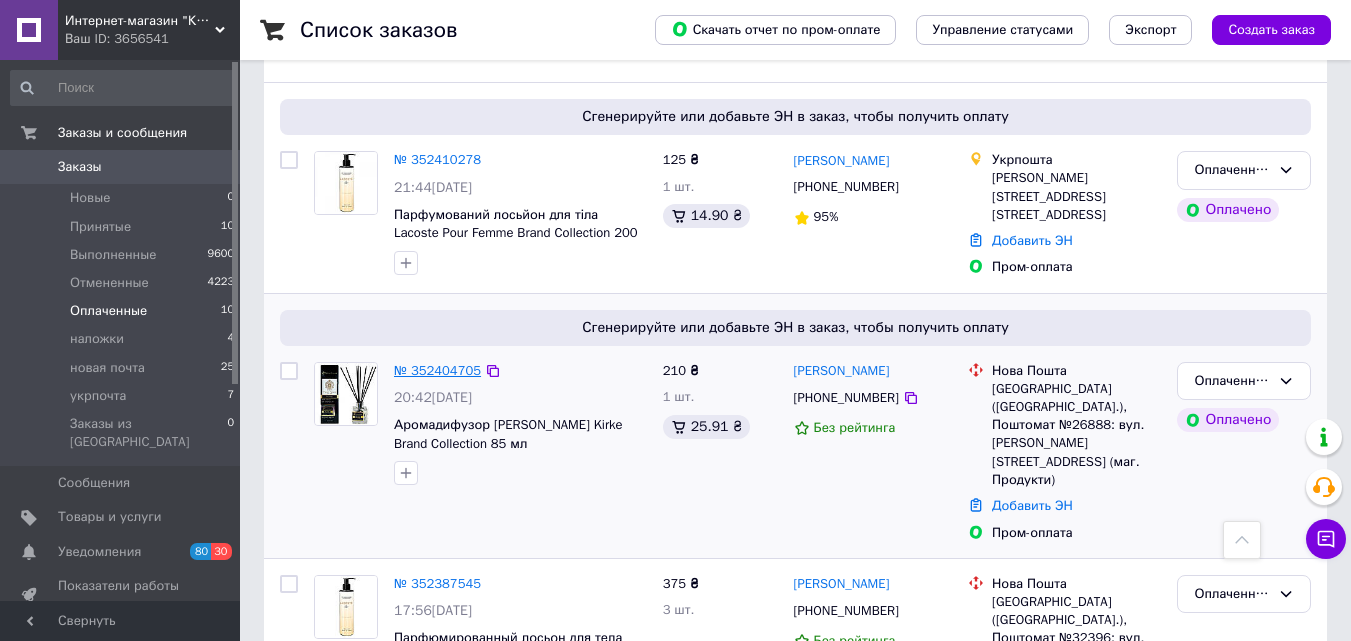 click on "№ 352404705" at bounding box center [437, 370] 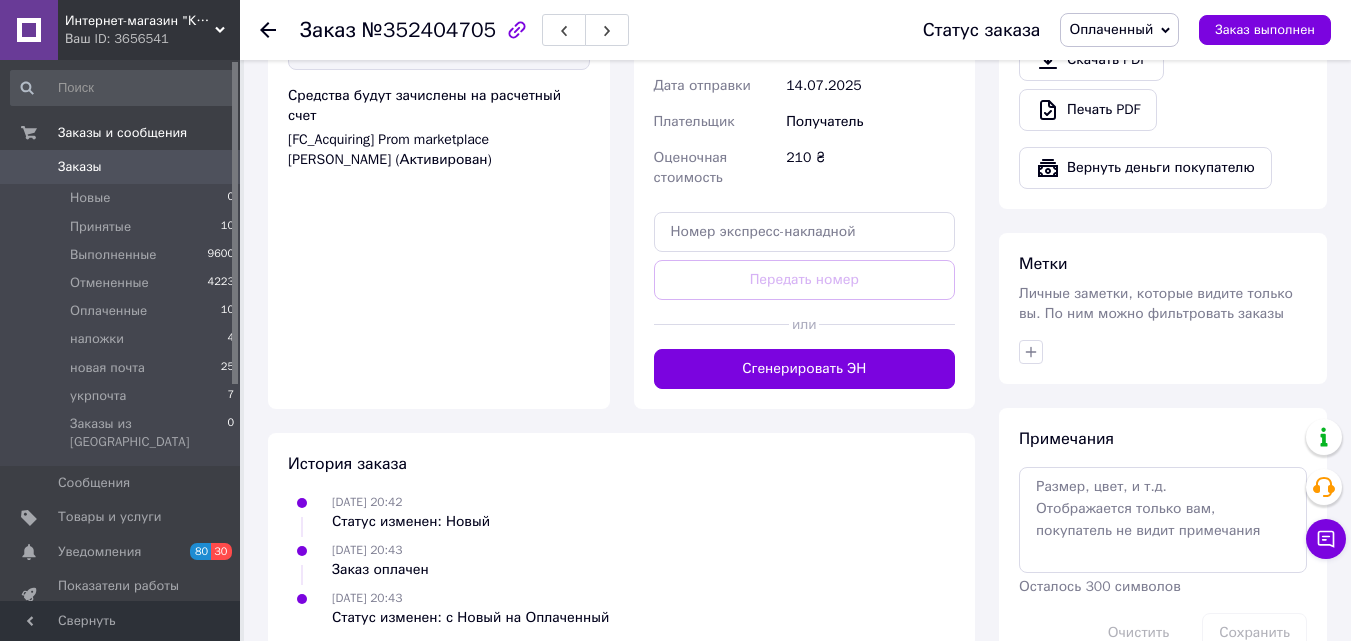 scroll, scrollTop: 878, scrollLeft: 0, axis: vertical 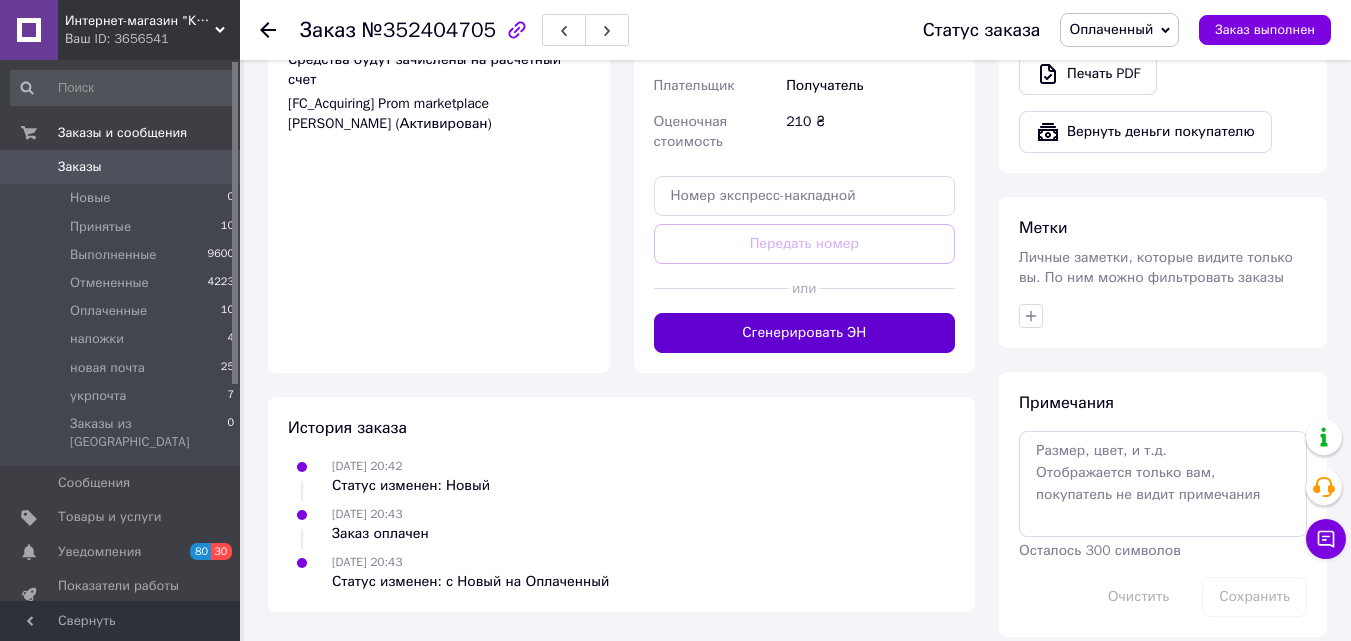 drag, startPoint x: 854, startPoint y: 292, endPoint x: 857, endPoint y: 311, distance: 19.235384 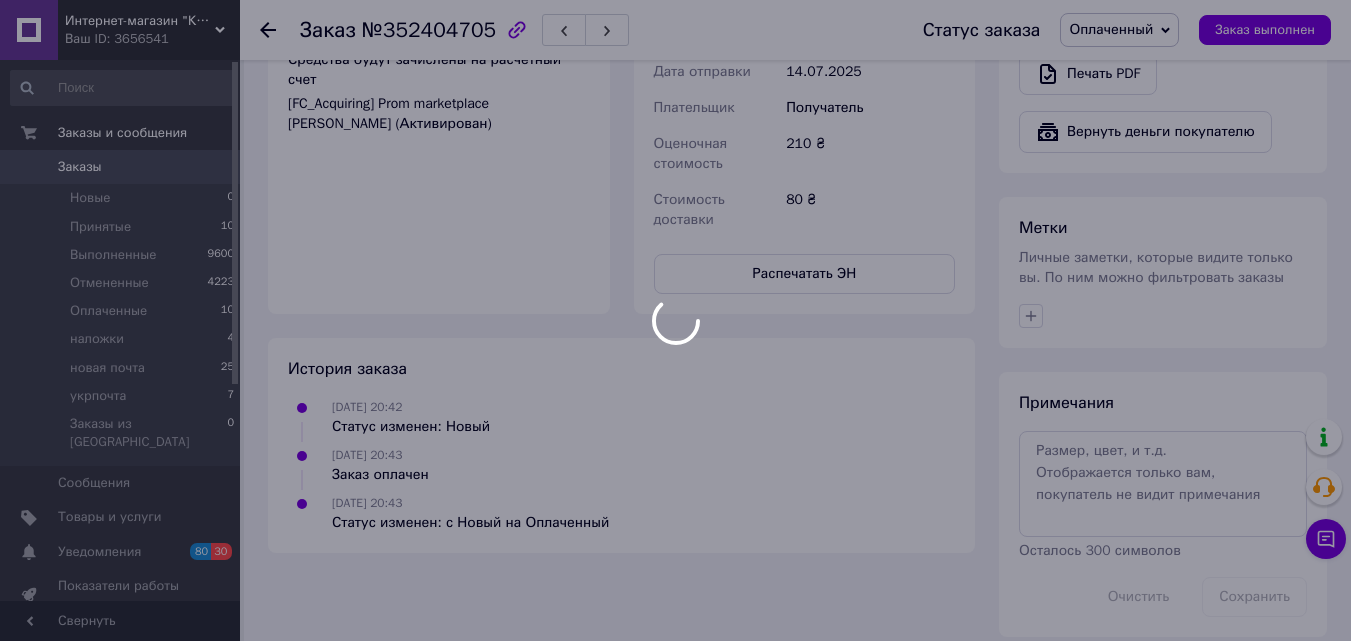 click at bounding box center (675, 320) 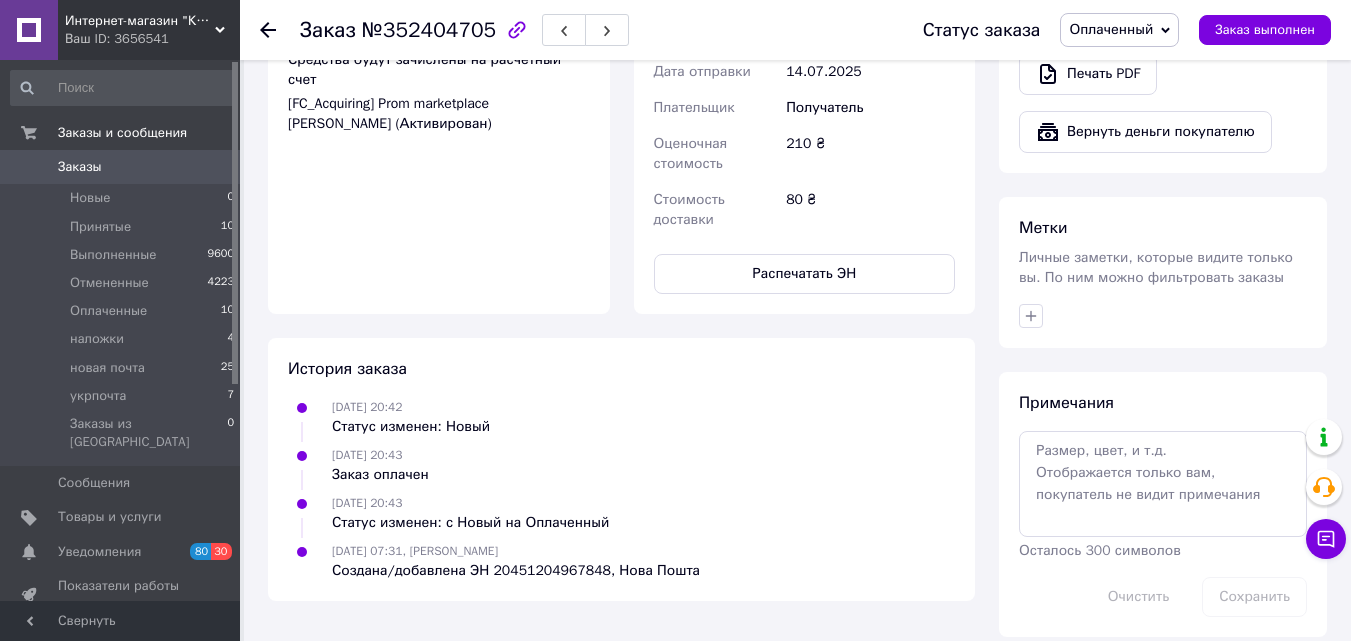 click on "Оплаченный" at bounding box center [1111, 29] 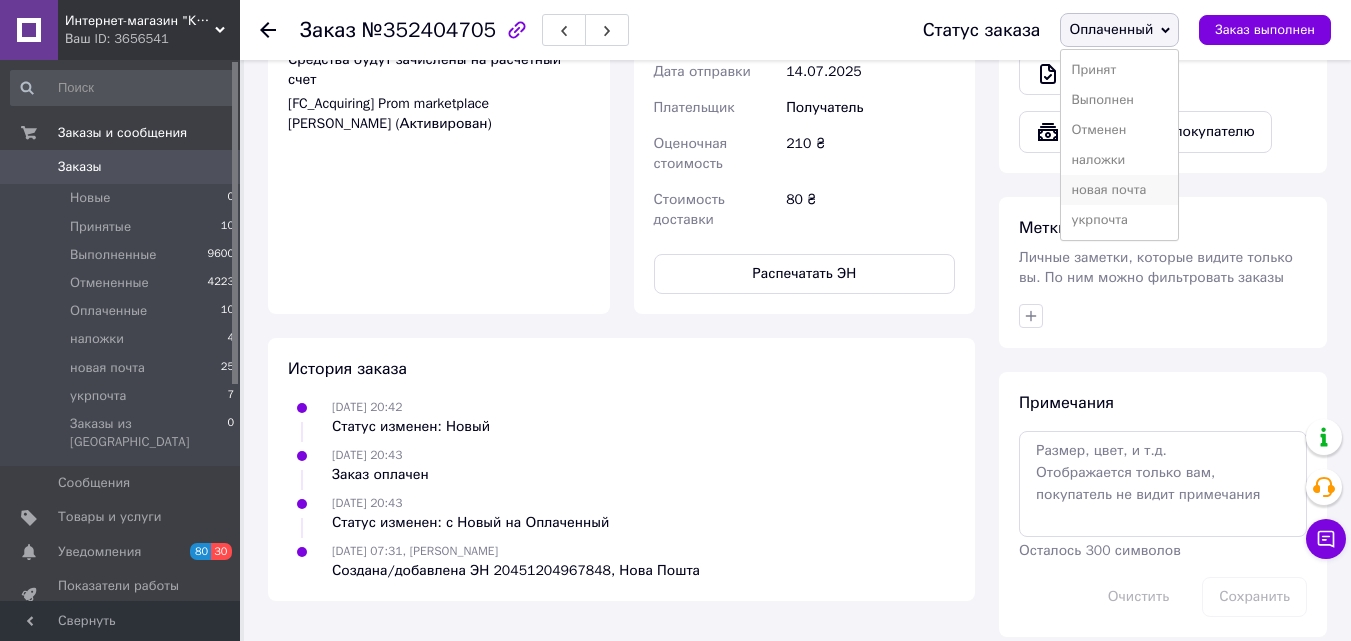 click on "новая почта" at bounding box center (1119, 190) 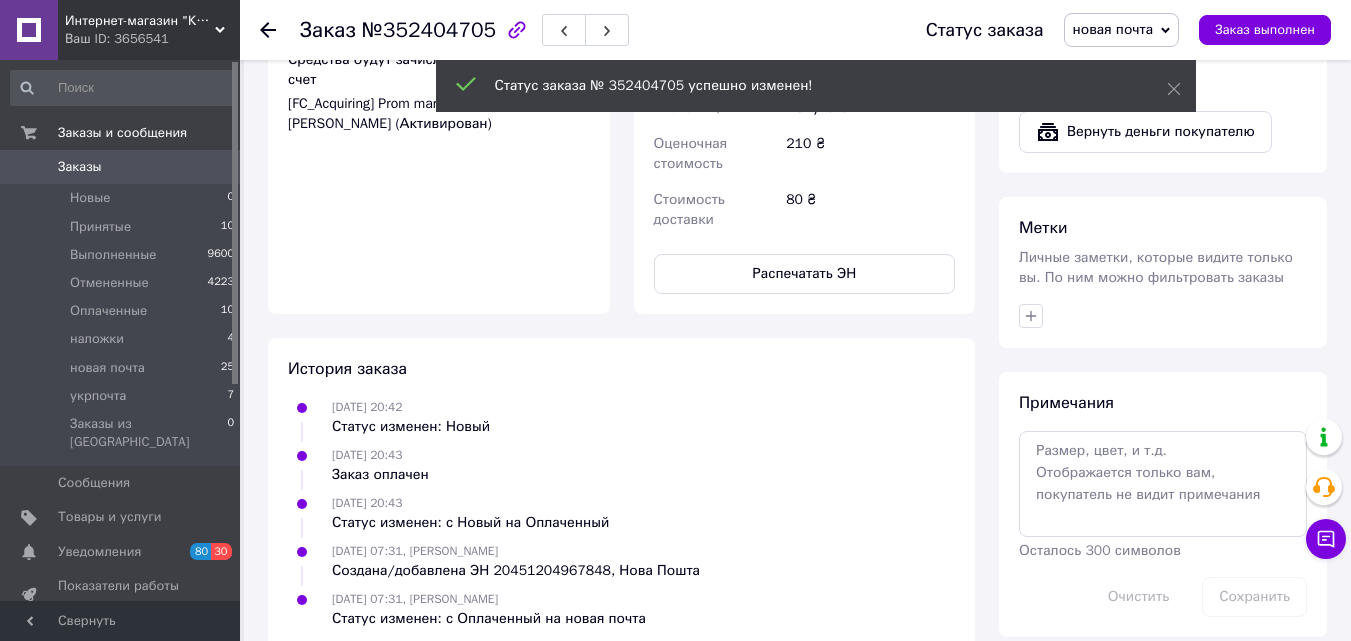 click 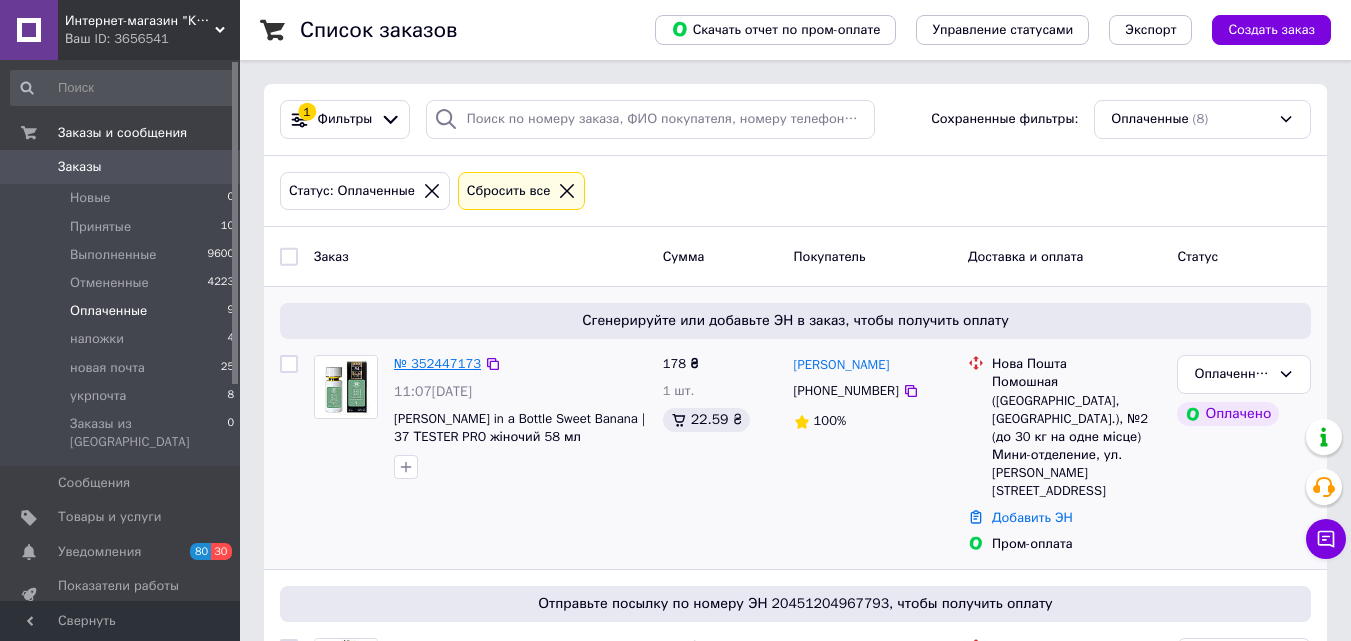 click on "№ 352447173" at bounding box center [437, 363] 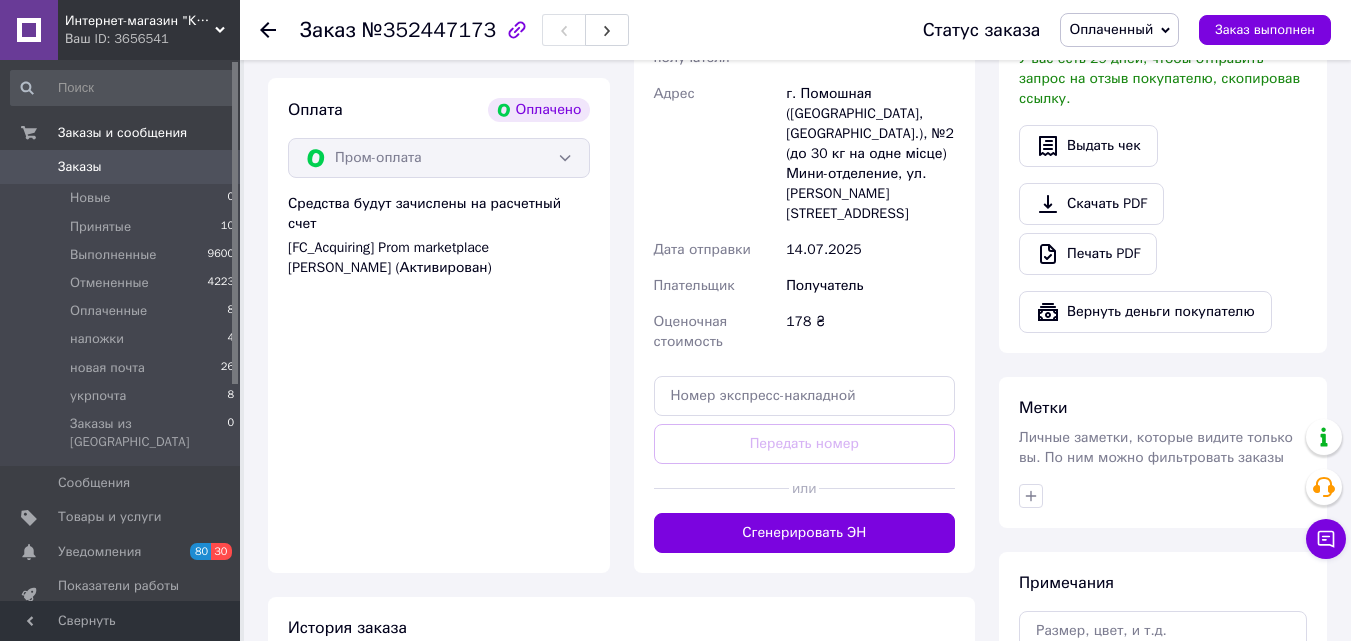 scroll, scrollTop: 708, scrollLeft: 0, axis: vertical 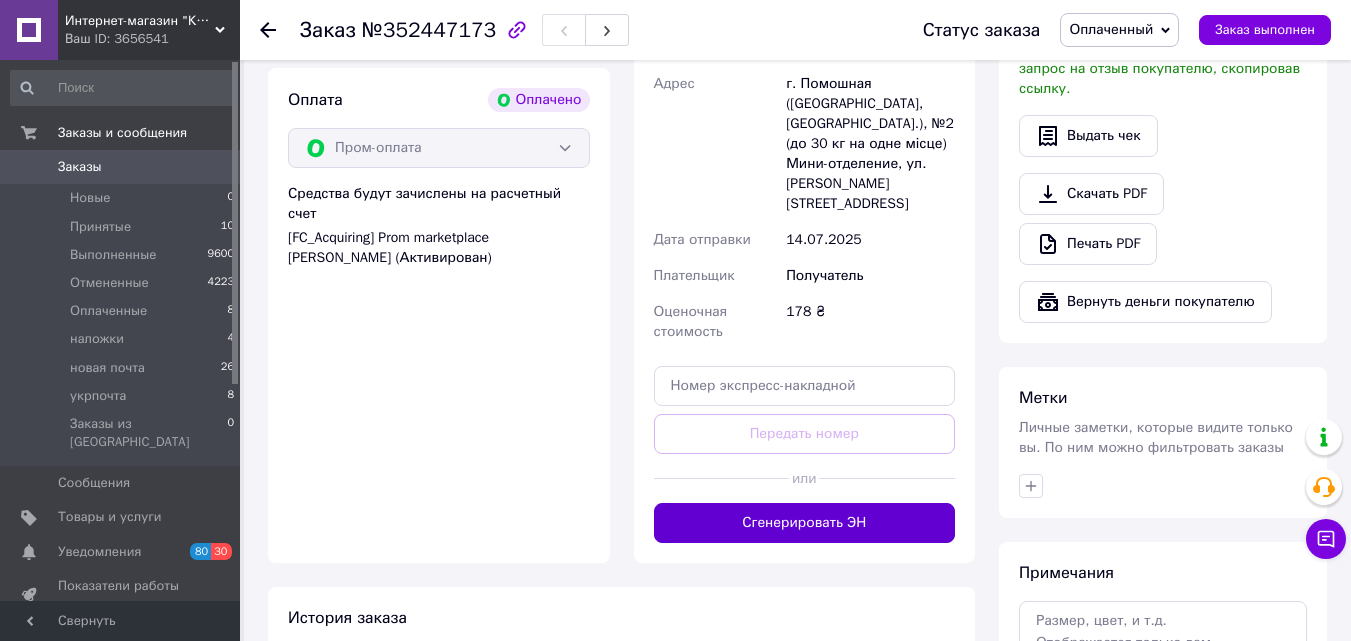 click on "Сгенерировать ЭН" at bounding box center (805, 523) 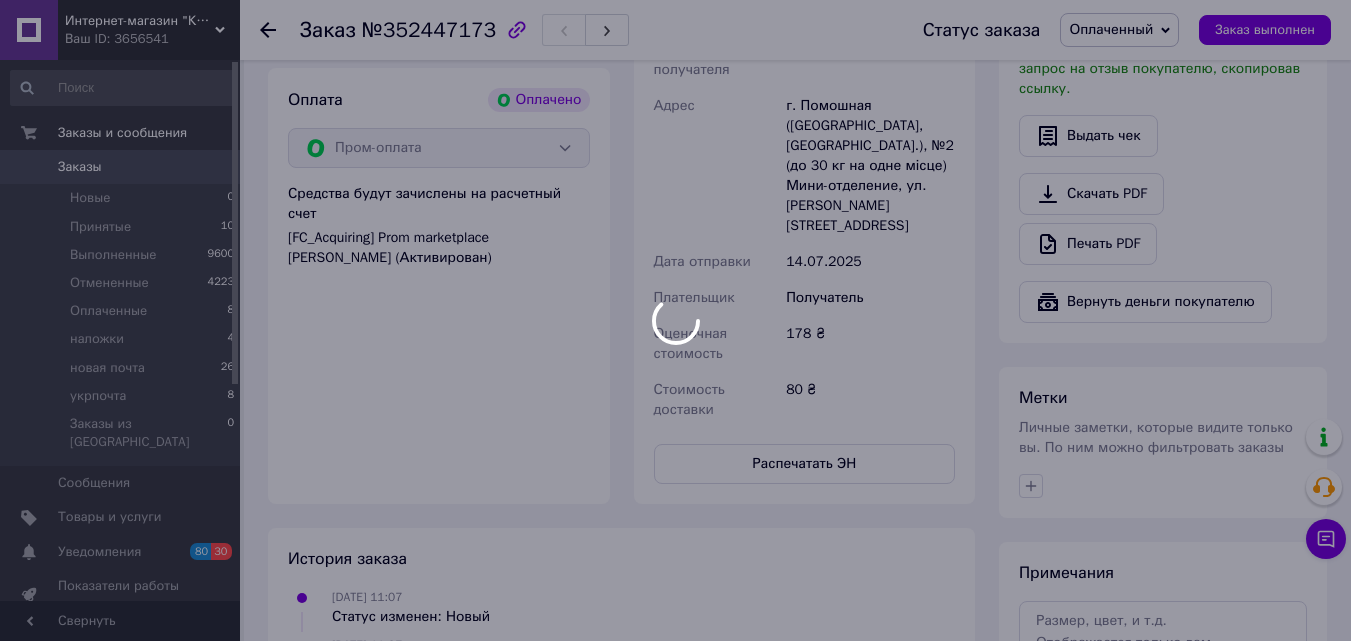 click at bounding box center [675, 320] 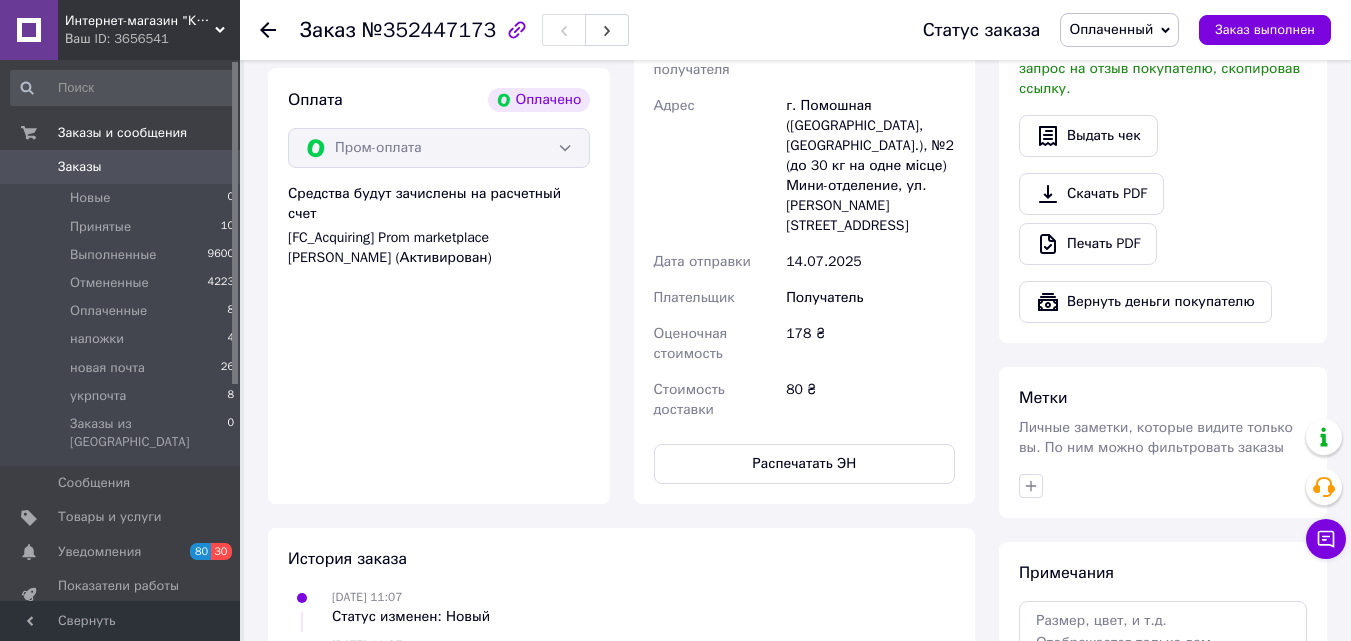 click on "Оплаченный" at bounding box center (1119, 30) 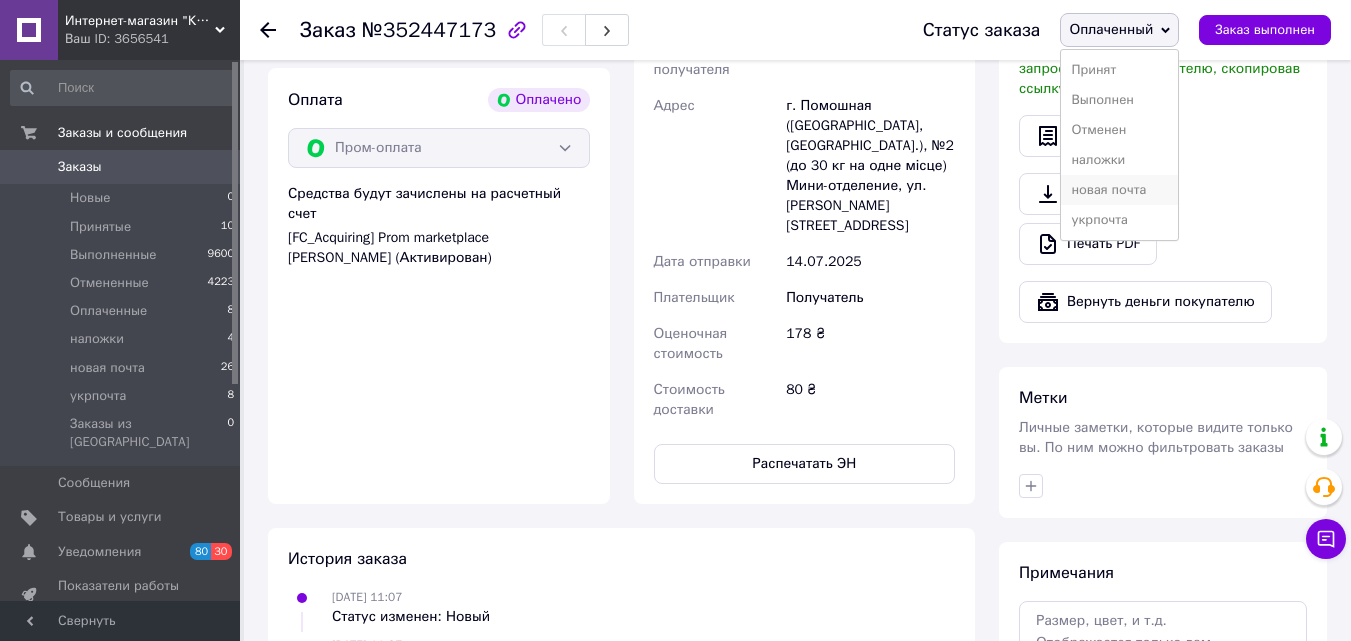click on "новая почта" at bounding box center [1119, 190] 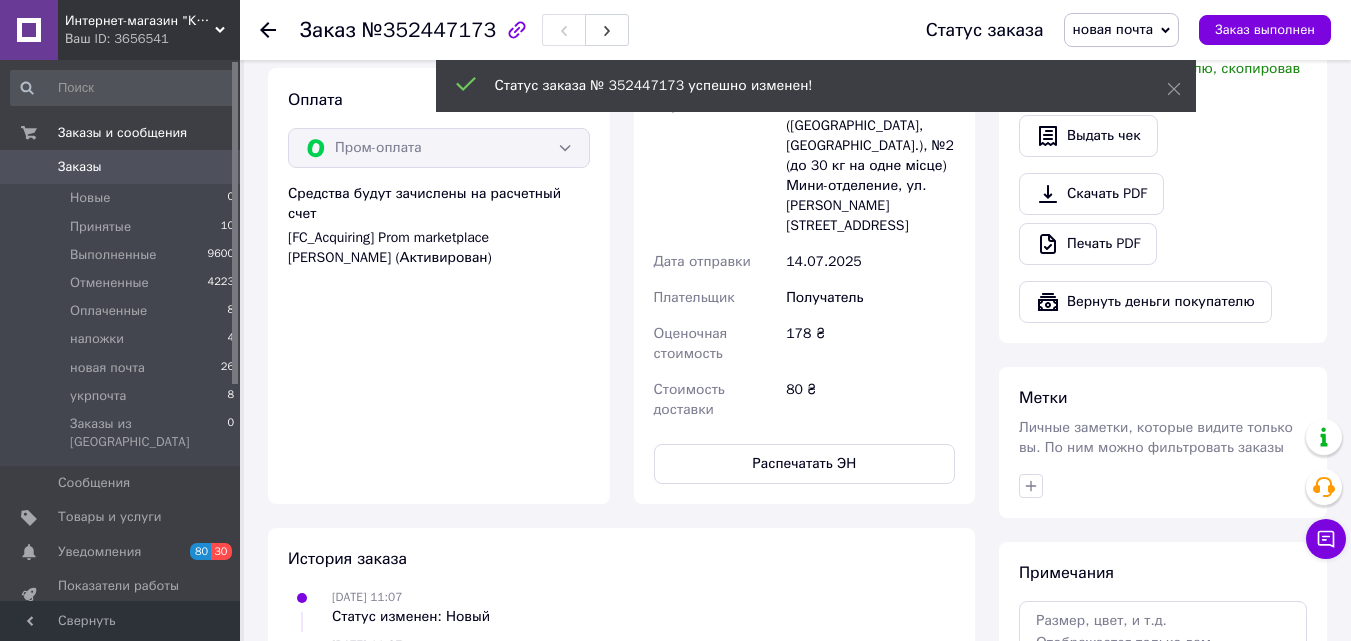 click 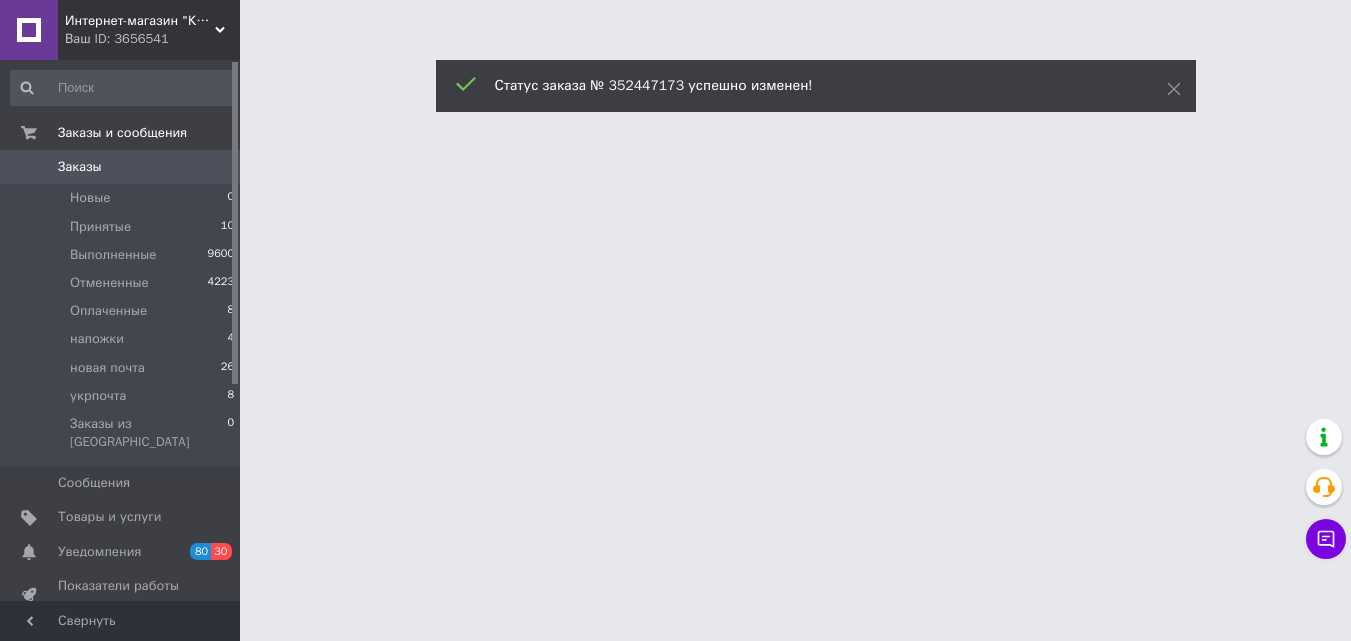 scroll, scrollTop: 0, scrollLeft: 0, axis: both 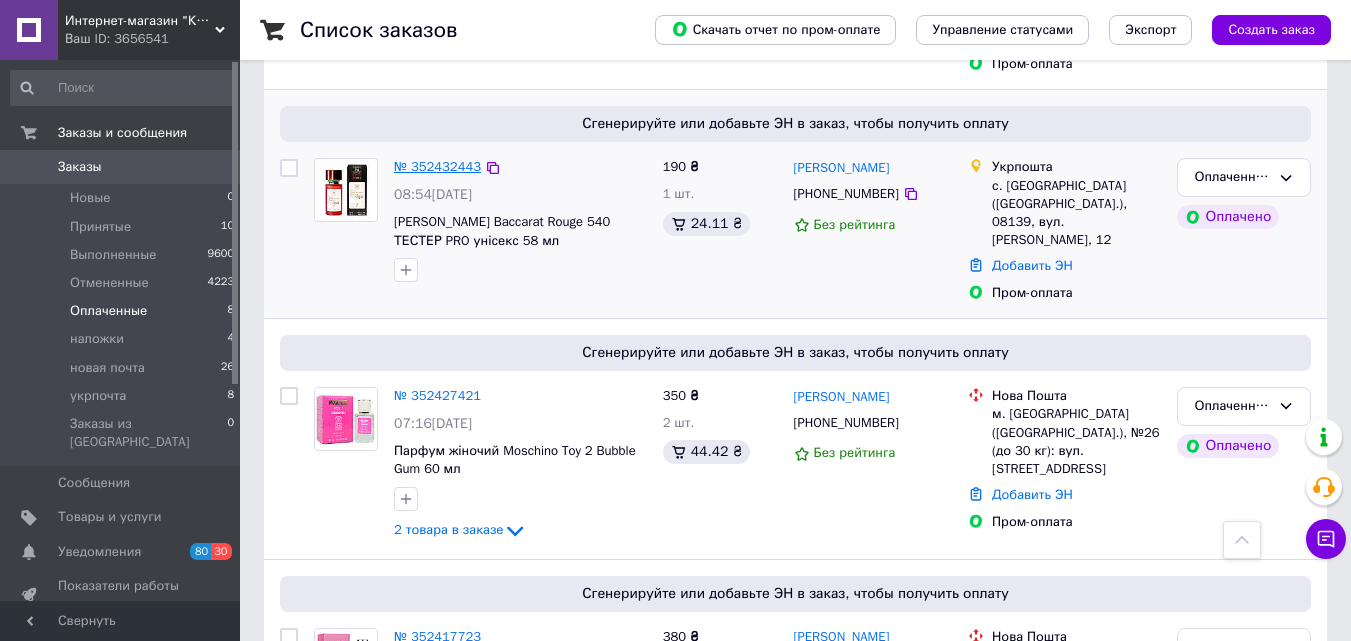 click on "№ 352432443" at bounding box center (437, 166) 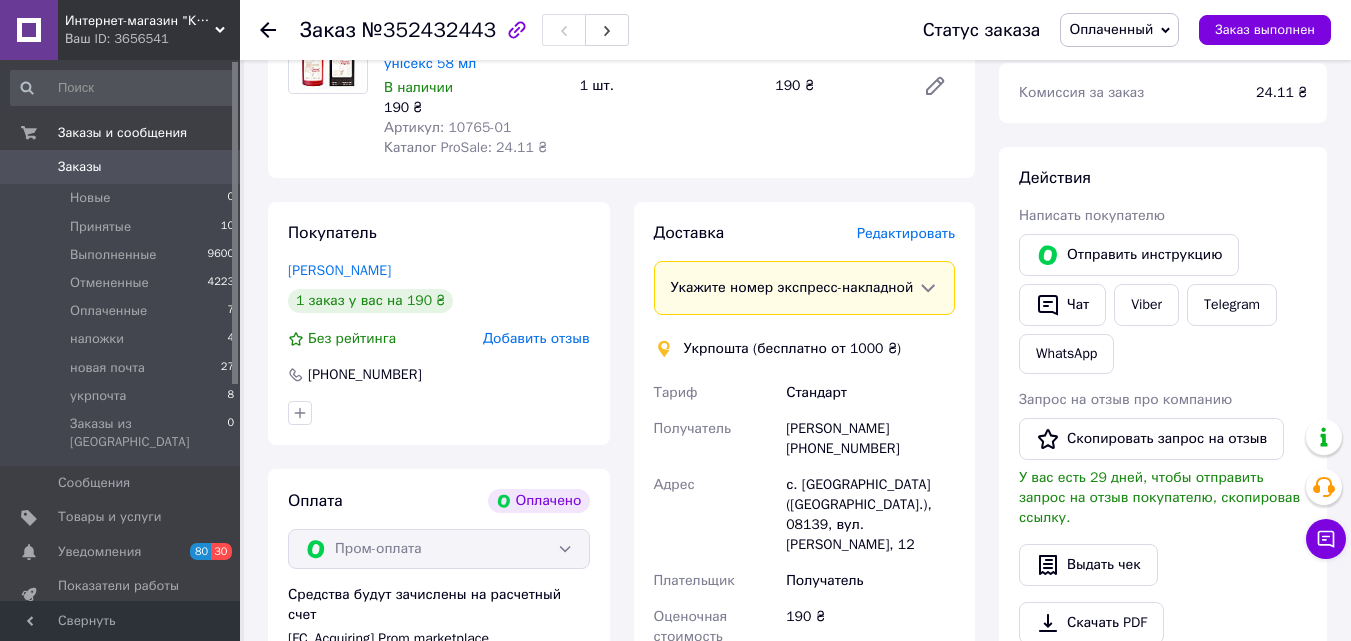 scroll, scrollTop: 508, scrollLeft: 0, axis: vertical 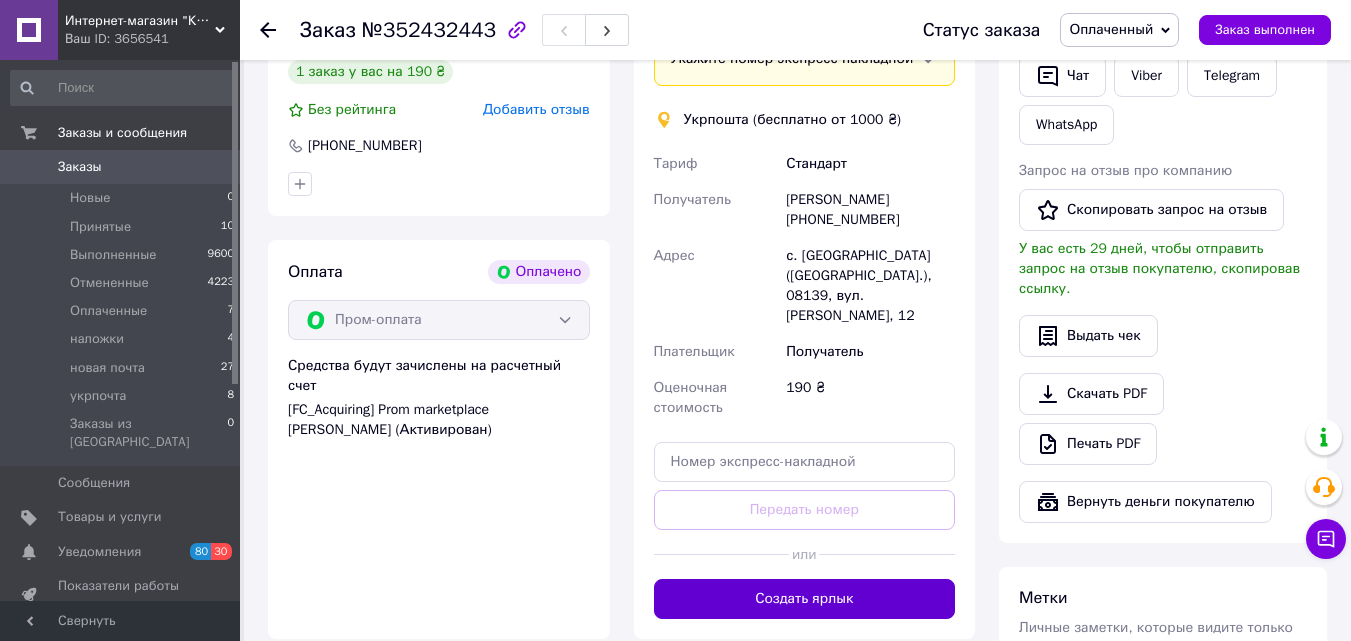 click on "Создать ярлык" at bounding box center [805, 599] 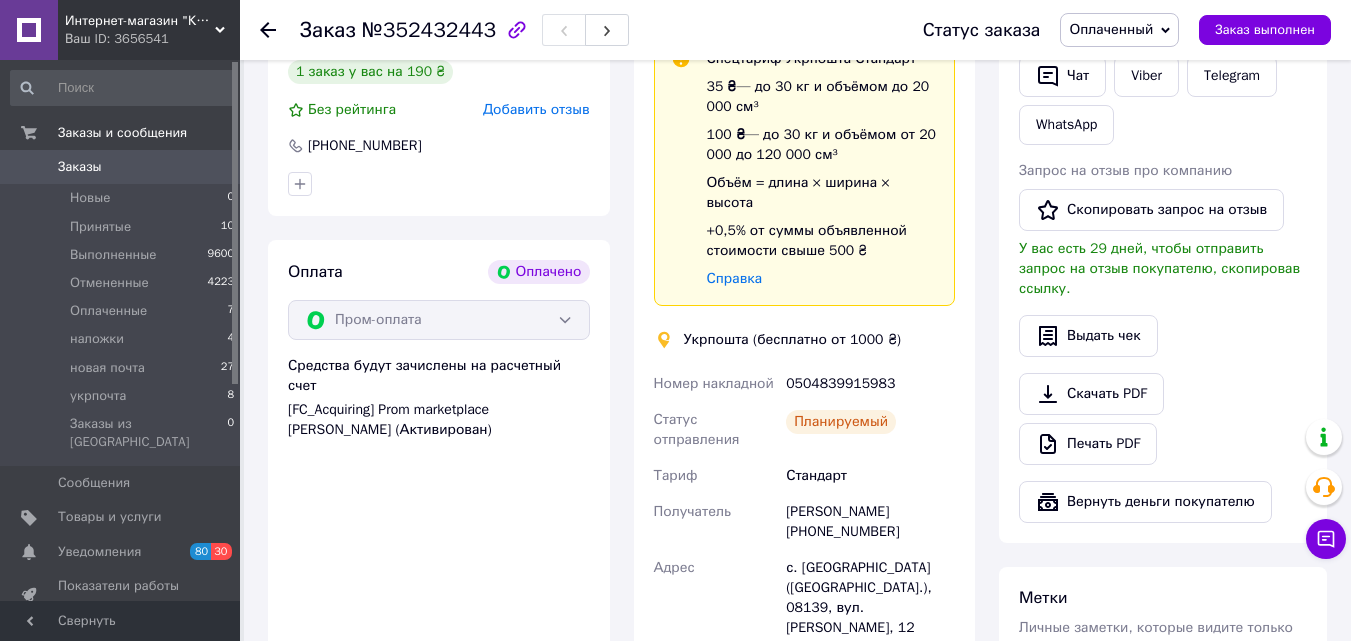 drag, startPoint x: 1119, startPoint y: 36, endPoint x: 1118, endPoint y: 46, distance: 10.049875 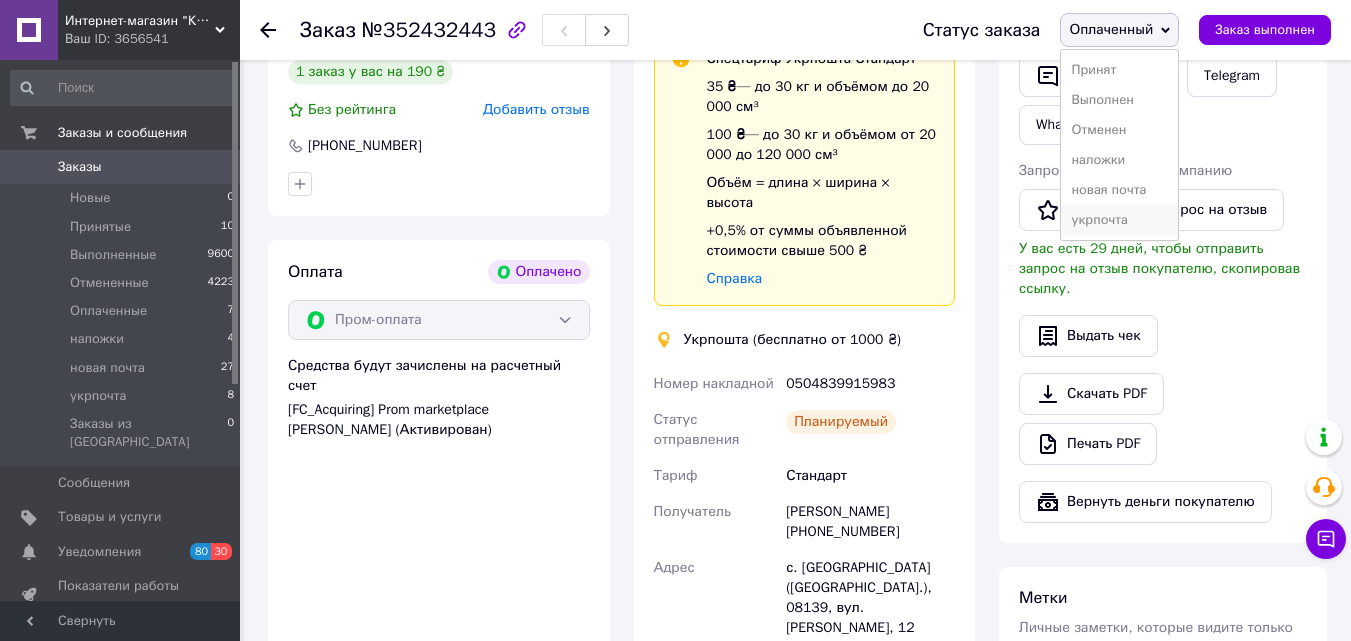 click on "укрпочта" at bounding box center (1119, 220) 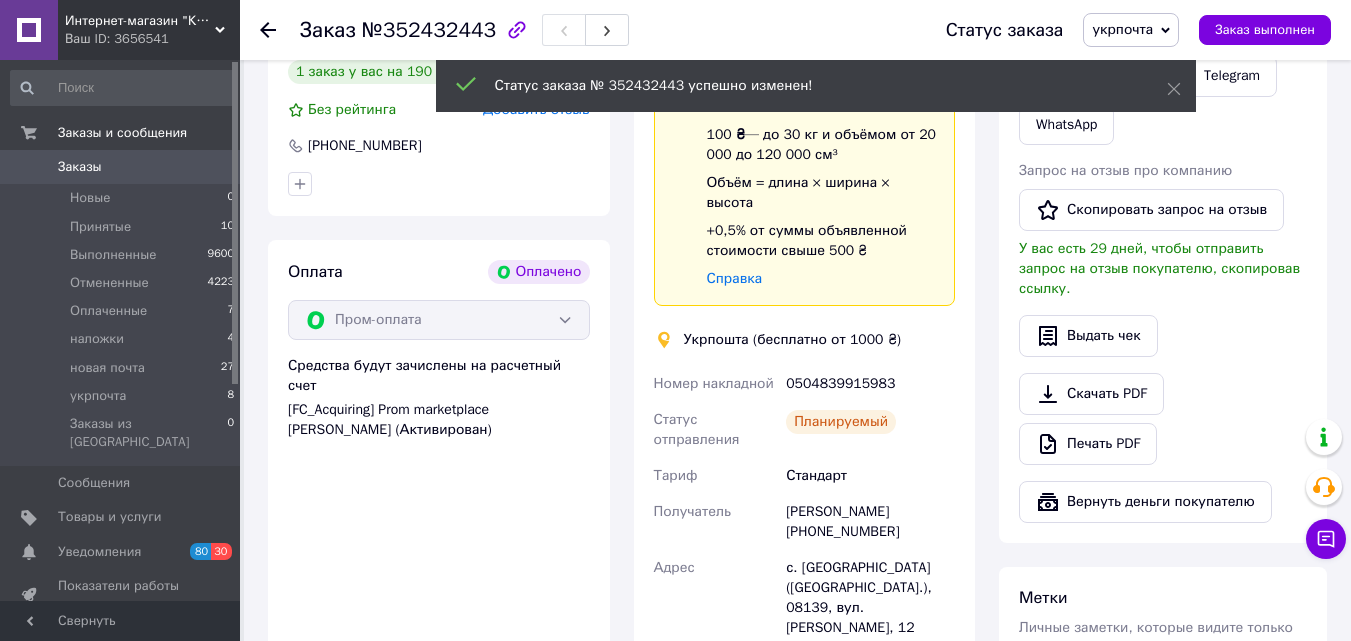 click 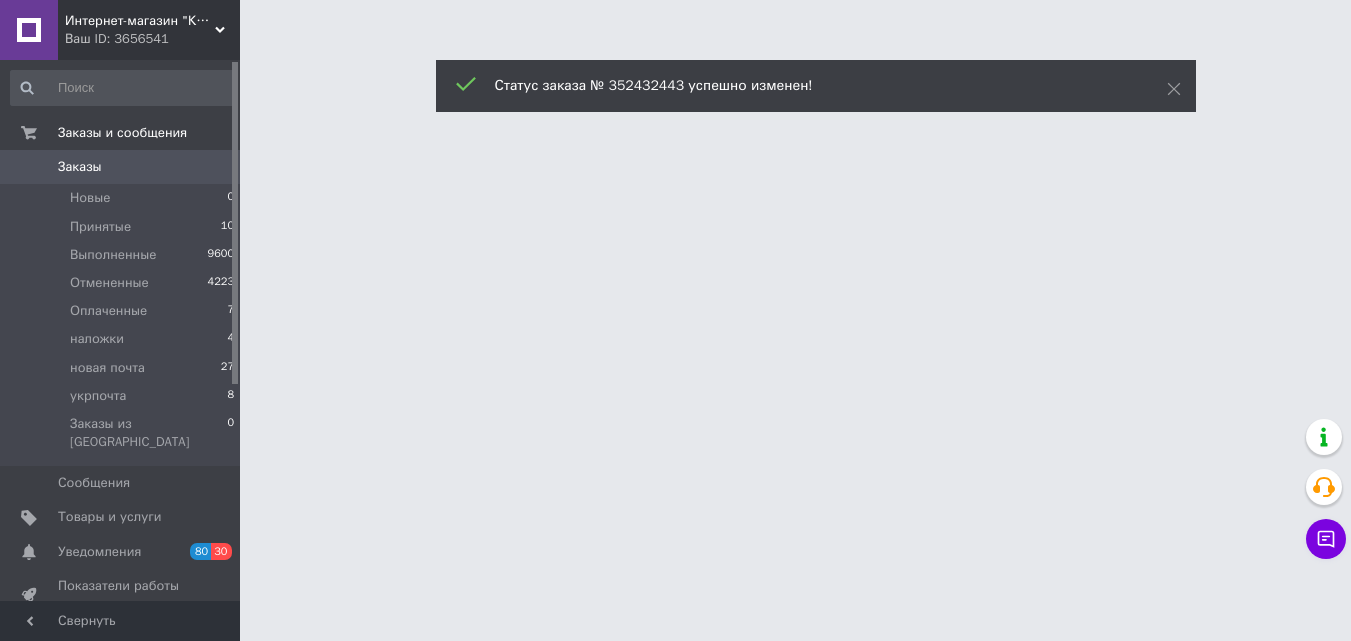 scroll, scrollTop: 0, scrollLeft: 0, axis: both 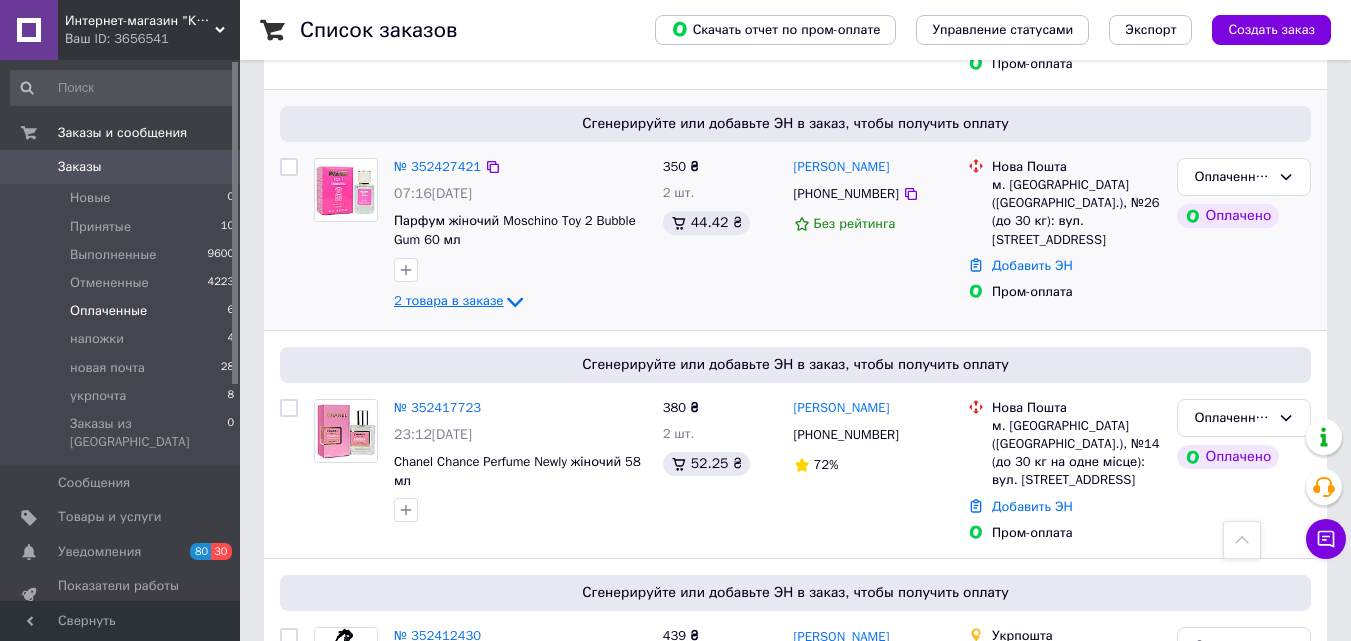 click on "2 товара в заказе" at bounding box center (448, 300) 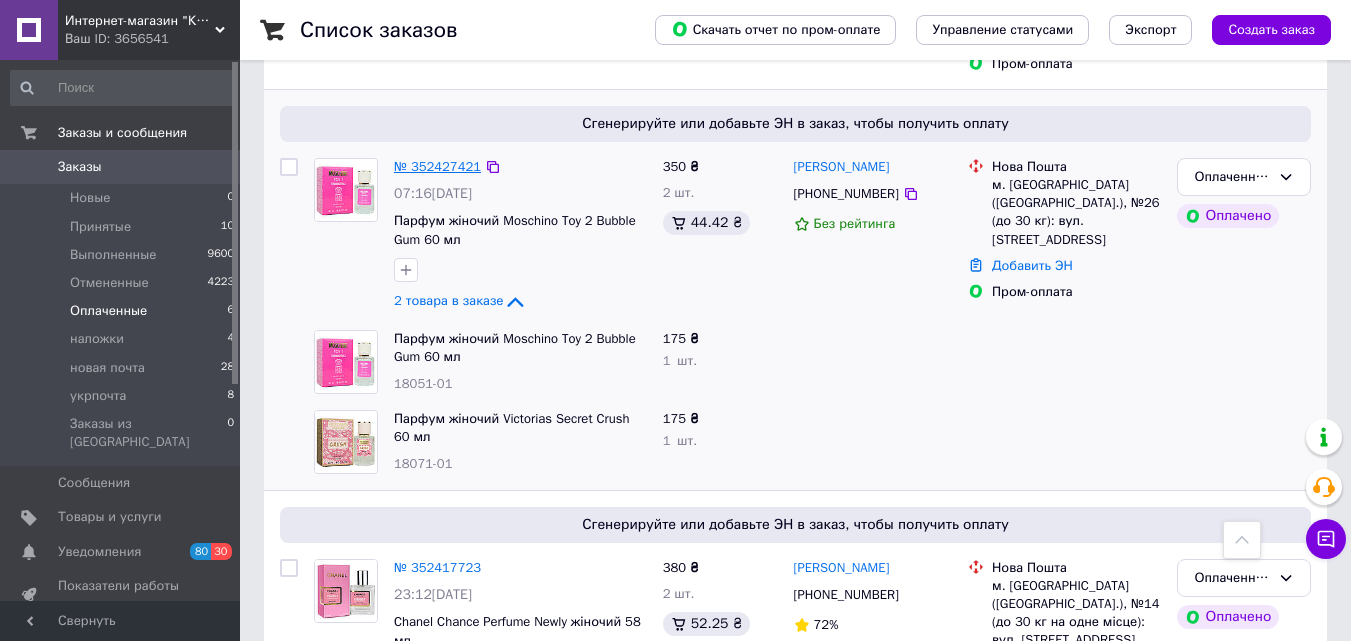 click on "№ 352427421" at bounding box center (437, 166) 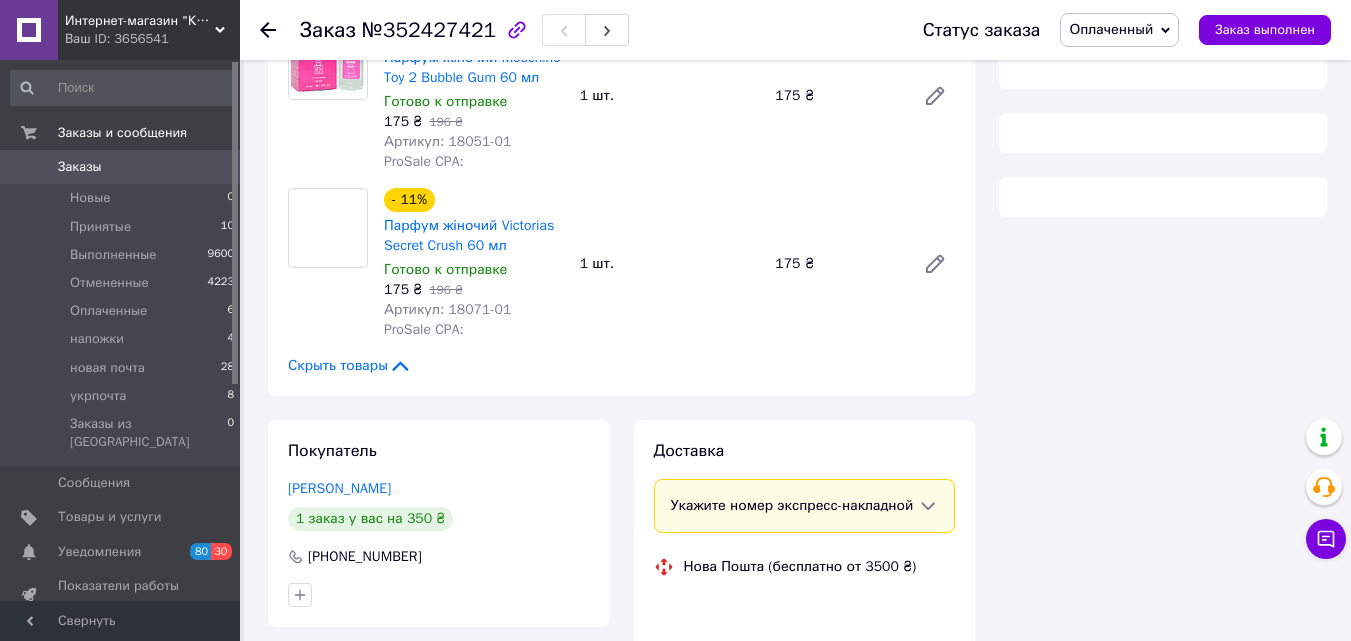 scroll, scrollTop: 454, scrollLeft: 0, axis: vertical 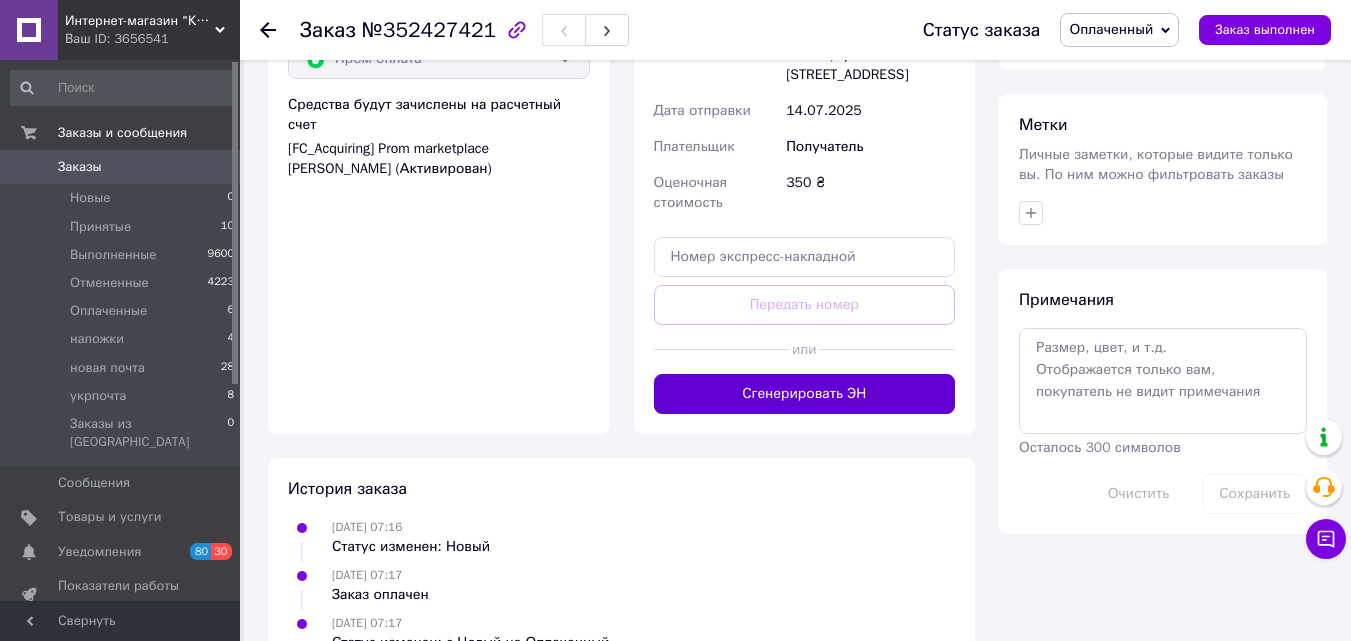 click on "Сгенерировать ЭН" at bounding box center [805, 394] 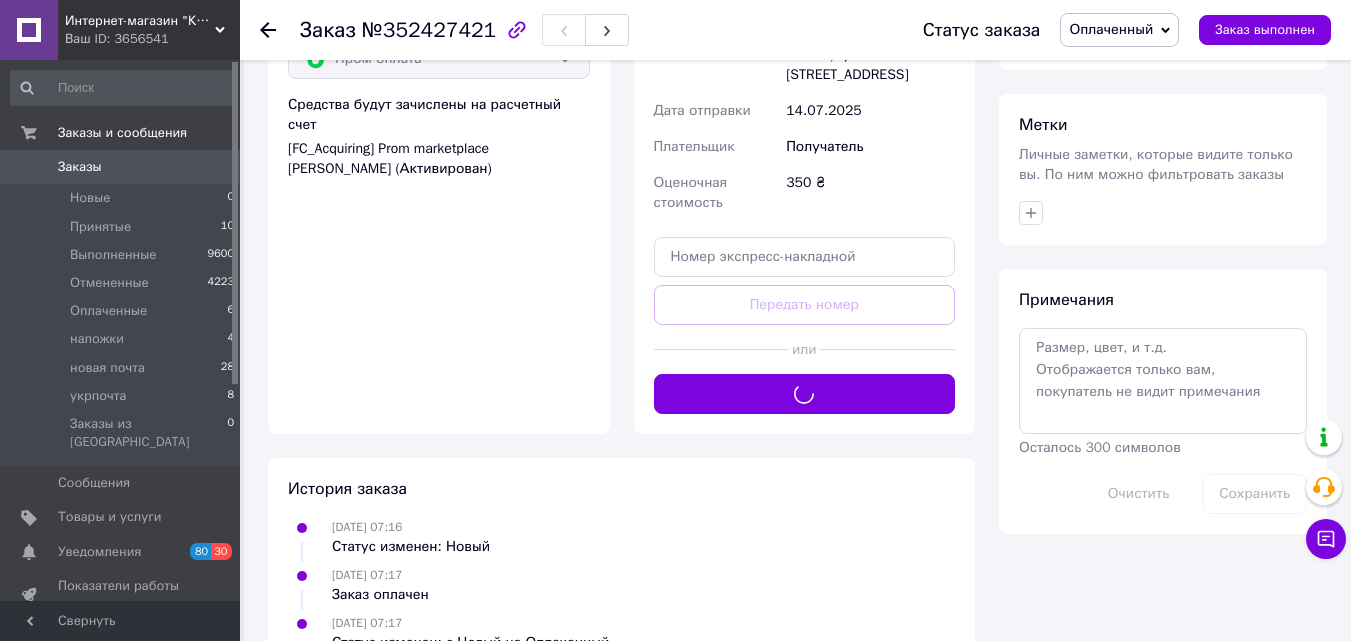 click on "Оплаченный" at bounding box center [1111, 29] 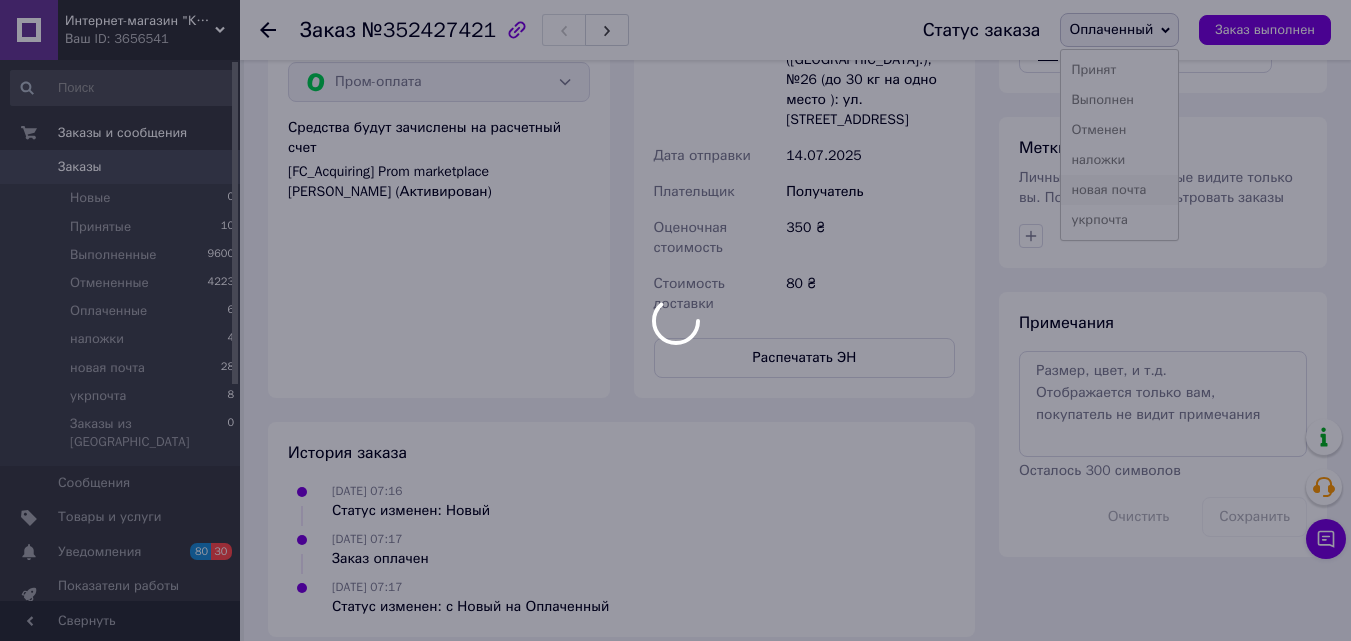 click on "Интернет-магазин "КОСМЕТИЧКА" Ваш ID: 3656541 Сайт Интернет-магазин "КОСМЕТИЧКА" Кабинет покупателя Проверить состояние системы Страница на портале Справка Выйти Заказы и сообщения Заказы 0 Новые 0 Принятые 10 Выполненные 9600 Отмененные 4223 Оплаченные 6 наложки 4 новая почта 28 укрпочта 8 Заказы из Розетки 0 Сообщения 0 Товары и услуги Уведомления 80 30 Показатели работы компании Панель управления Отзывы Покупатели Каталог ProSale Аналитика Управление сайтом Кошелек компании Маркет Настройки Тарифы и счета Prom микс 6 000" at bounding box center (675, -149) 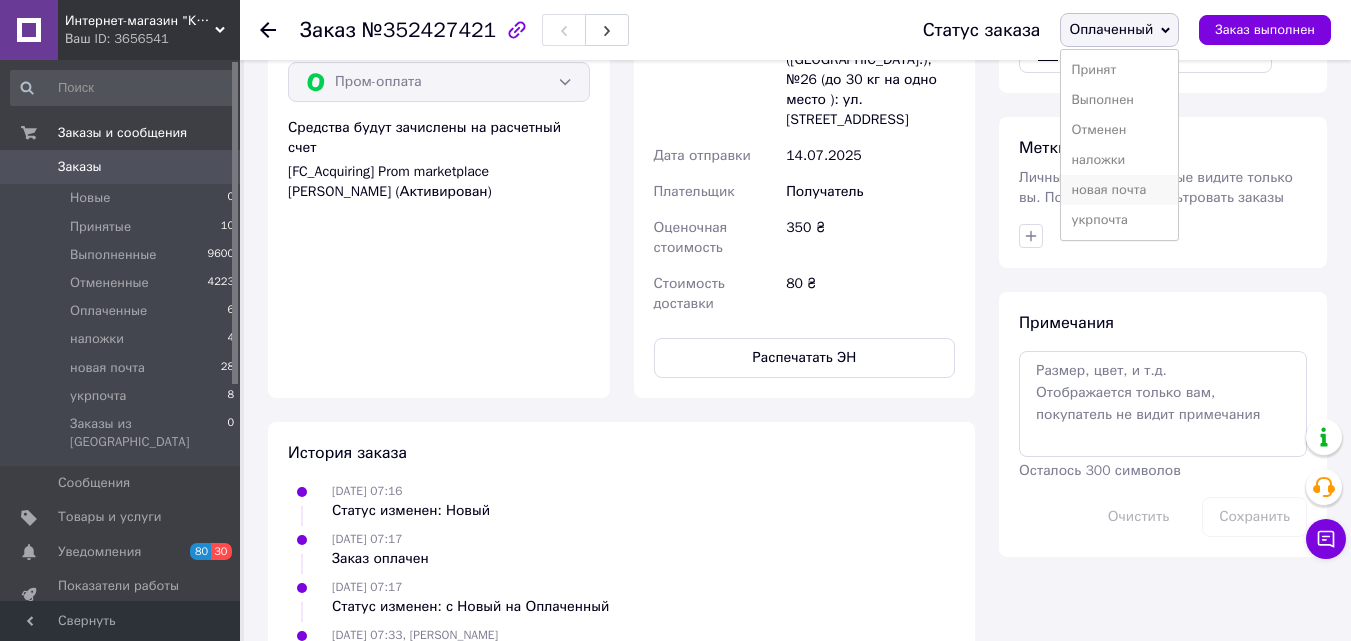 scroll, scrollTop: 981, scrollLeft: 0, axis: vertical 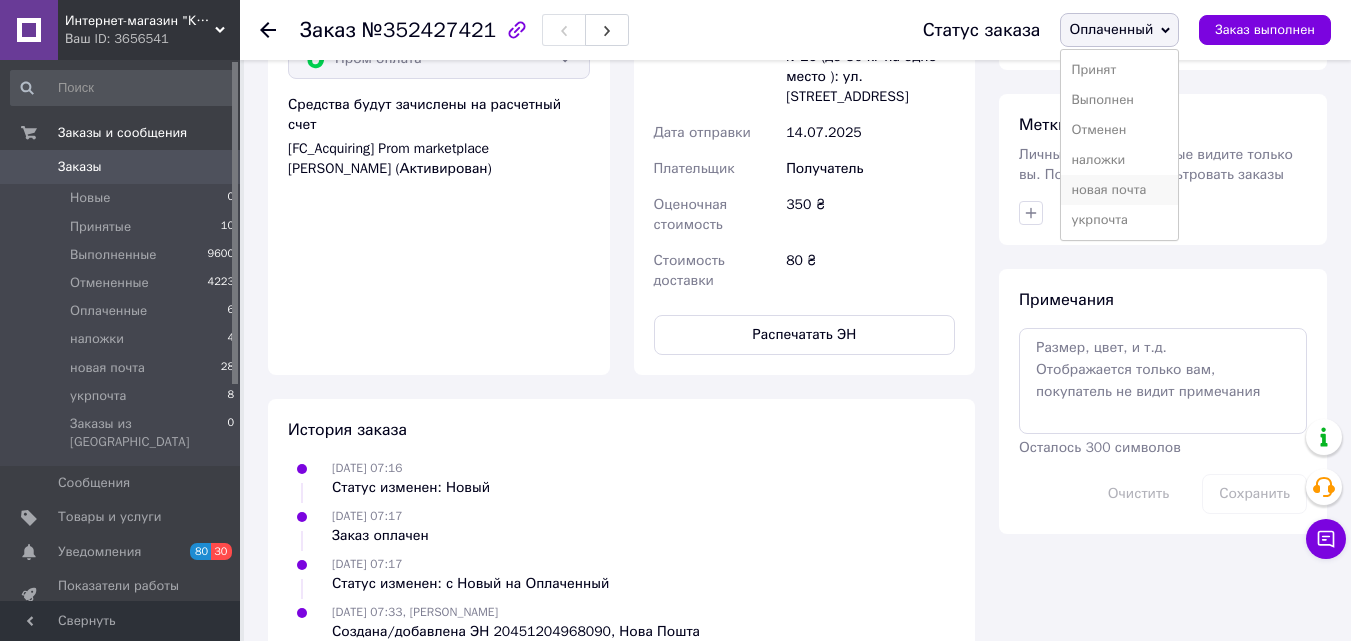 click on "новая почта" at bounding box center (1119, 190) 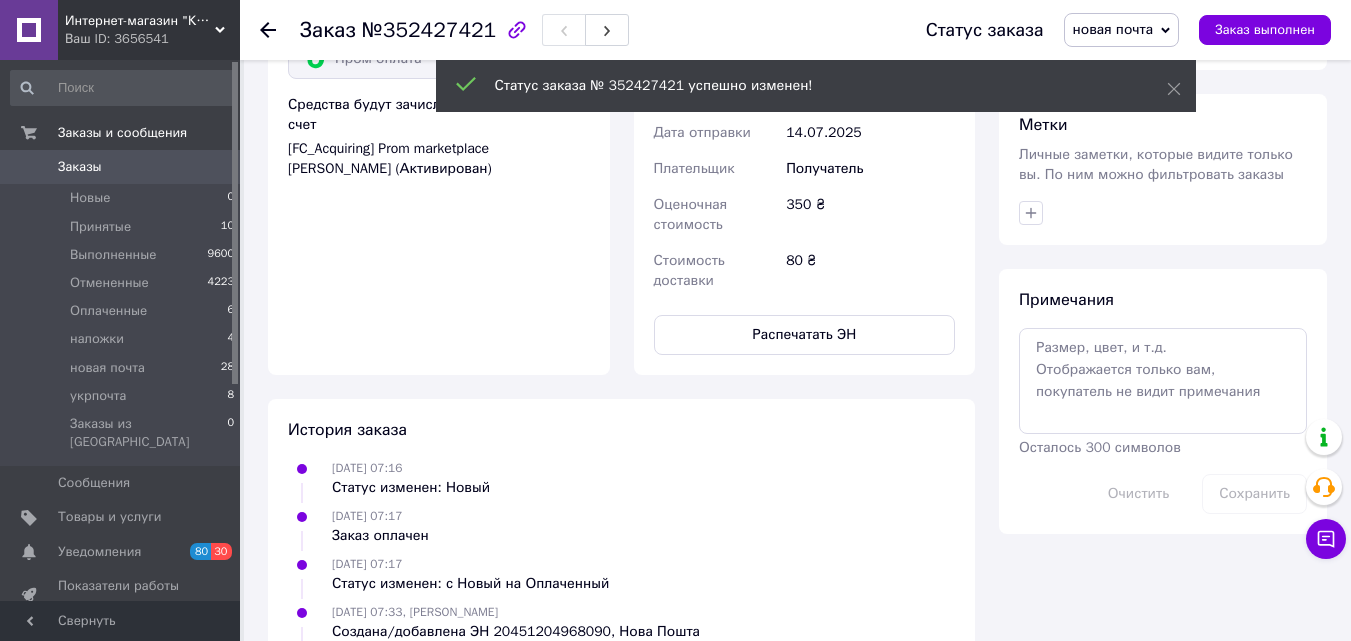 click 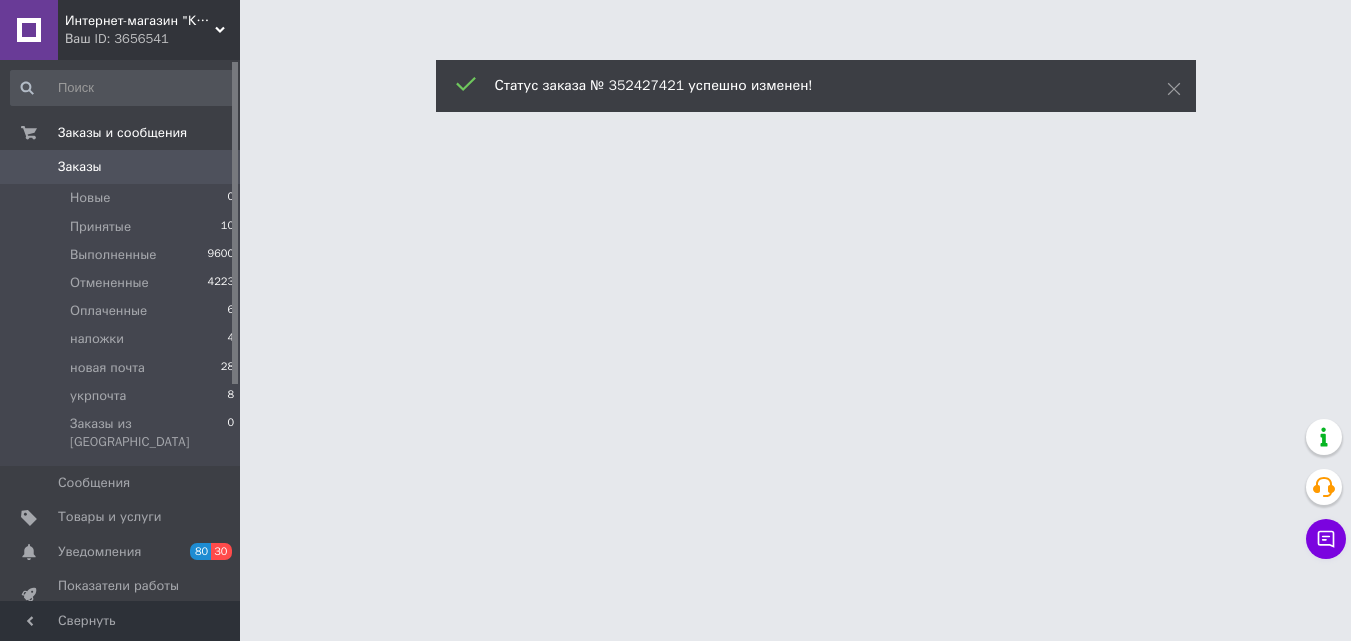 scroll, scrollTop: 0, scrollLeft: 0, axis: both 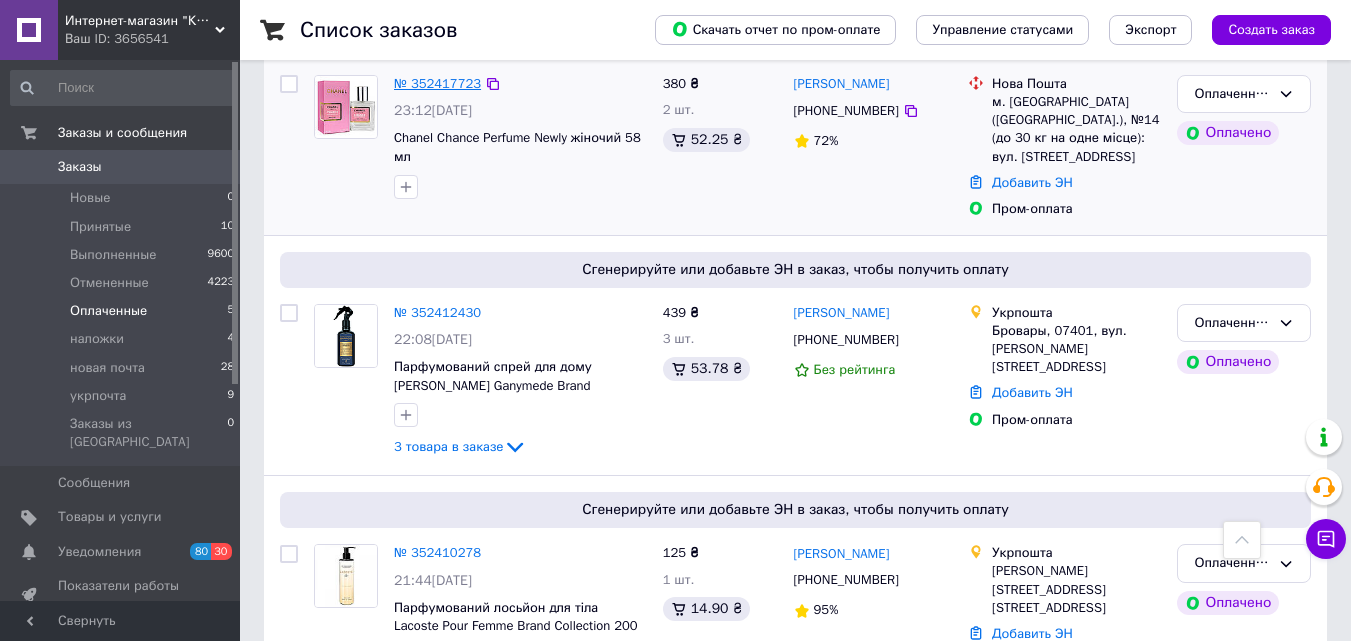click on "№ 352417723" at bounding box center [437, 83] 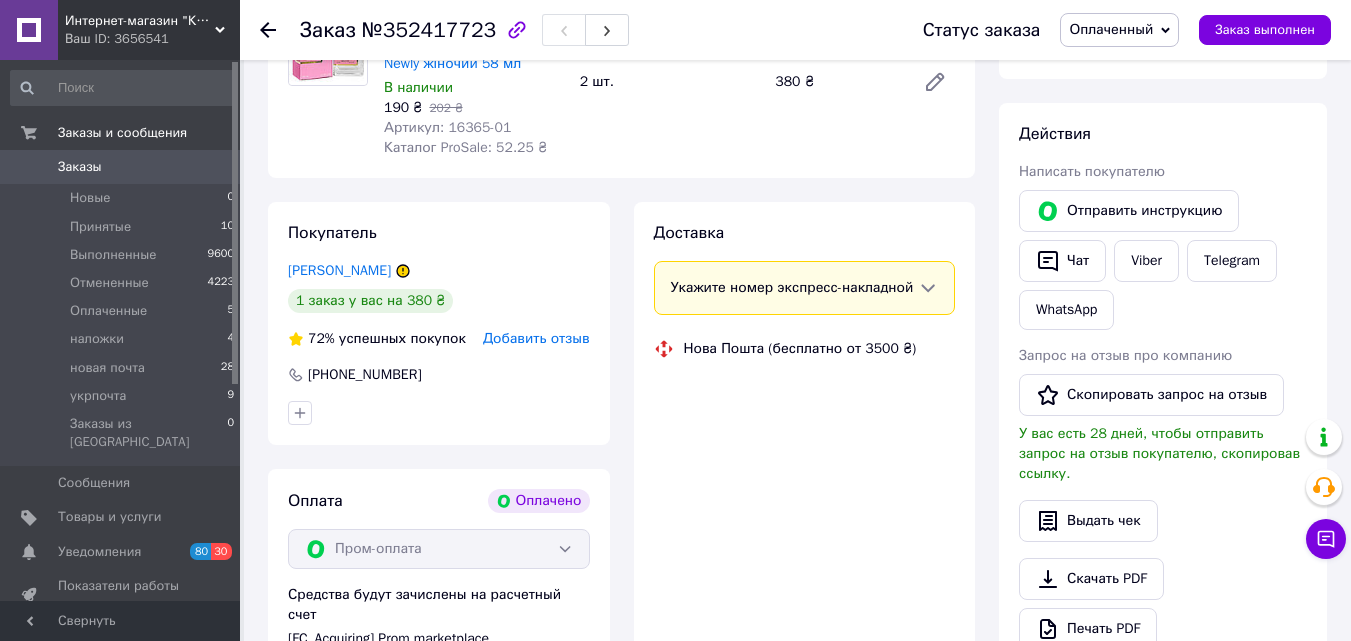 scroll, scrollTop: 537, scrollLeft: 0, axis: vertical 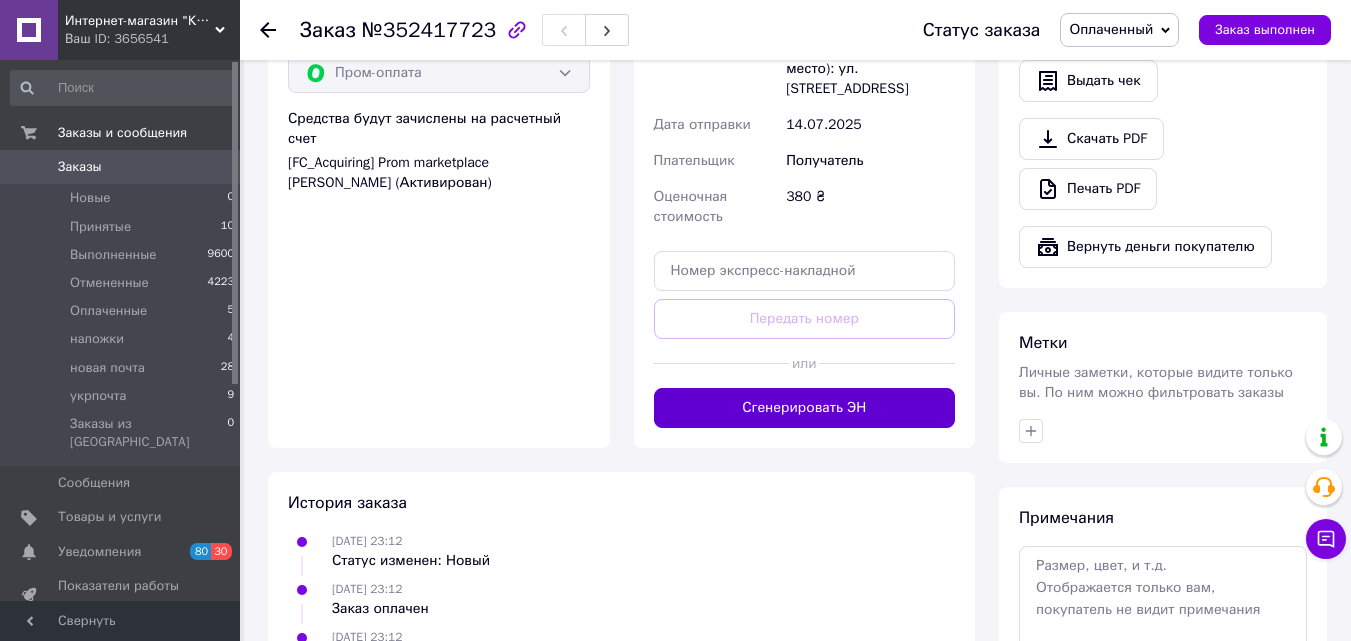 click on "Сгенерировать ЭН" at bounding box center (805, 408) 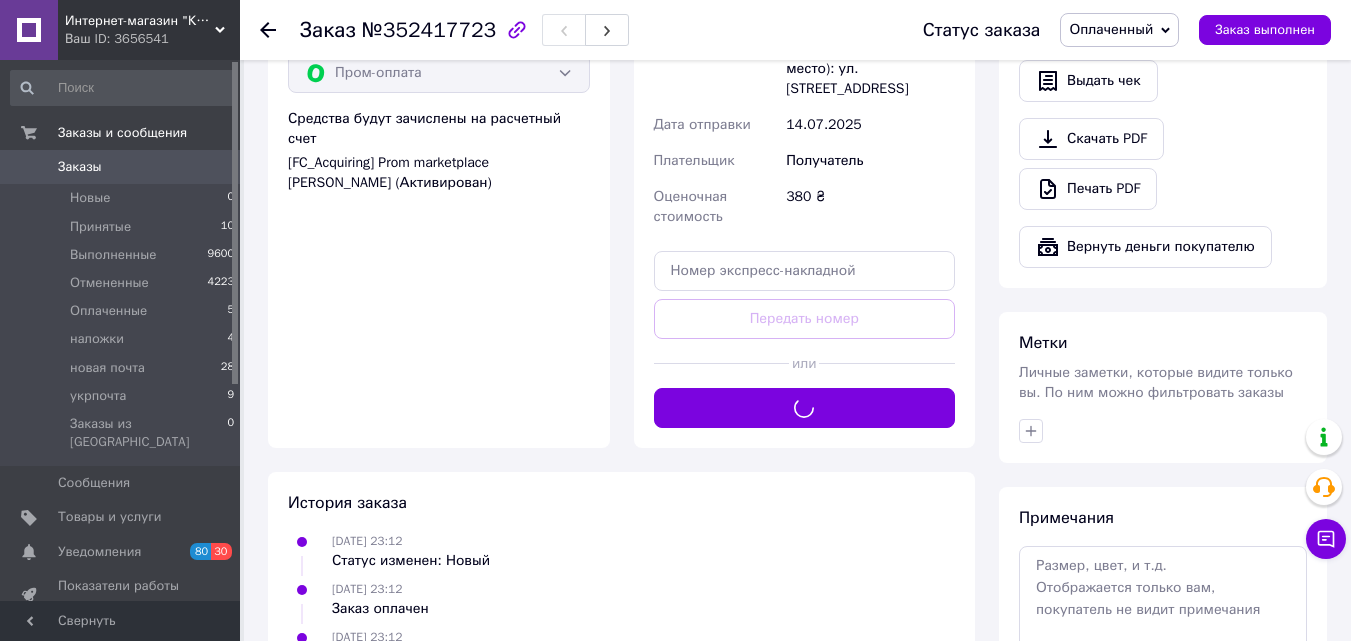 click on "Статус заказа Оплаченный Принят Выполнен Отменен наложки новая почта укрпочта Заказ выполнен" at bounding box center [1107, 30] 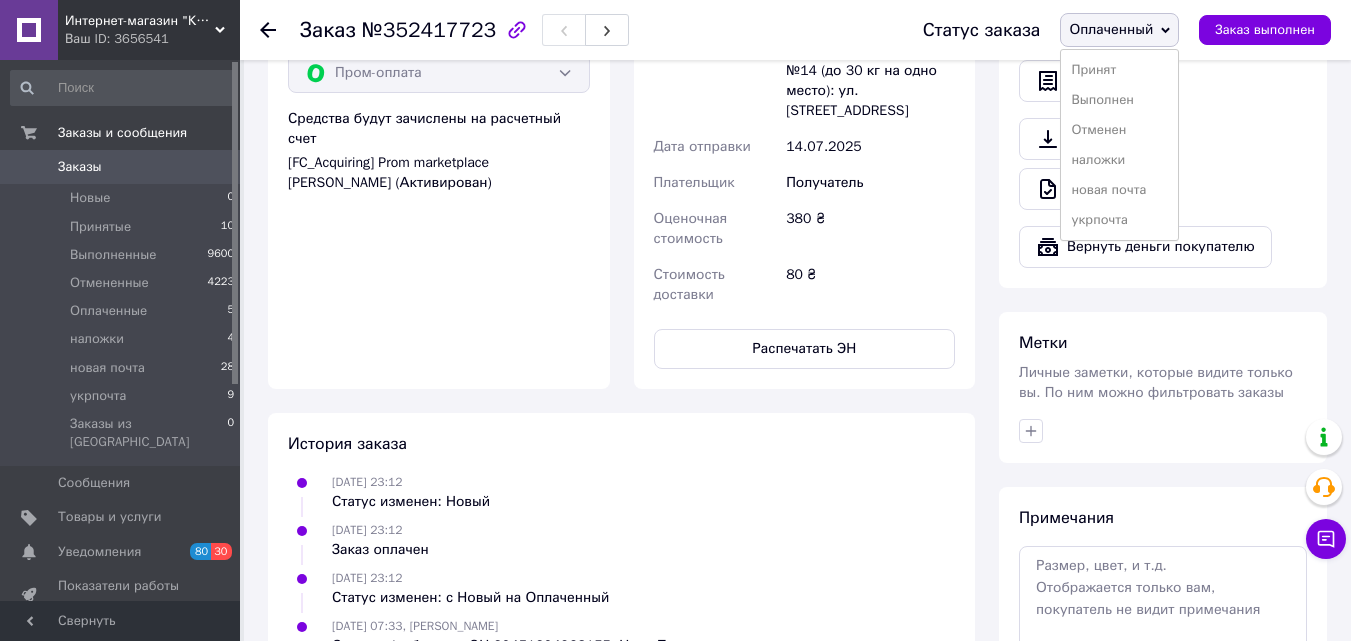 drag, startPoint x: 1124, startPoint y: 191, endPoint x: 1093, endPoint y: 196, distance: 31.400637 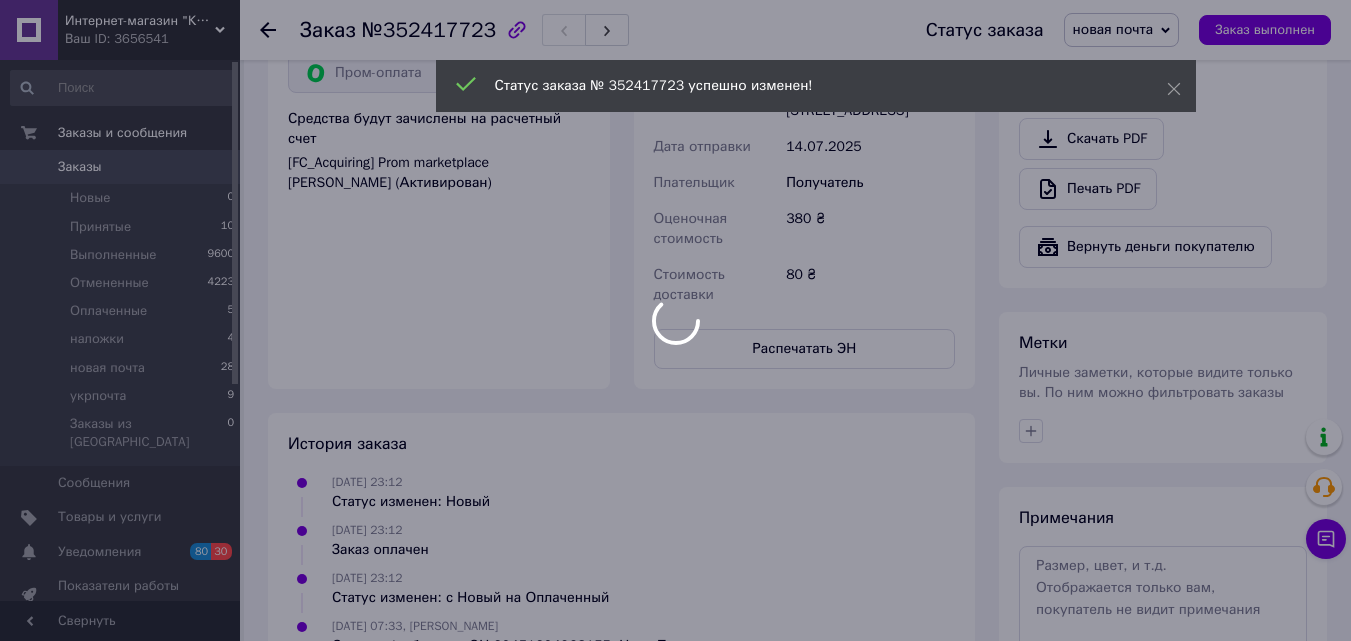click at bounding box center [675, 320] 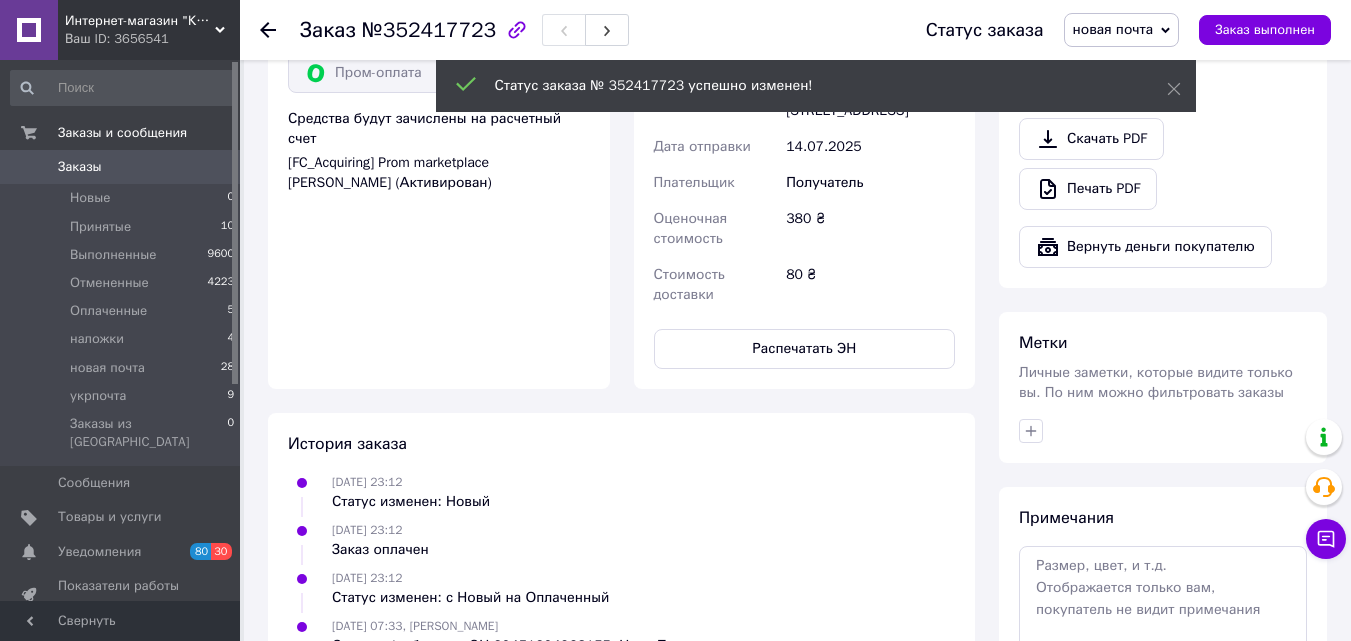 click 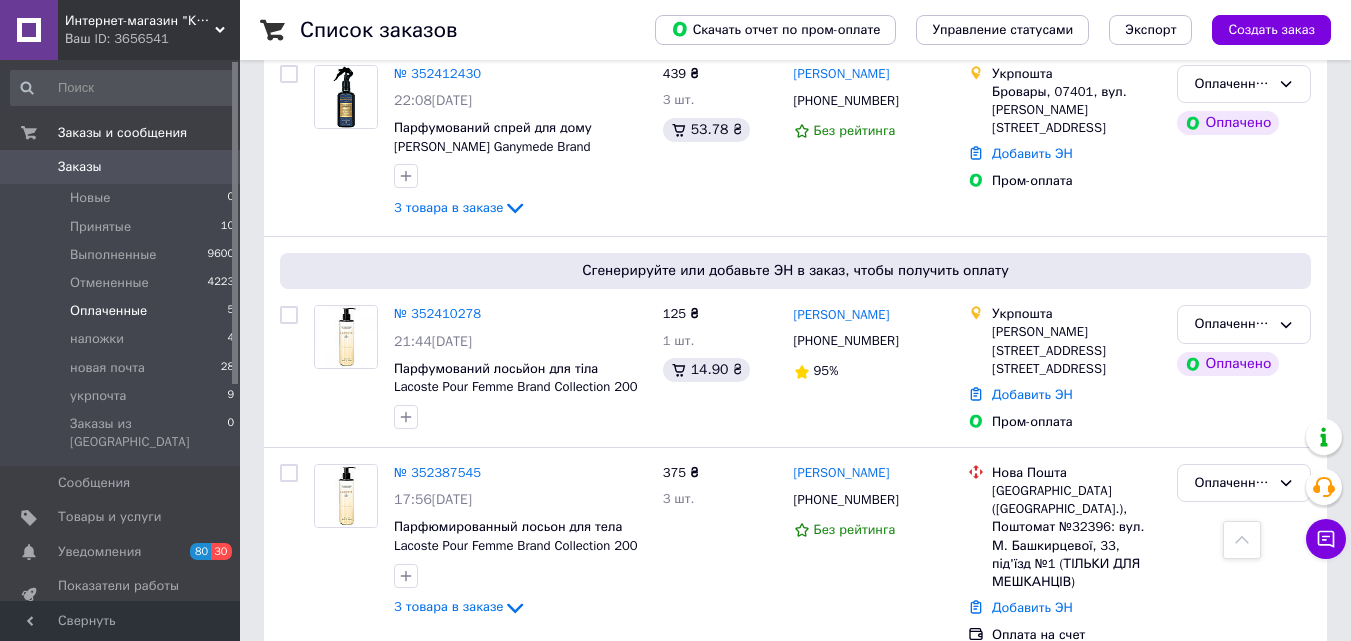 scroll, scrollTop: 821, scrollLeft: 0, axis: vertical 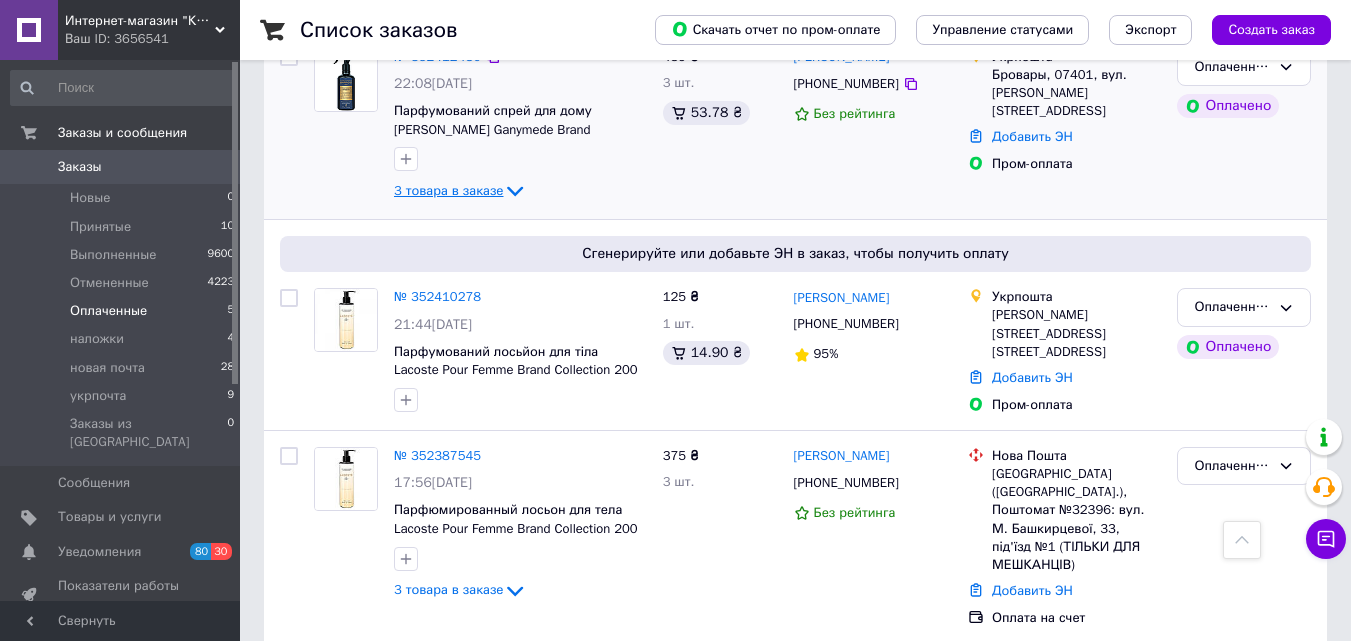 click 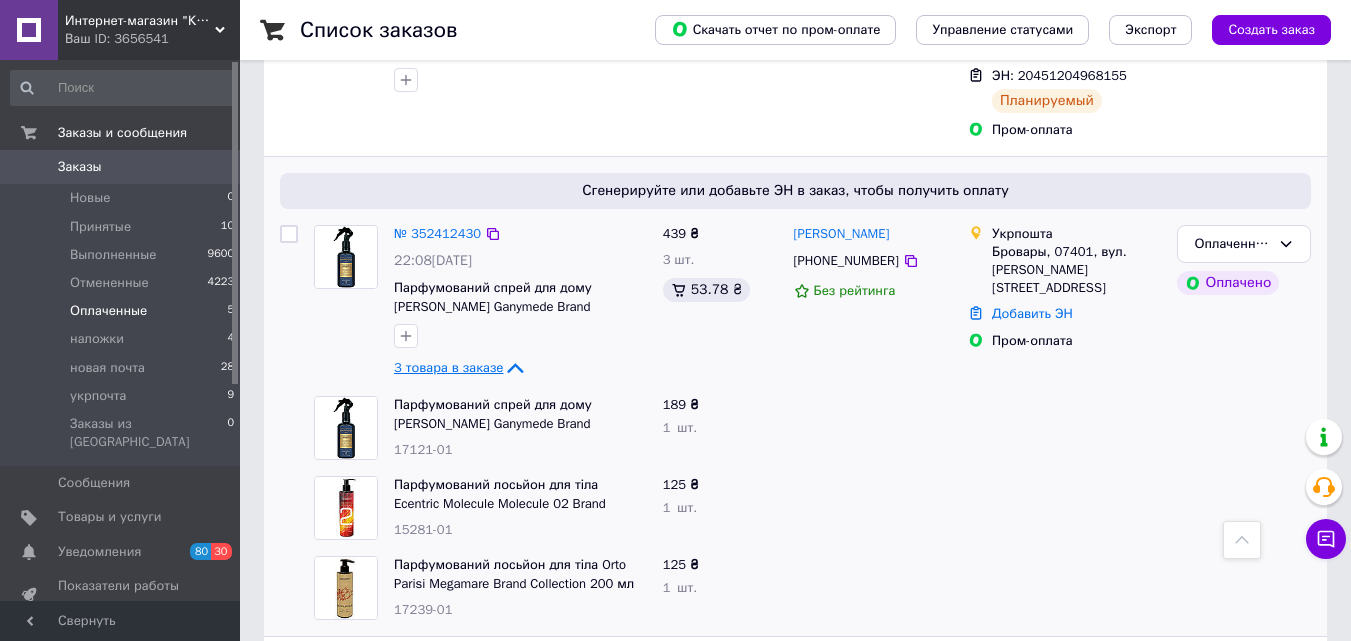 scroll, scrollTop: 621, scrollLeft: 0, axis: vertical 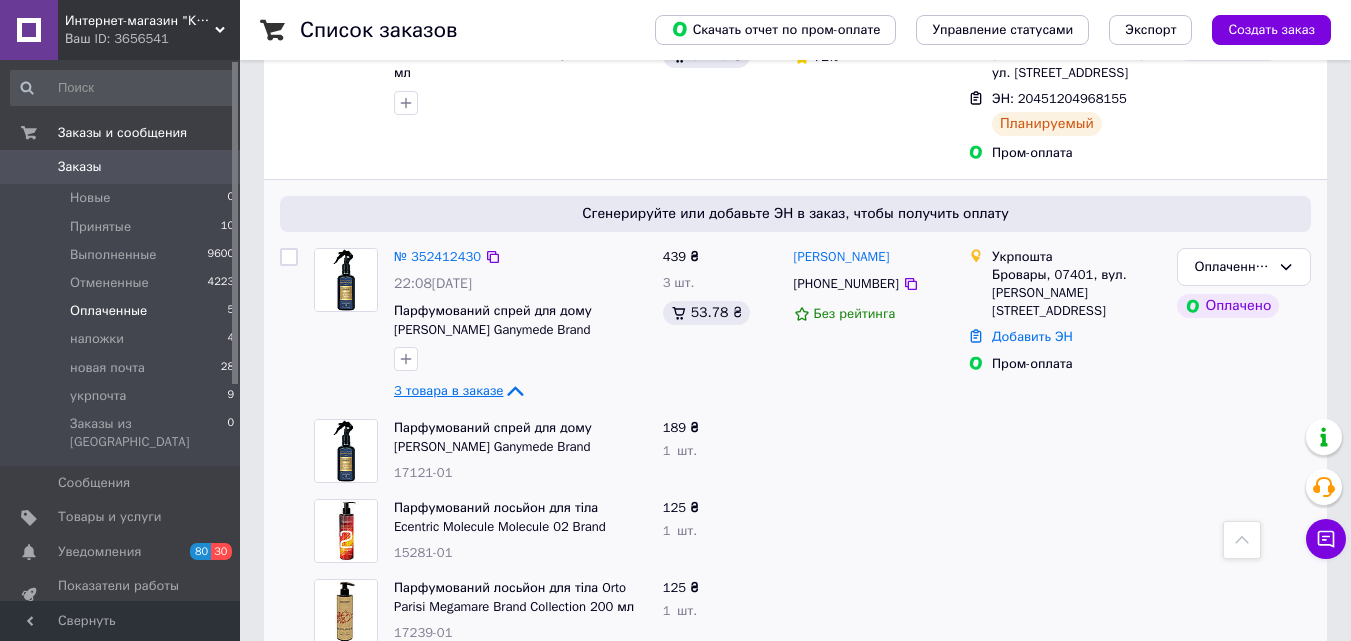 click on "3 товара в заказе" at bounding box center [448, 390] 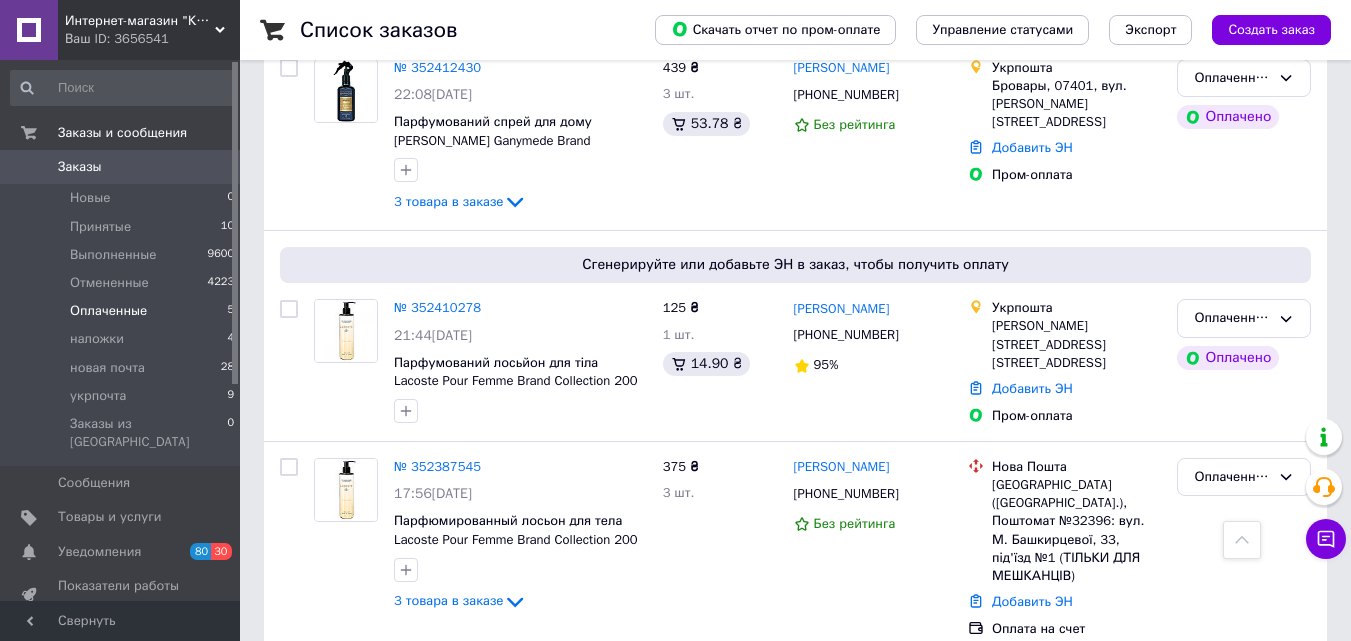 scroll, scrollTop: 821, scrollLeft: 0, axis: vertical 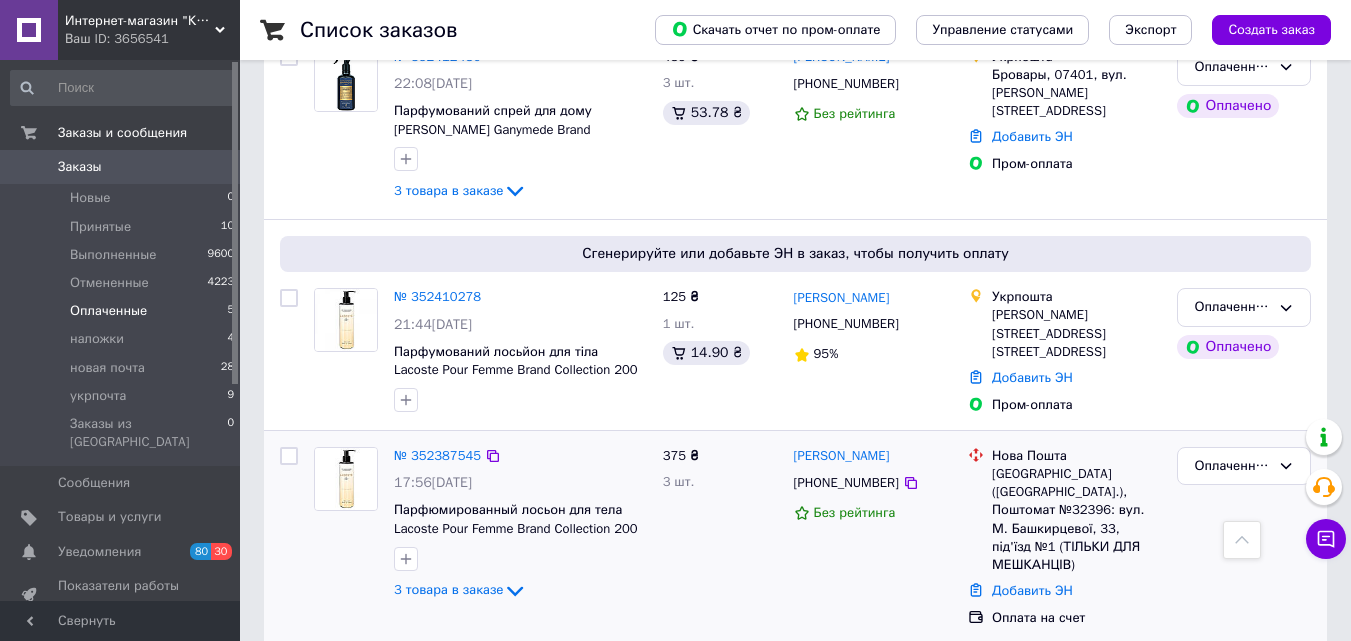 drag, startPoint x: 497, startPoint y: 588, endPoint x: 599, endPoint y: 567, distance: 104.13933 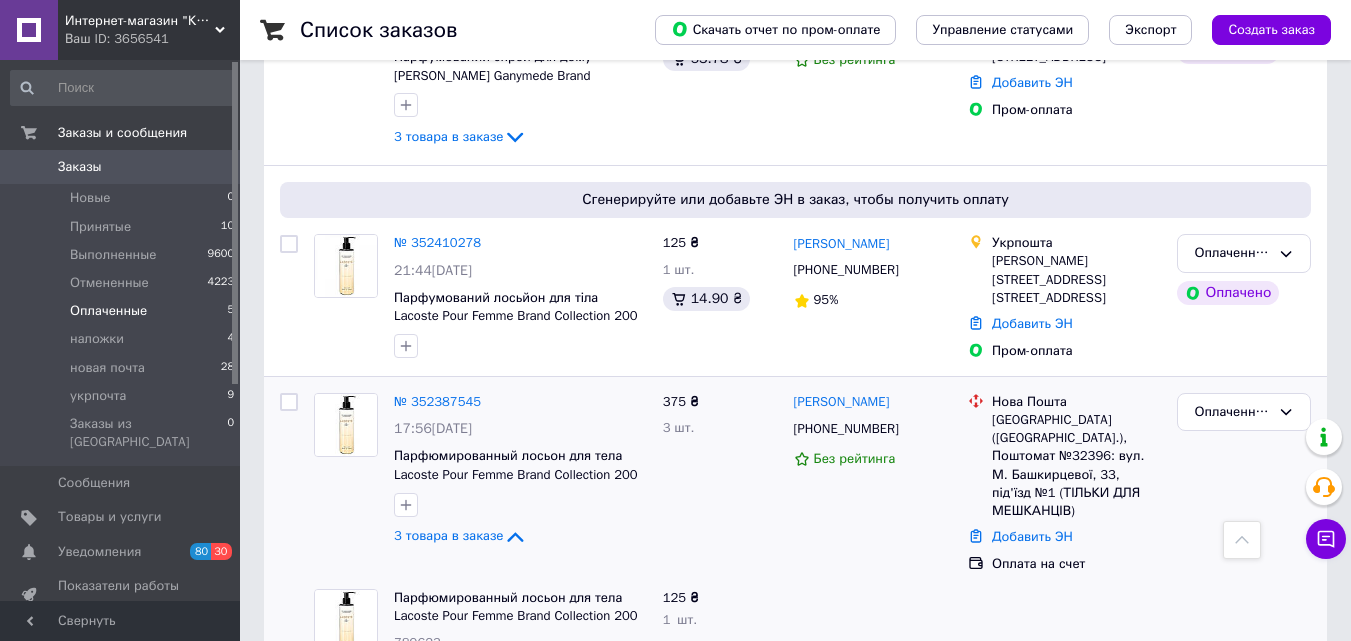 scroll, scrollTop: 1062, scrollLeft: 0, axis: vertical 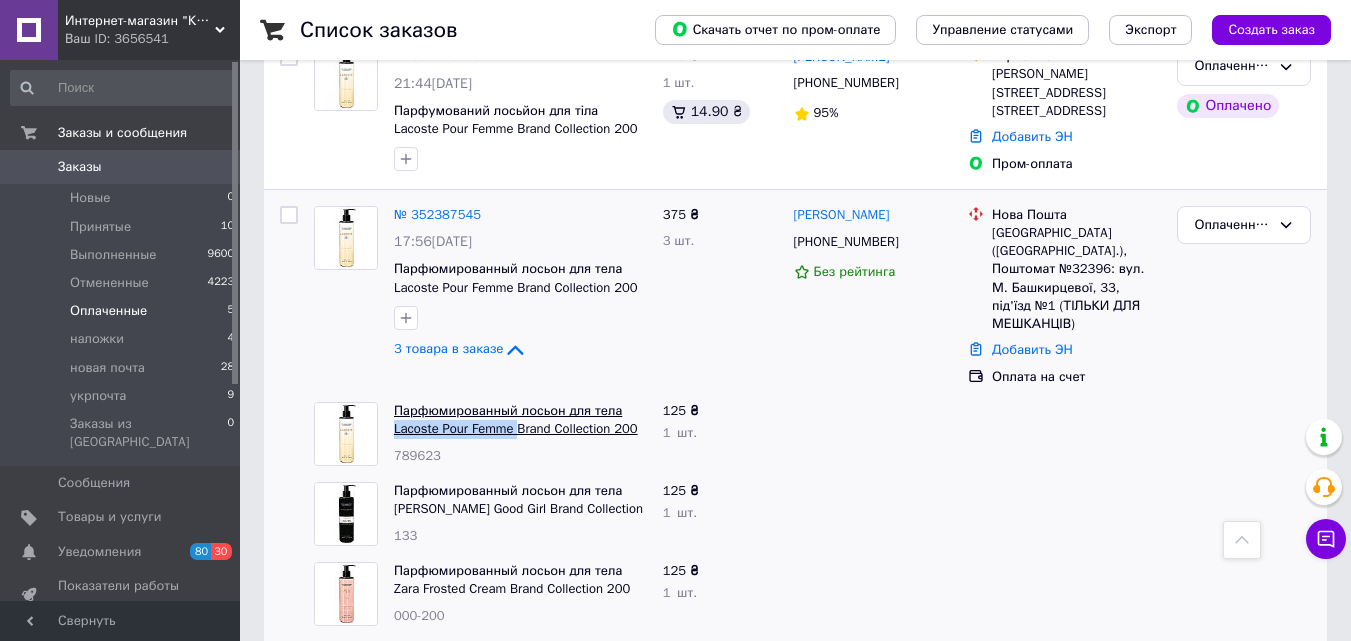 drag, startPoint x: 388, startPoint y: 403, endPoint x: 518, endPoint y: 396, distance: 130.18832 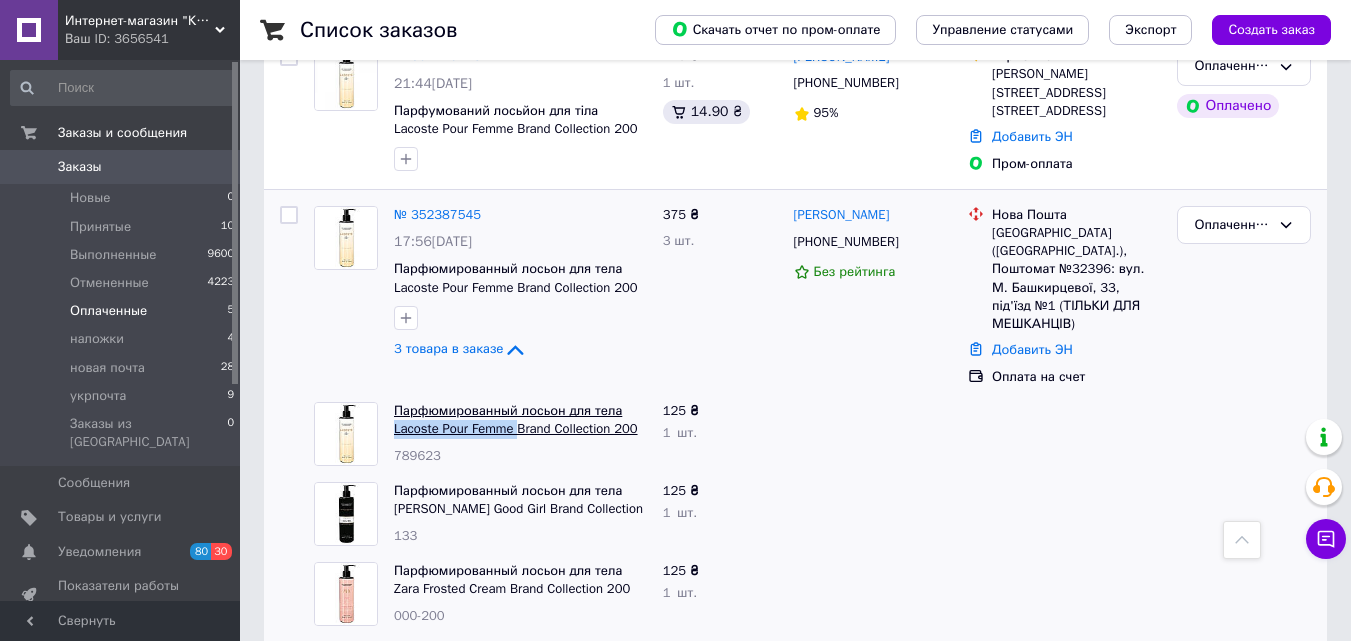 copy on "Lacoste Pour Femme" 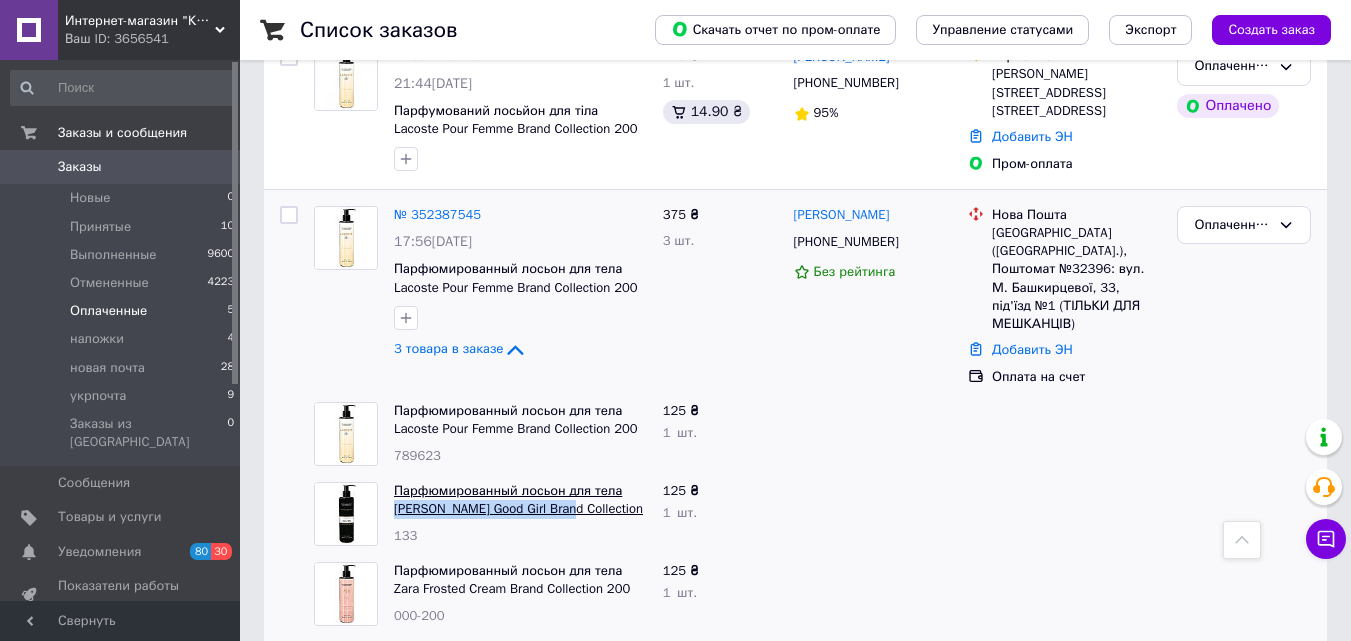 drag, startPoint x: 391, startPoint y: 480, endPoint x: 554, endPoint y: 481, distance: 163.00307 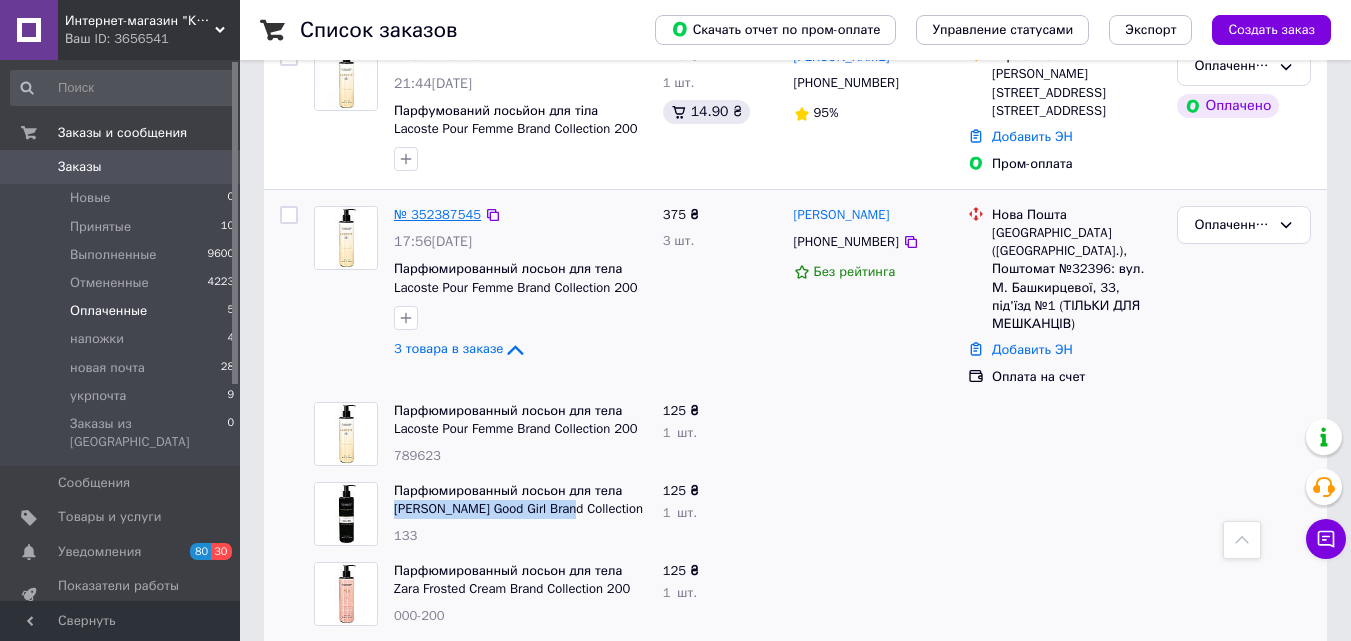 click on "№ 352387545" at bounding box center (437, 214) 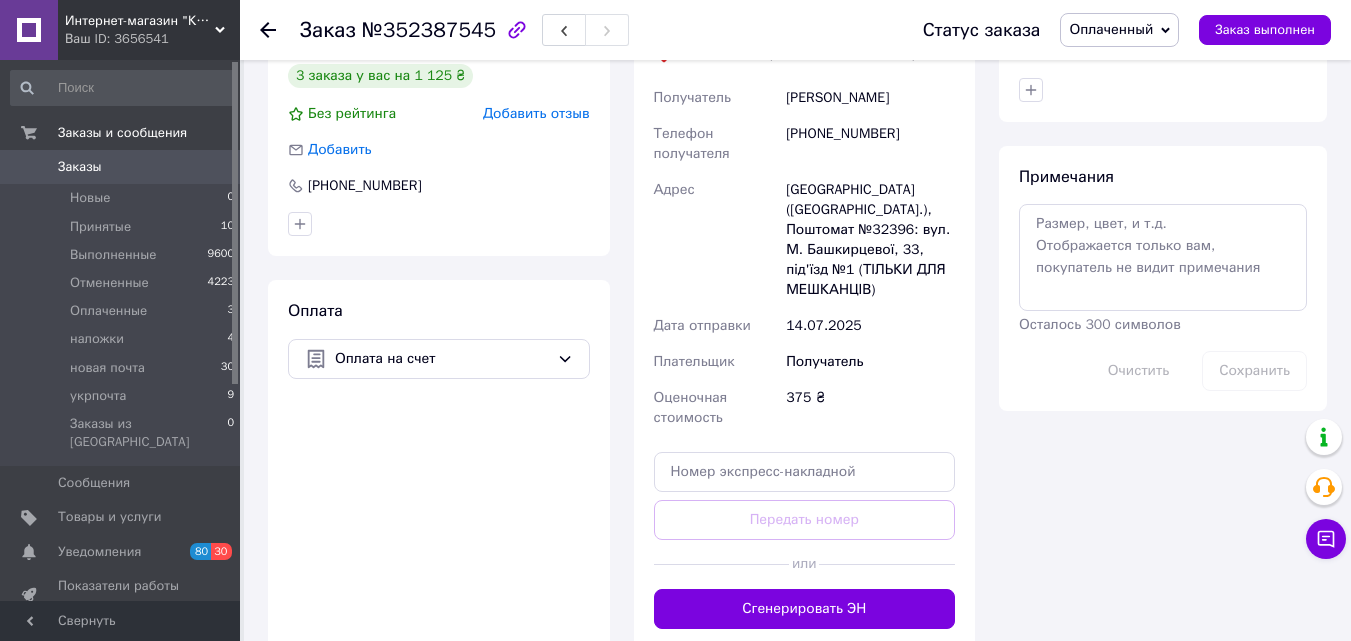 scroll, scrollTop: 1062, scrollLeft: 0, axis: vertical 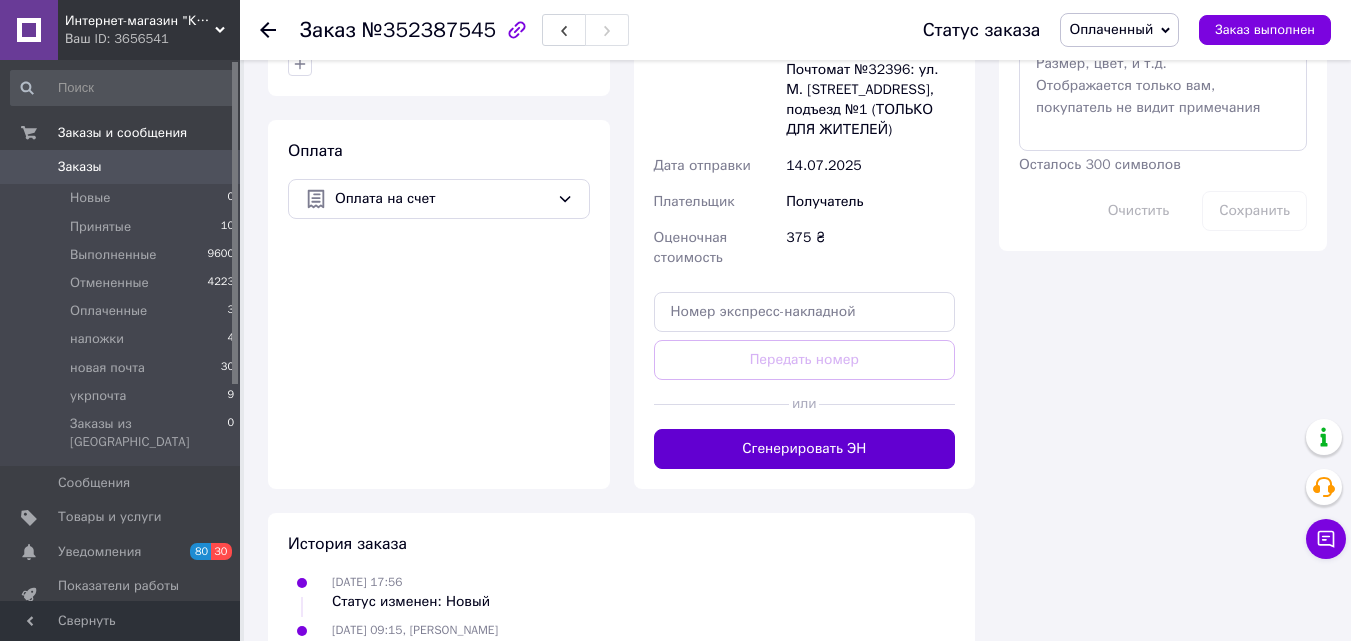 click on "Сгенерировать ЭН" at bounding box center (805, 449) 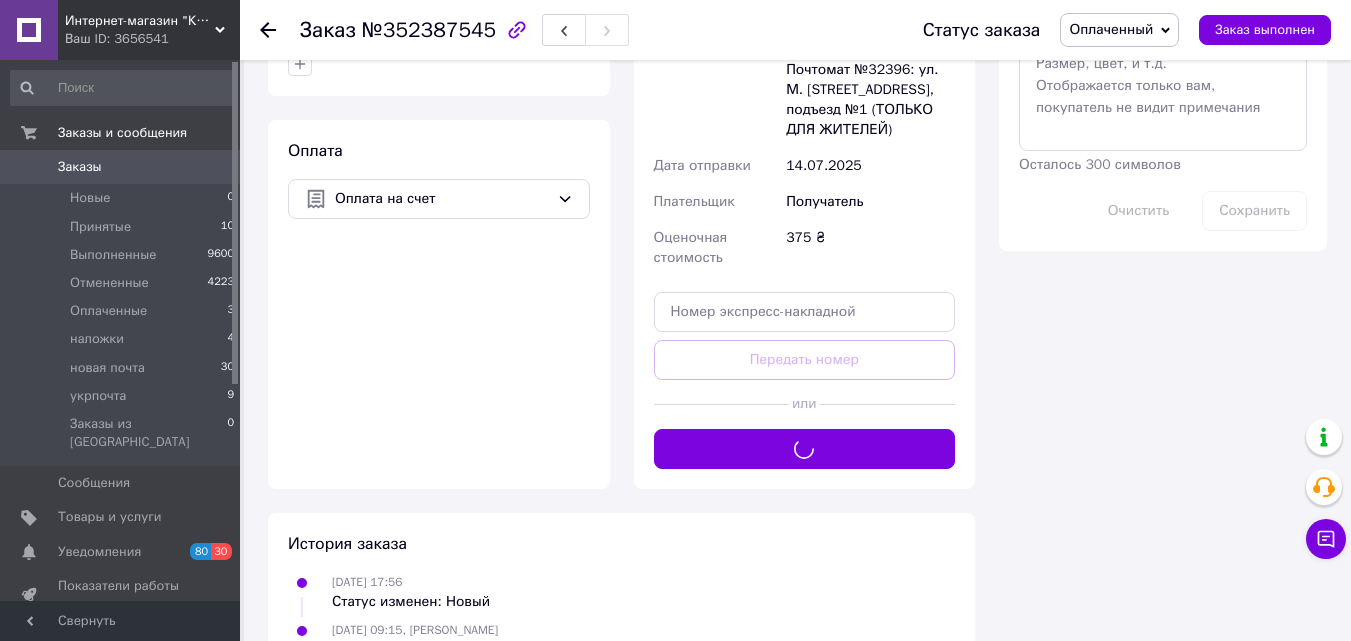click on "Оплаченный" at bounding box center (1111, 29) 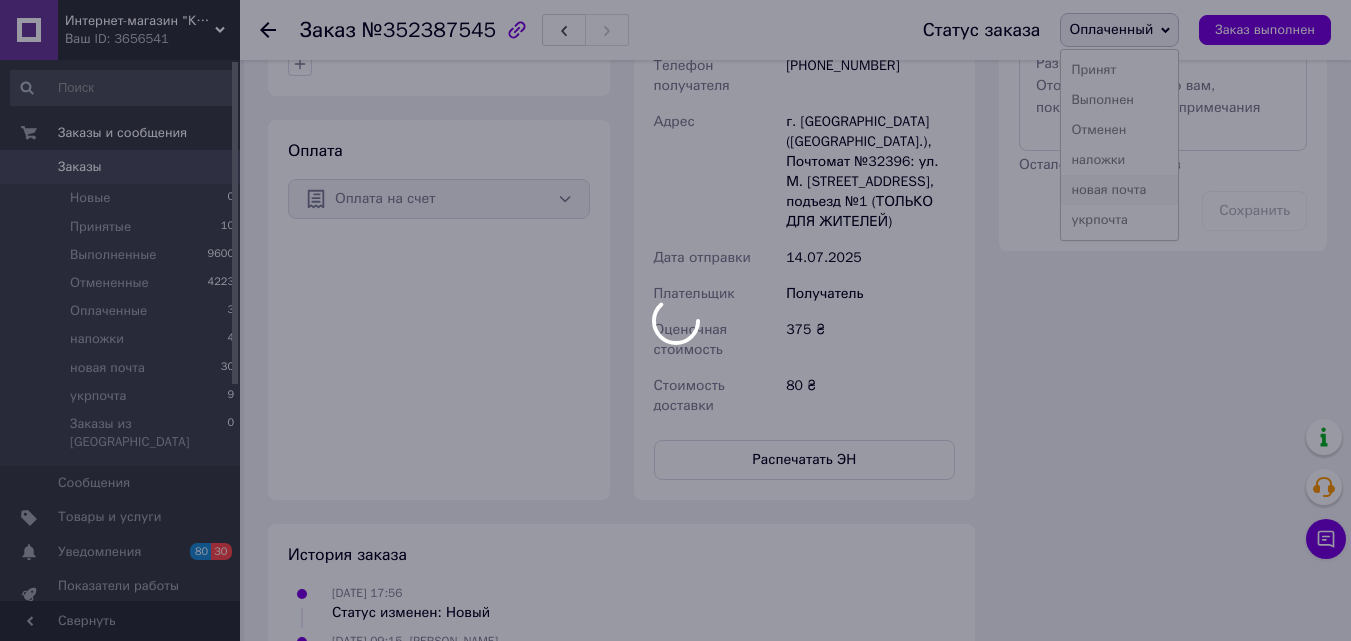 click on "новая почта" at bounding box center [1119, 190] 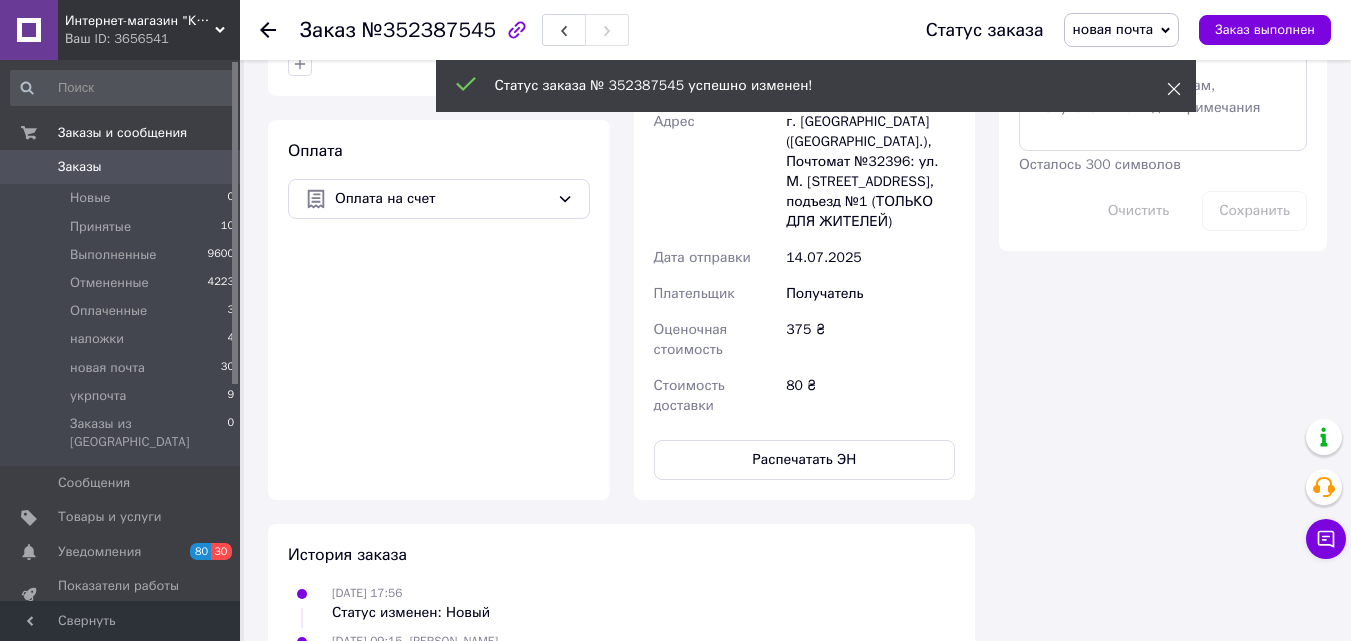 click at bounding box center (1174, 89) 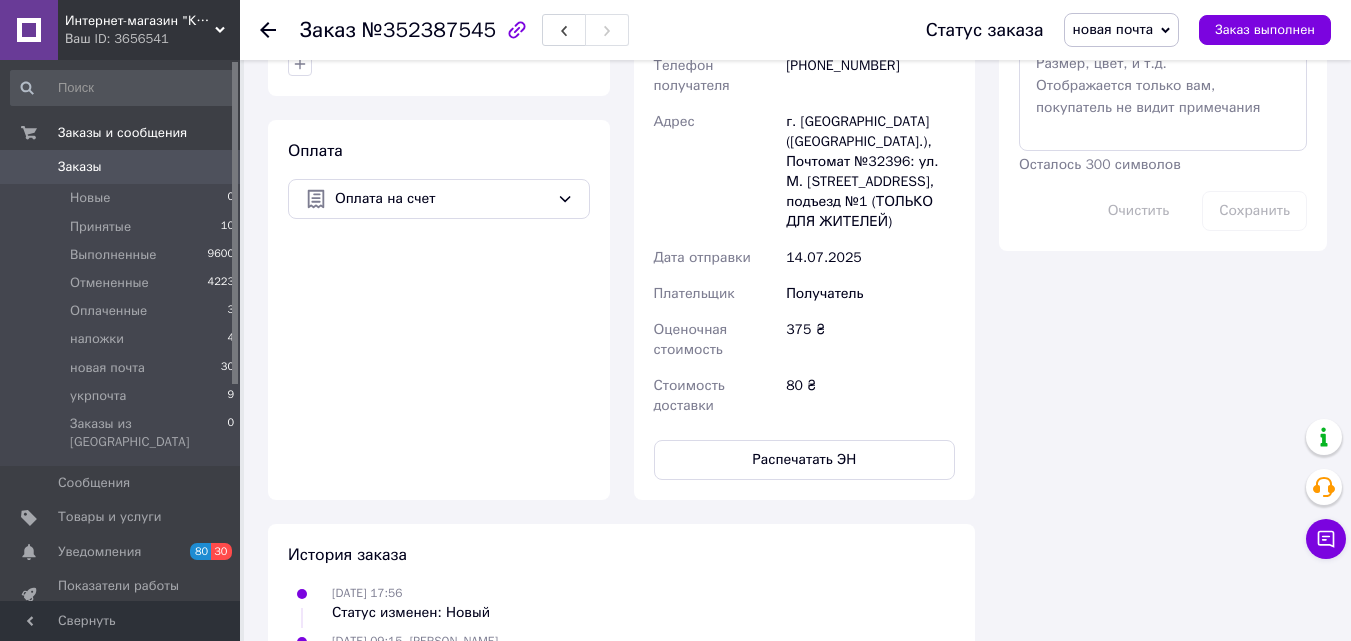 click 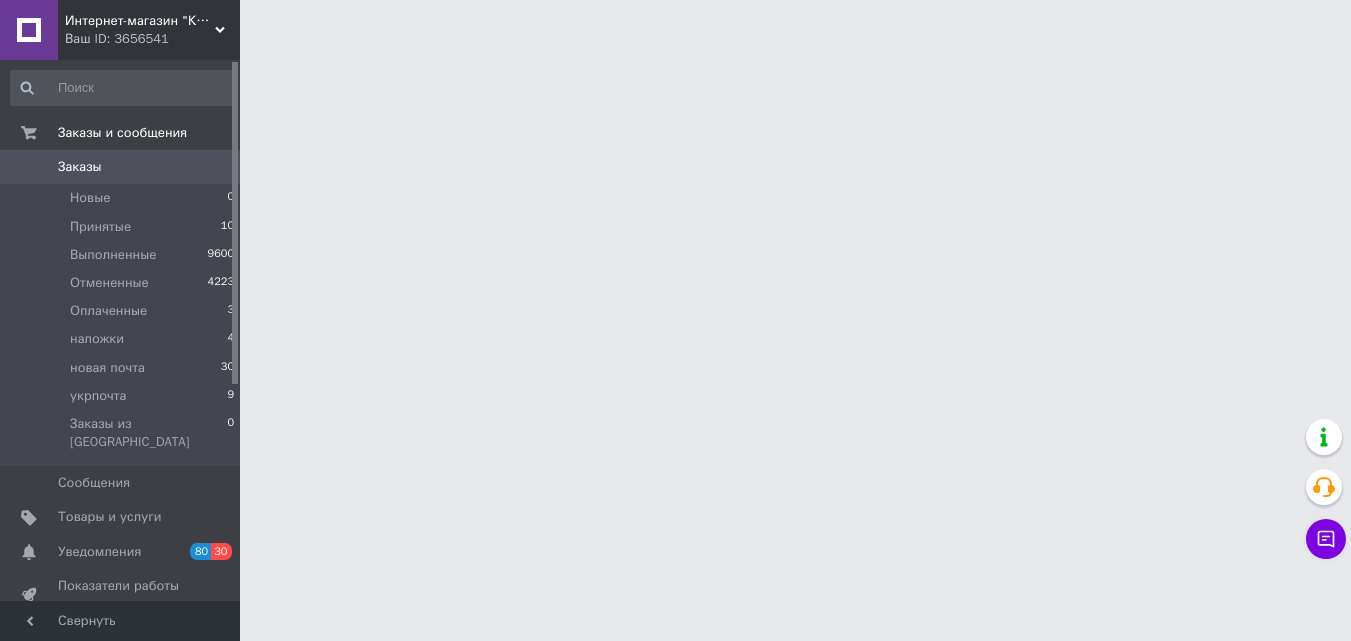 scroll, scrollTop: 0, scrollLeft: 0, axis: both 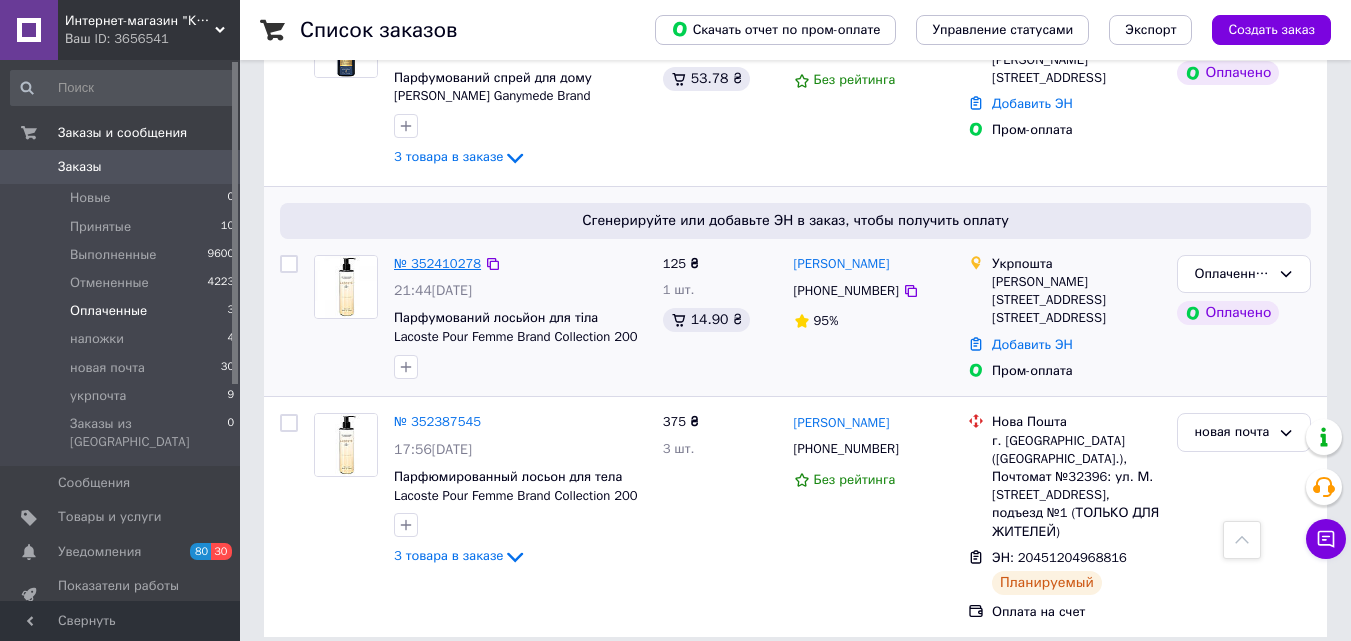 click on "№ 352410278" at bounding box center (437, 263) 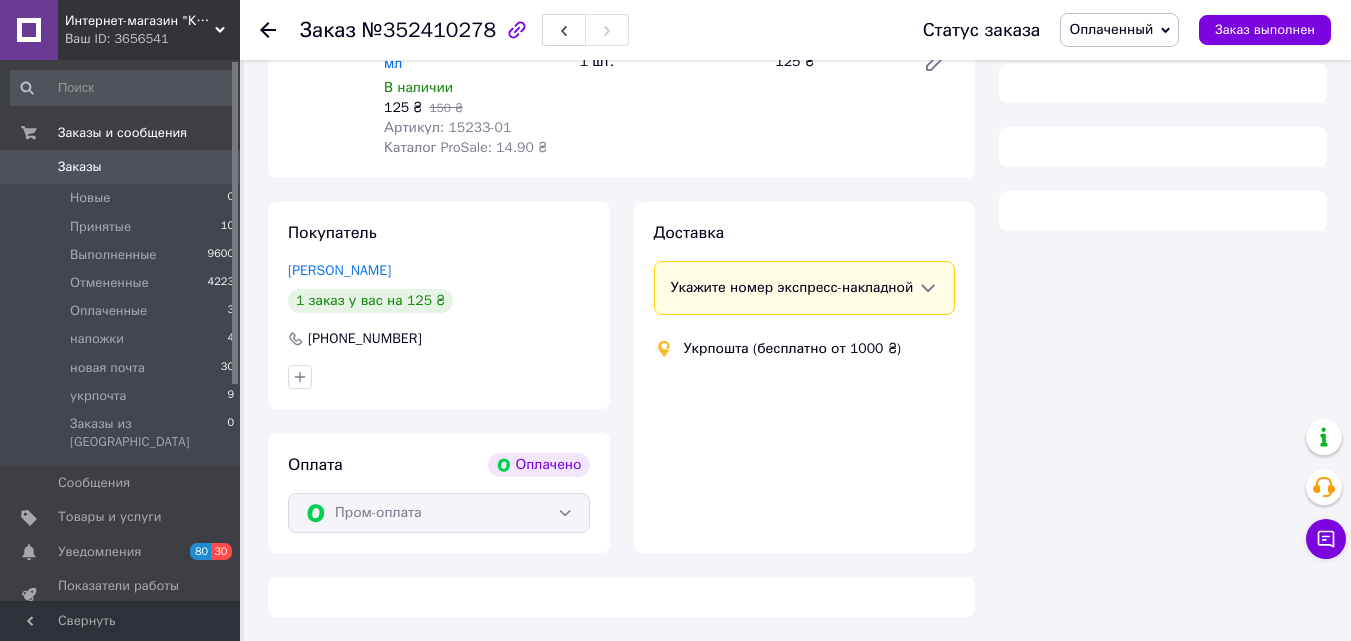 scroll, scrollTop: 341, scrollLeft: 0, axis: vertical 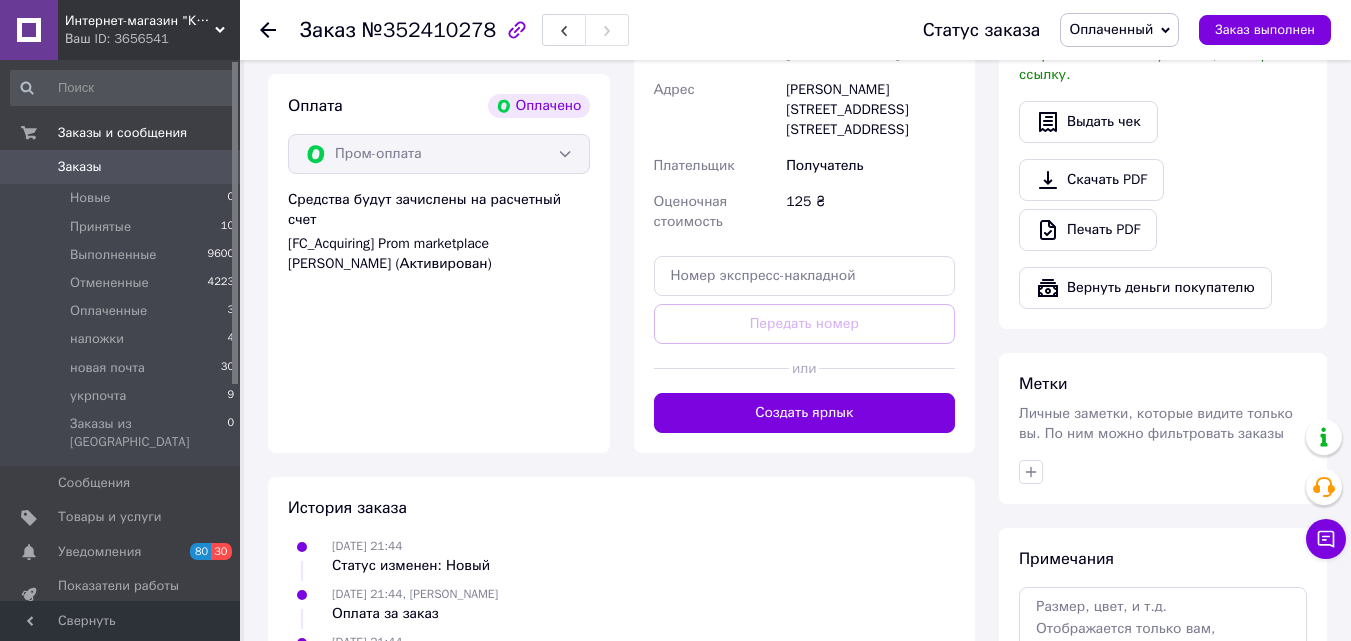 click on "Создать ярлык" at bounding box center (805, 413) 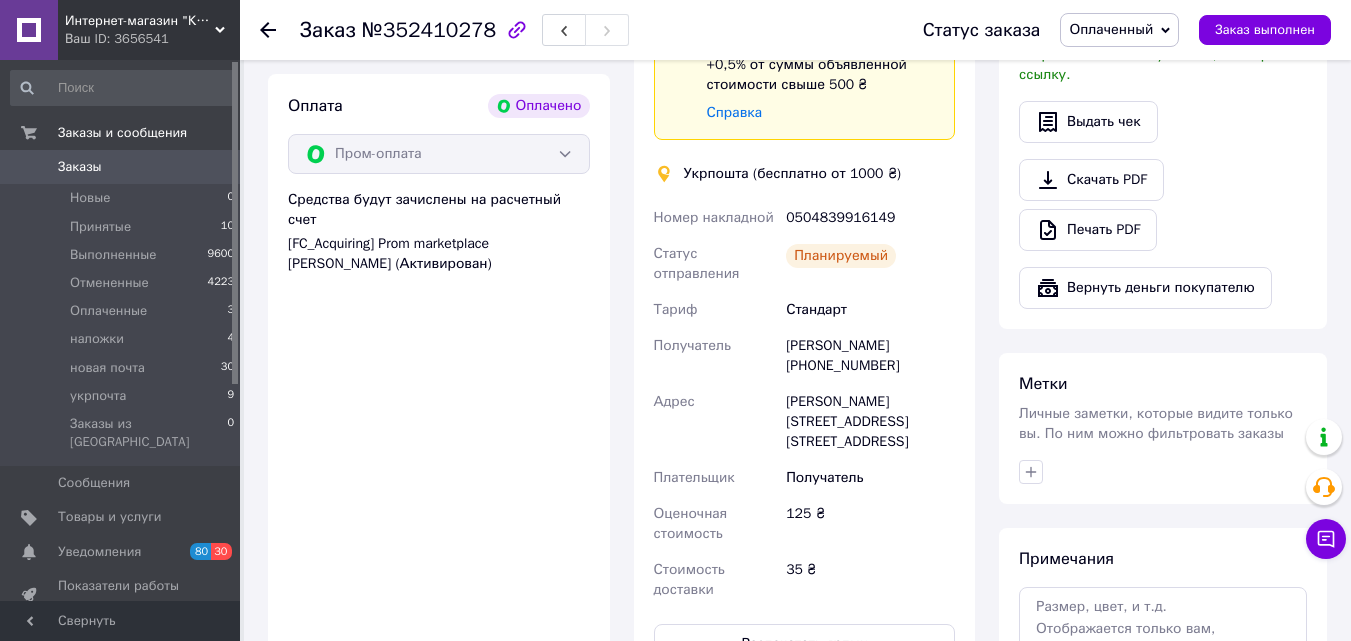click on "Оплаченный" at bounding box center (1119, 30) 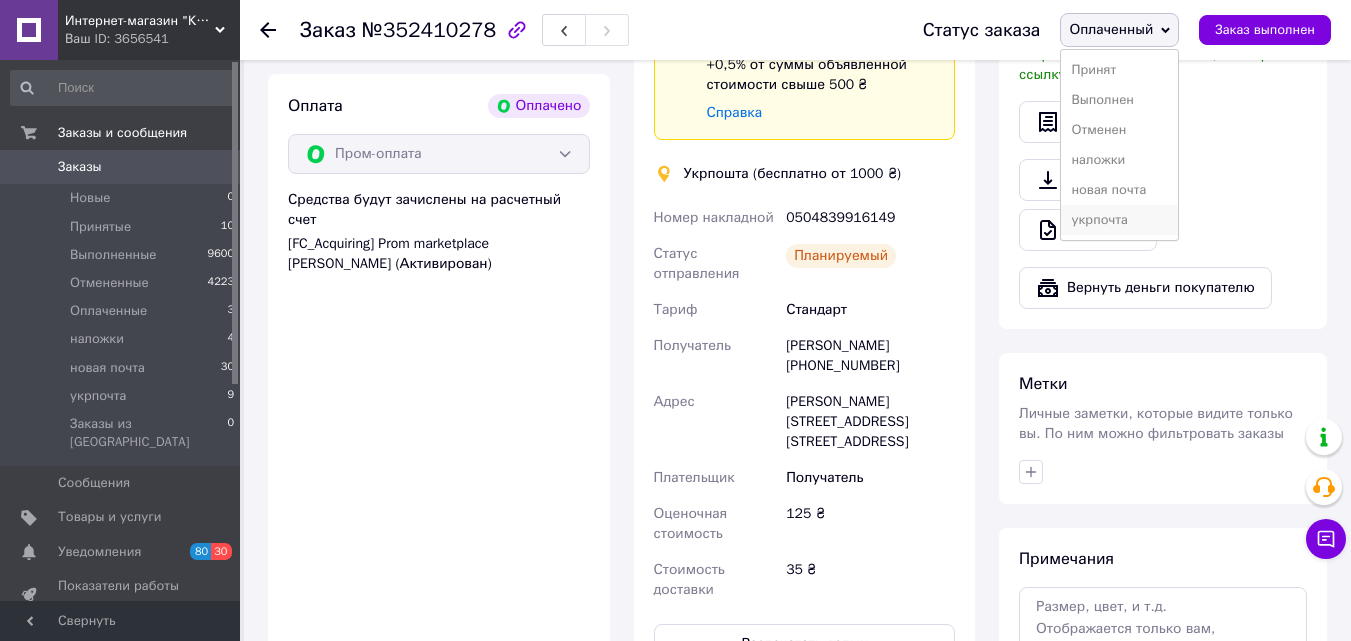 click on "укрпочта" at bounding box center [1119, 220] 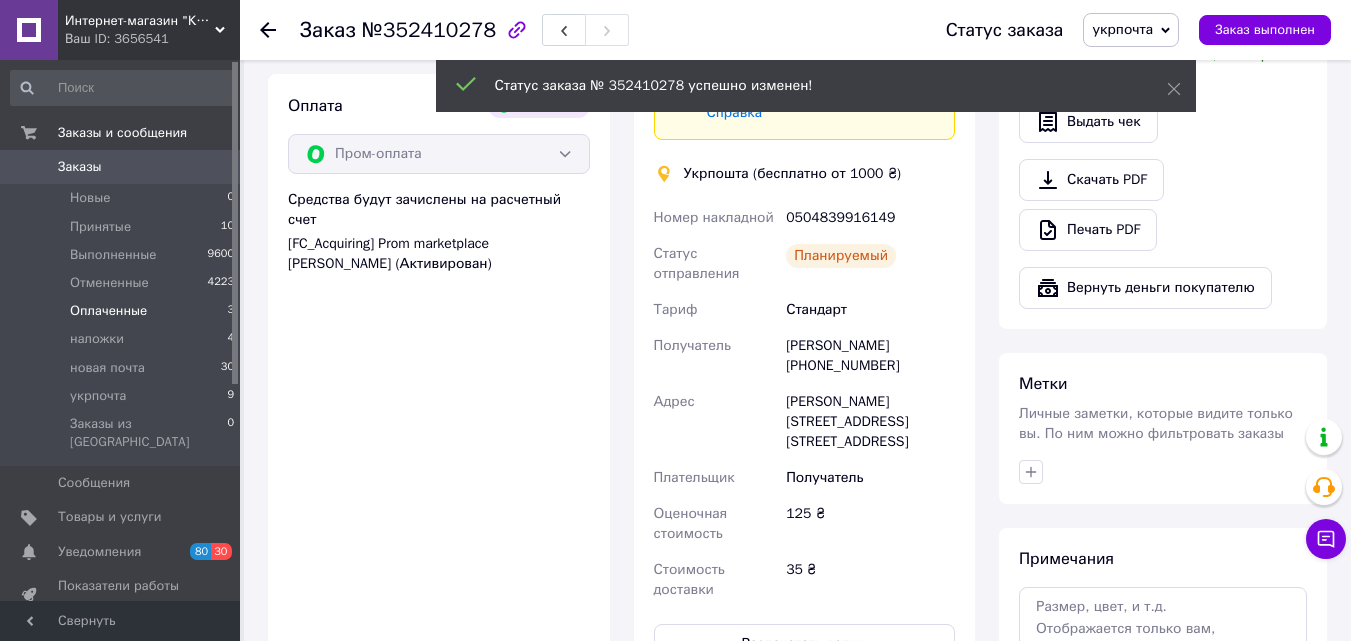 click on "Оплаченные" at bounding box center [108, 311] 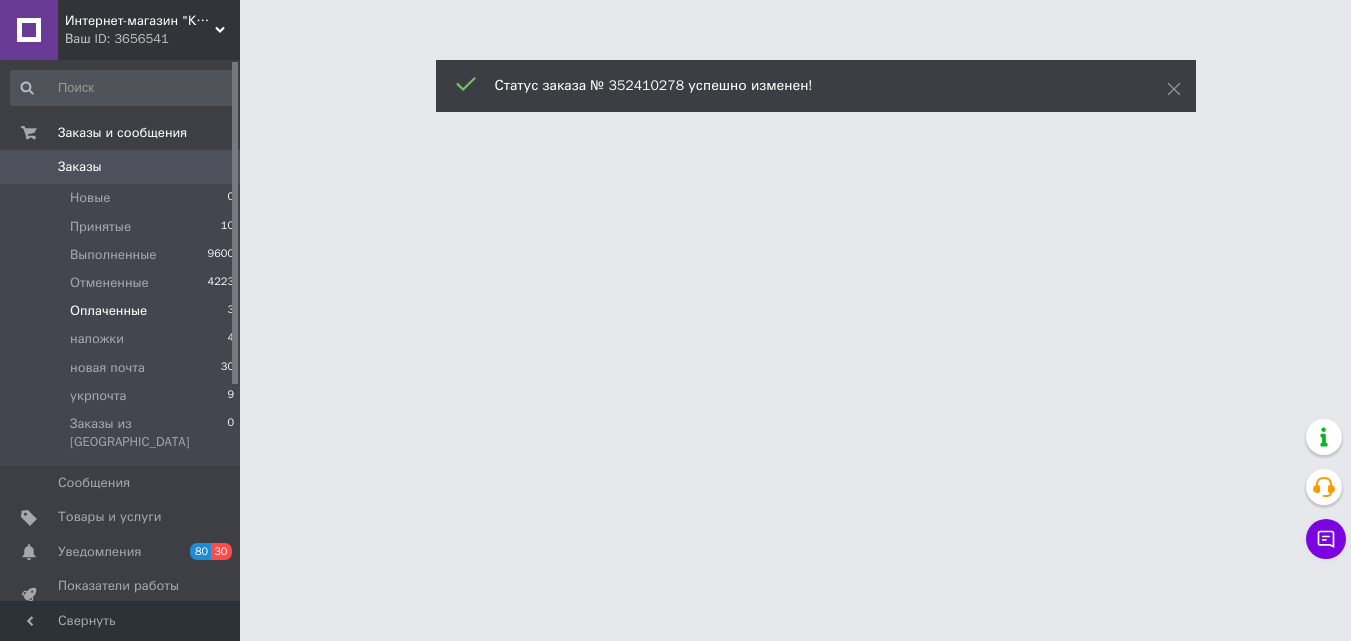scroll, scrollTop: 0, scrollLeft: 0, axis: both 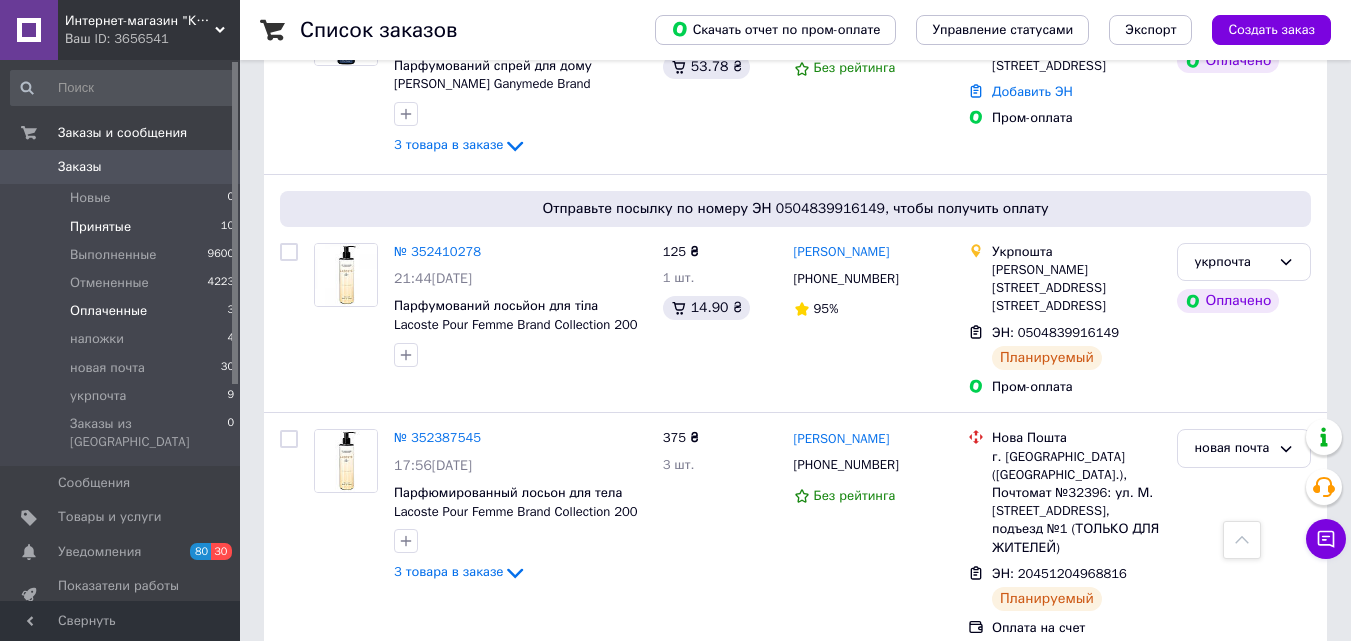 click on "Принятые 10" at bounding box center [123, 227] 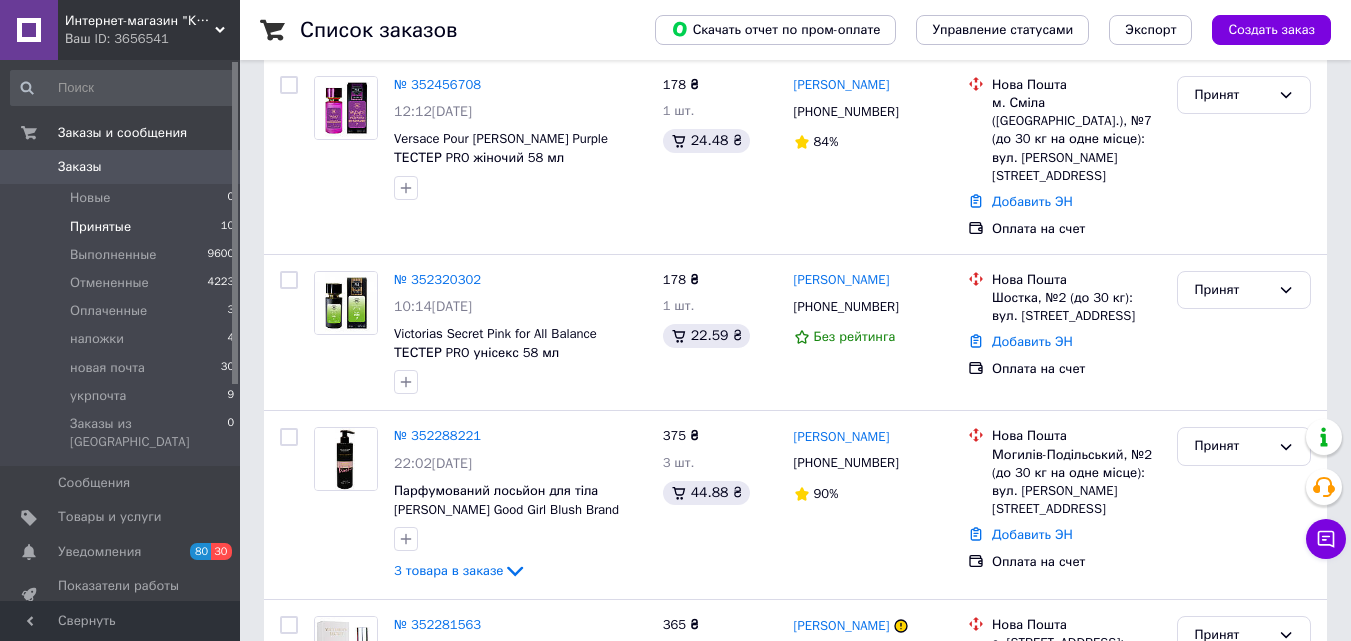 scroll, scrollTop: 463, scrollLeft: 0, axis: vertical 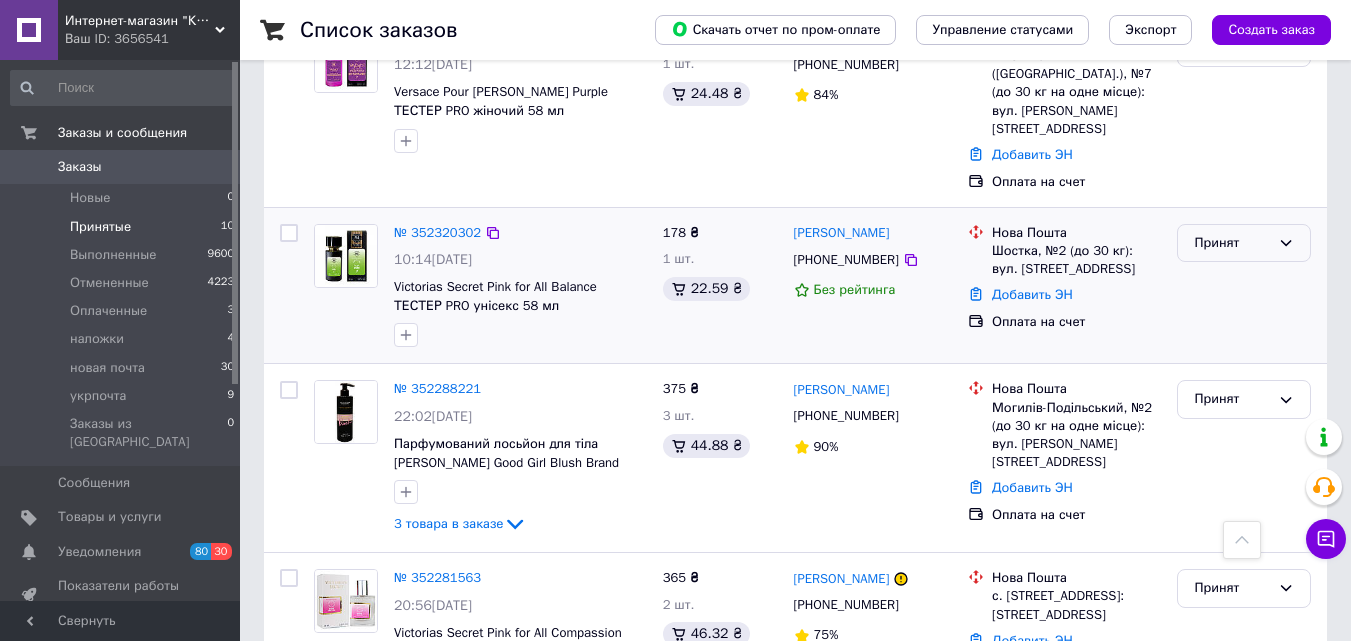 click on "Принят" at bounding box center [1232, 243] 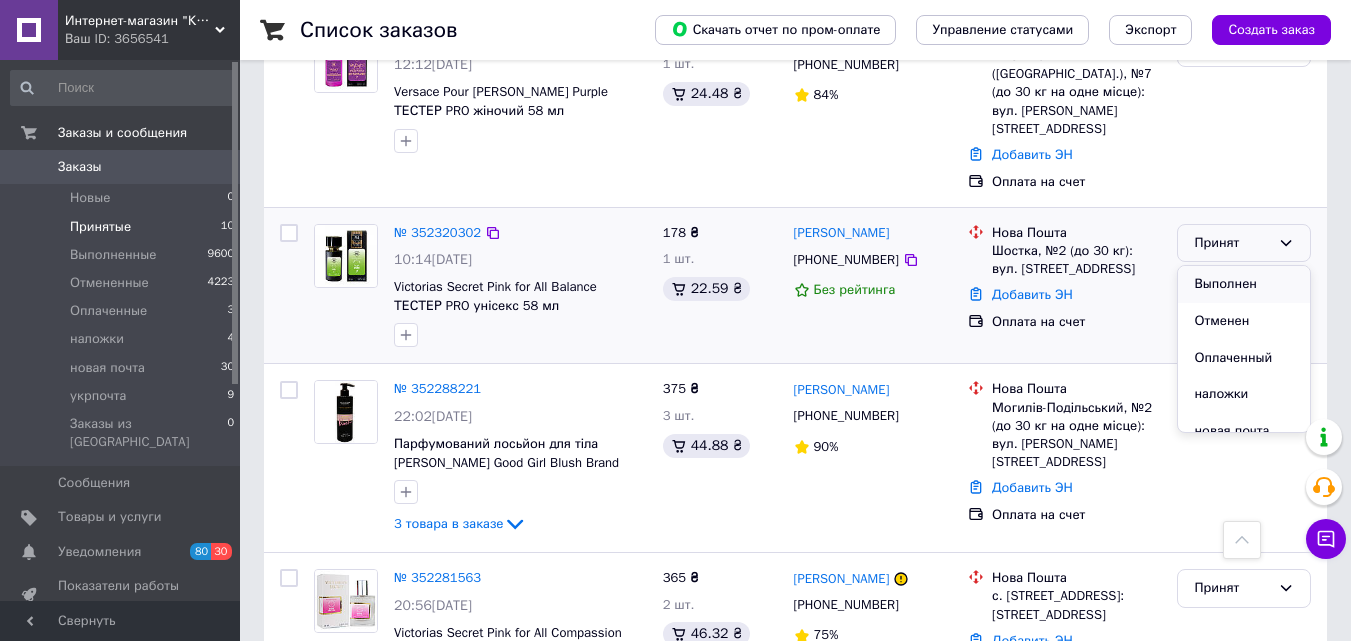 click on "Выполнен" at bounding box center [1244, 284] 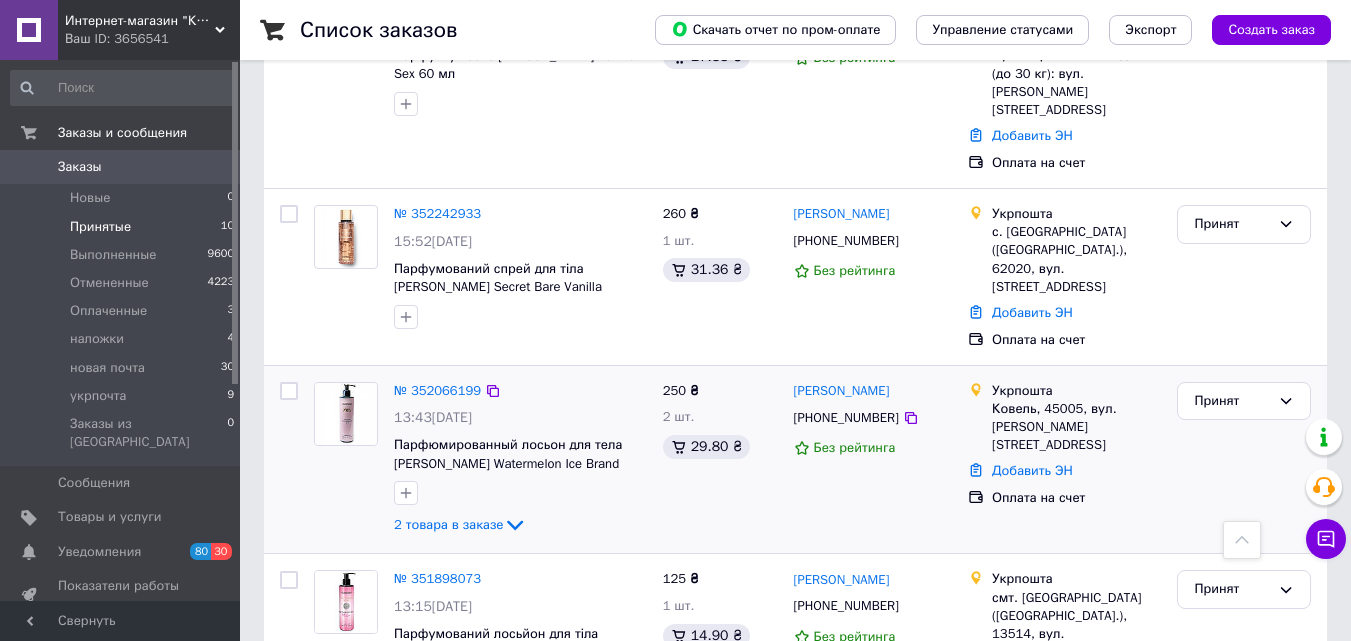 scroll, scrollTop: 1205, scrollLeft: 0, axis: vertical 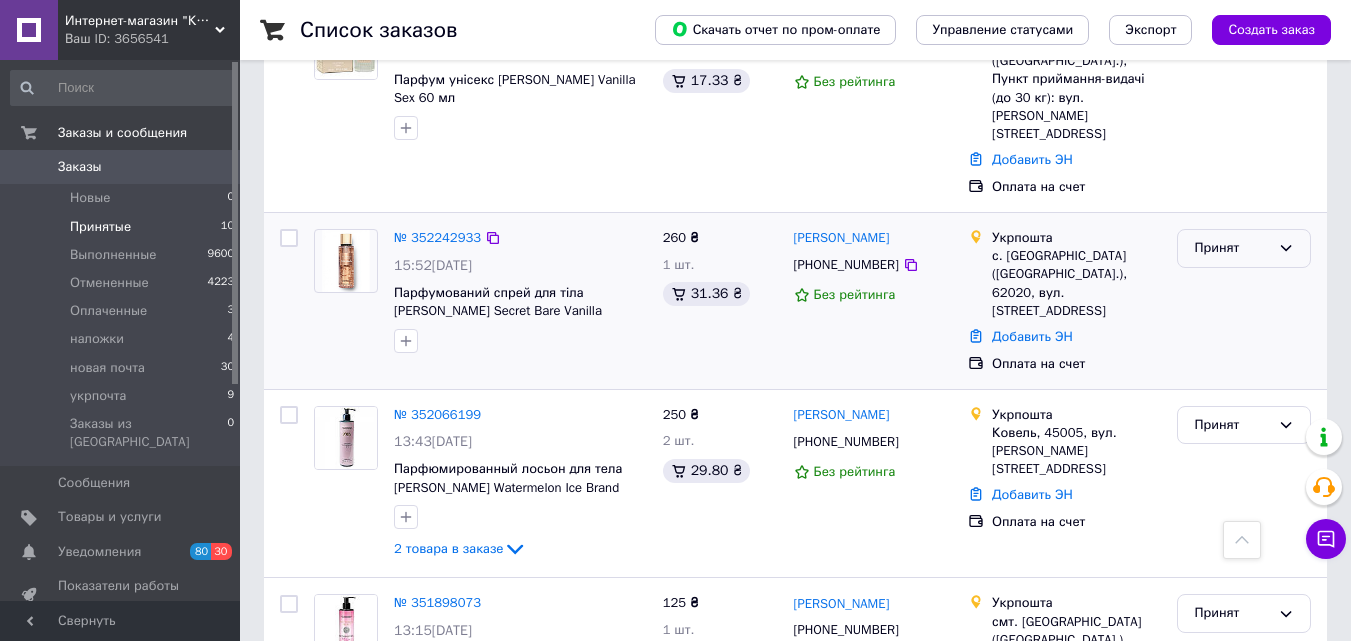 click on "Принят" at bounding box center [1244, 248] 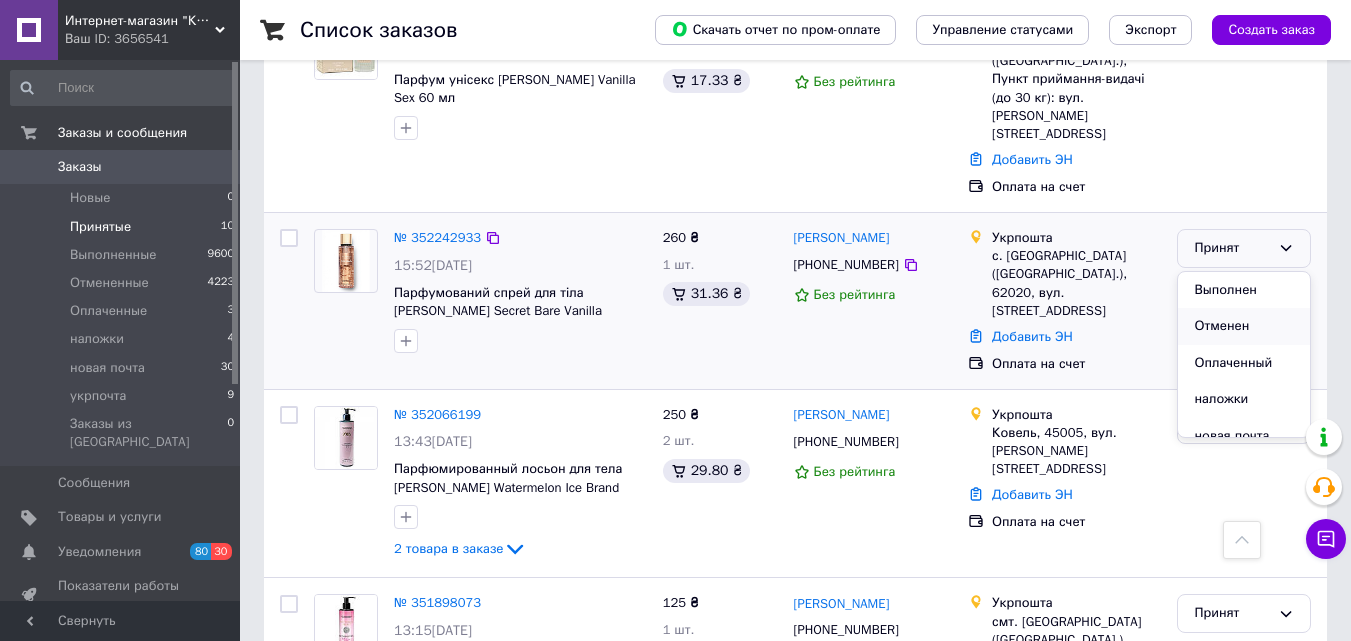 click on "Отменен" at bounding box center (1244, 326) 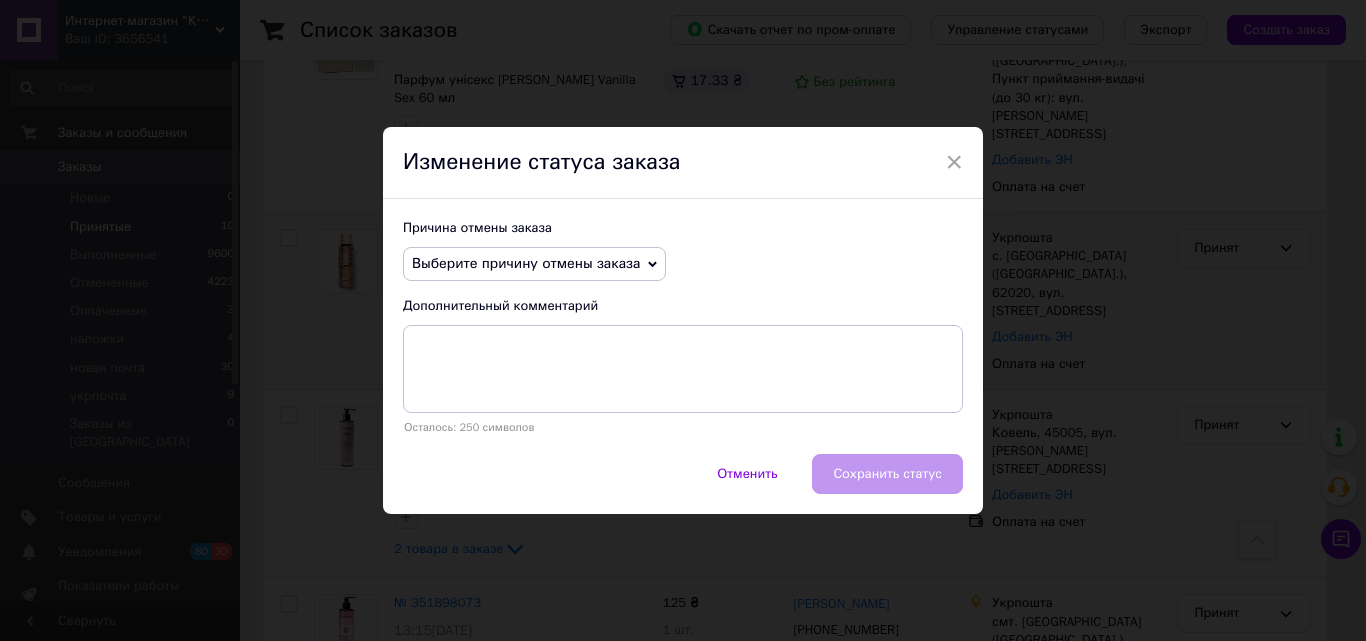 click on "Выберите причину отмены заказа" at bounding box center [526, 263] 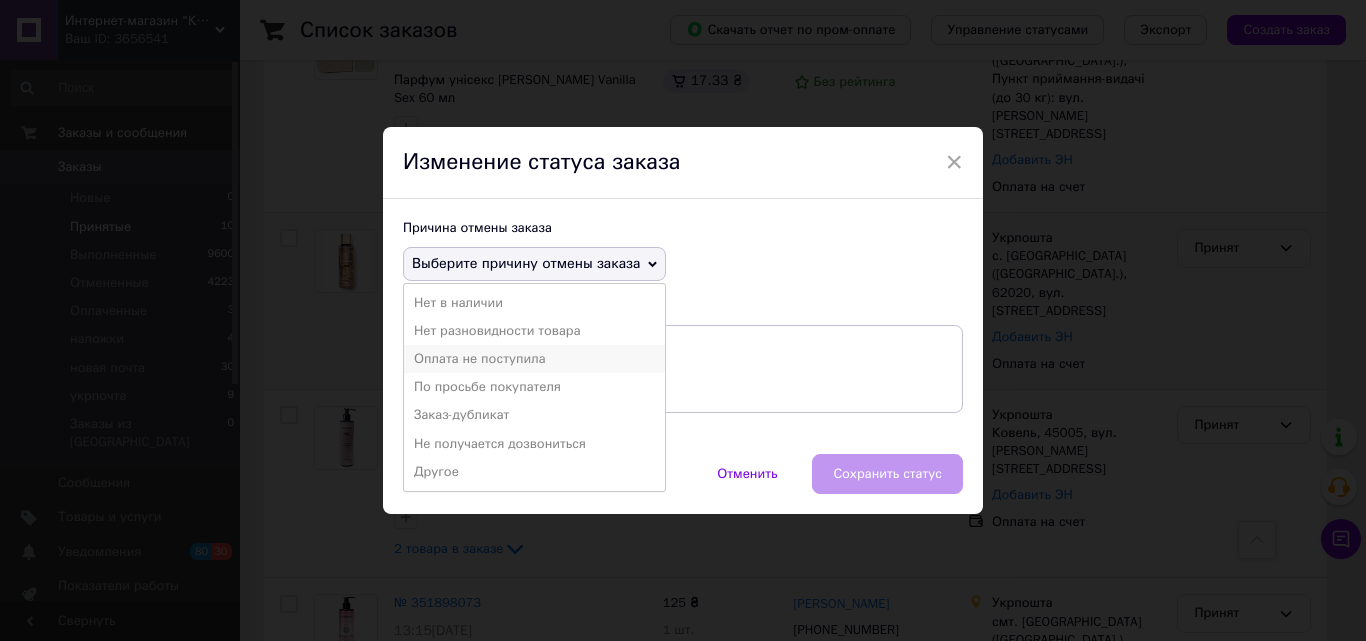 click on "Оплата не поступила" at bounding box center [534, 359] 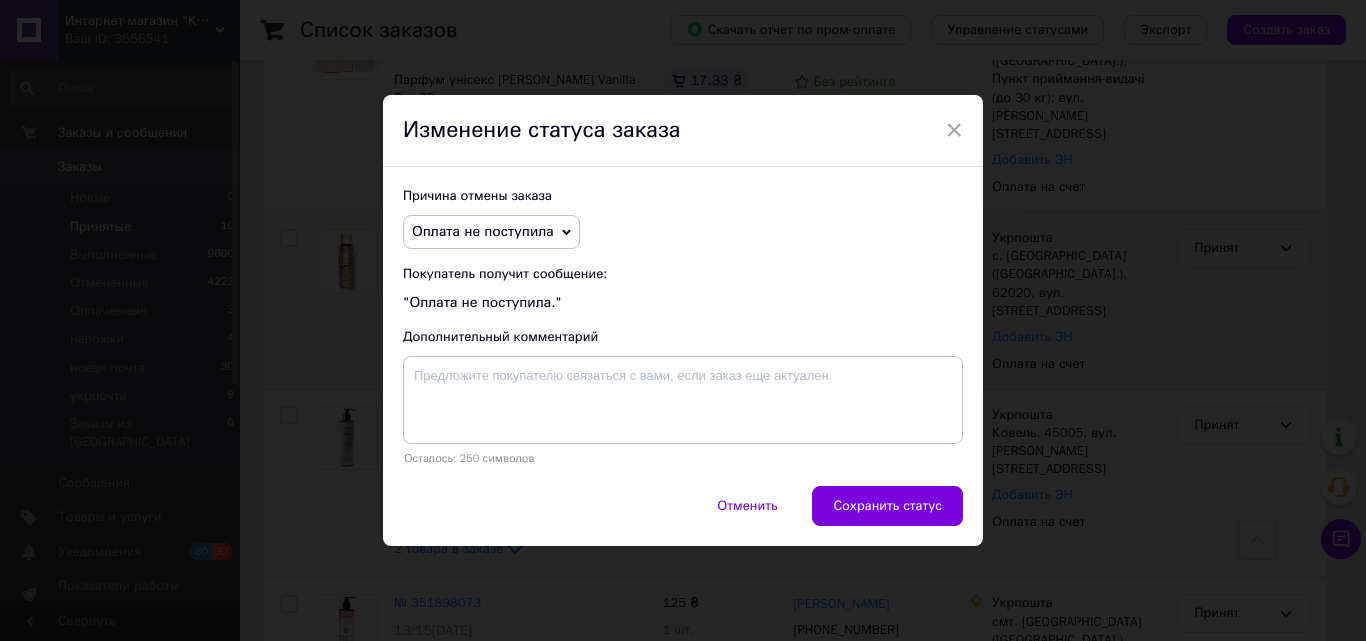 drag, startPoint x: 913, startPoint y: 501, endPoint x: 1065, endPoint y: 463, distance: 156.67801 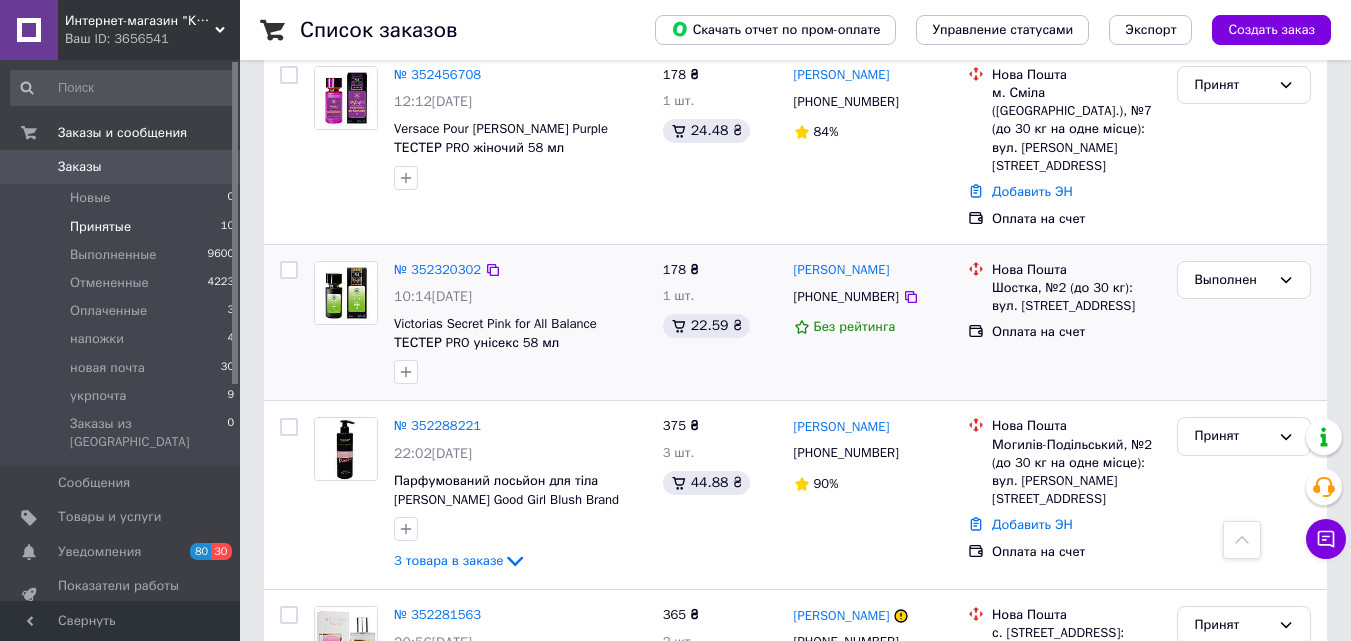 scroll, scrollTop: 0, scrollLeft: 0, axis: both 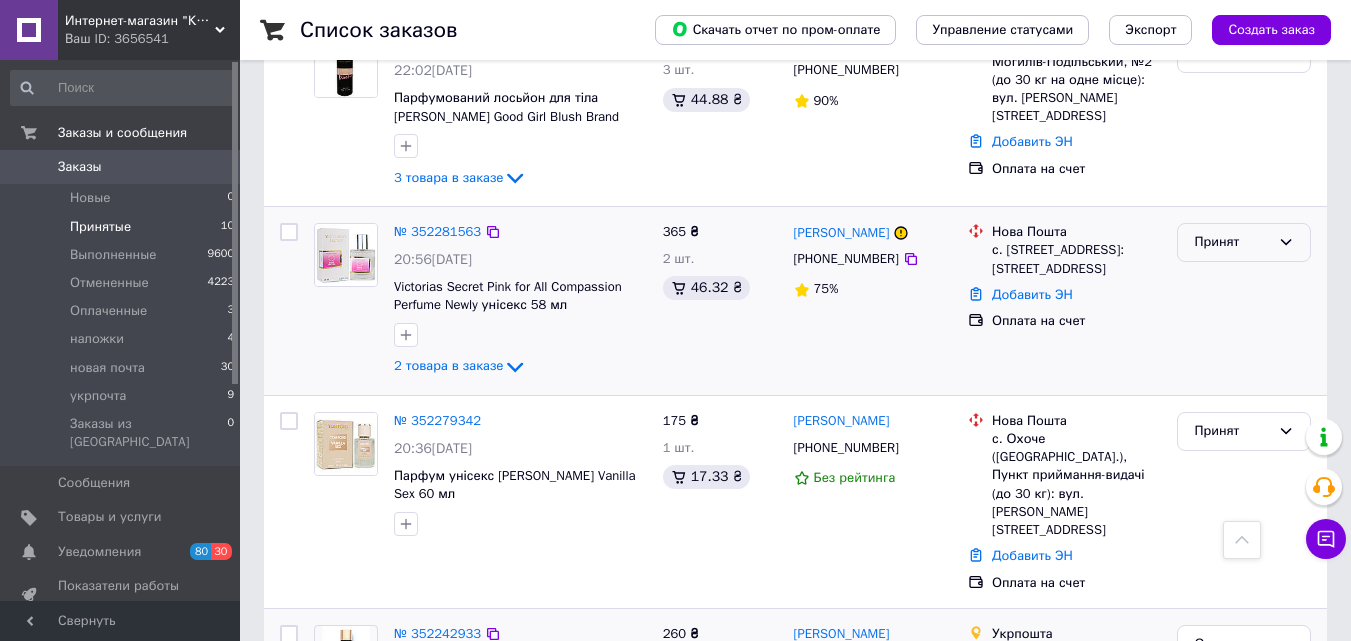click on "Принят" at bounding box center (1232, 242) 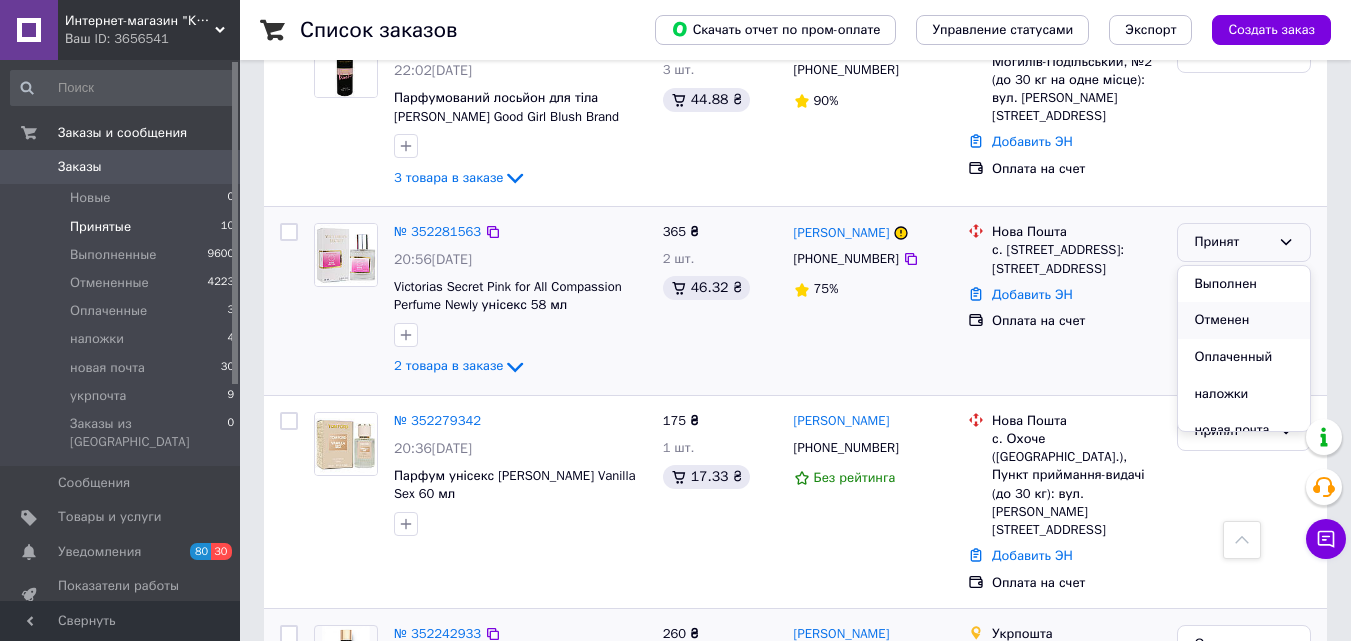 click on "Отменен" at bounding box center (1244, 320) 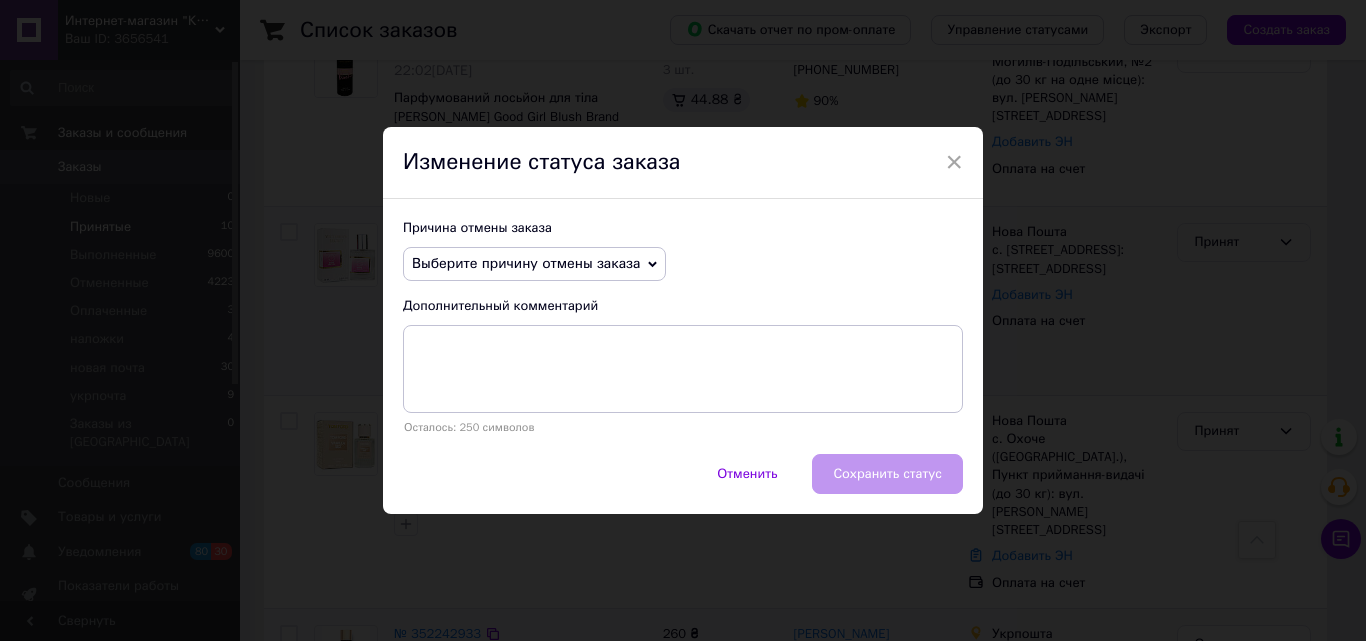 click on "Выберите причину отмены заказа" at bounding box center [534, 264] 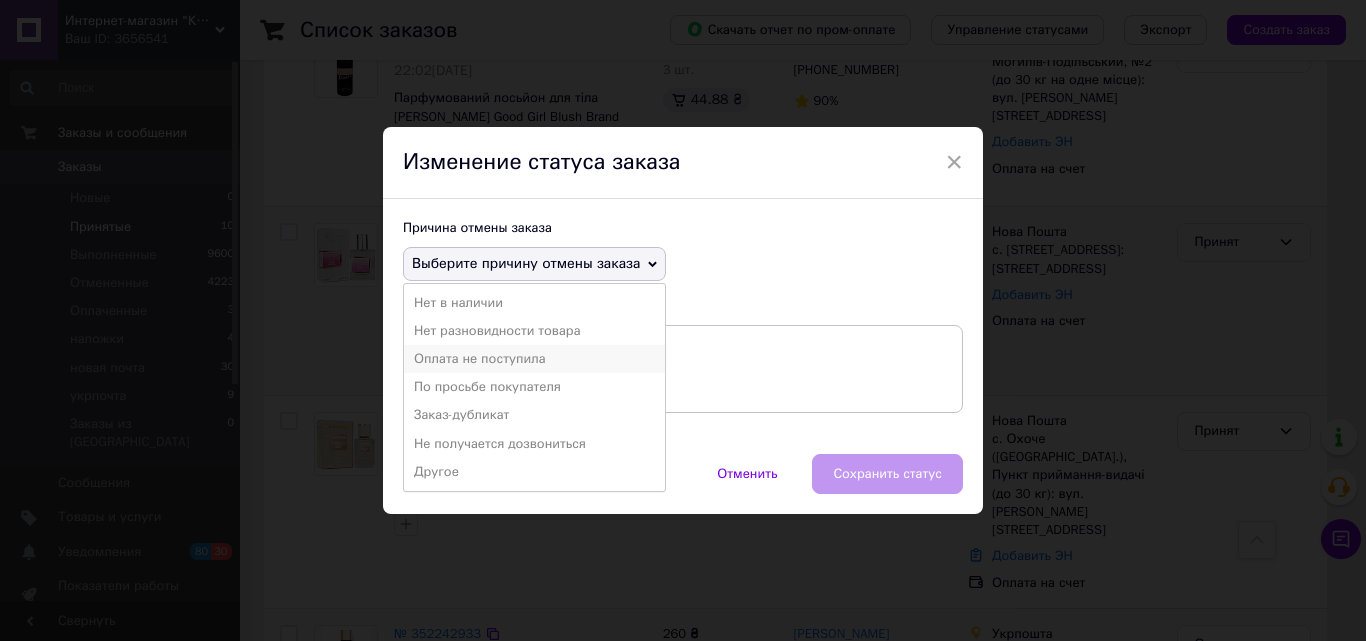 click on "Оплата не поступила" at bounding box center (534, 359) 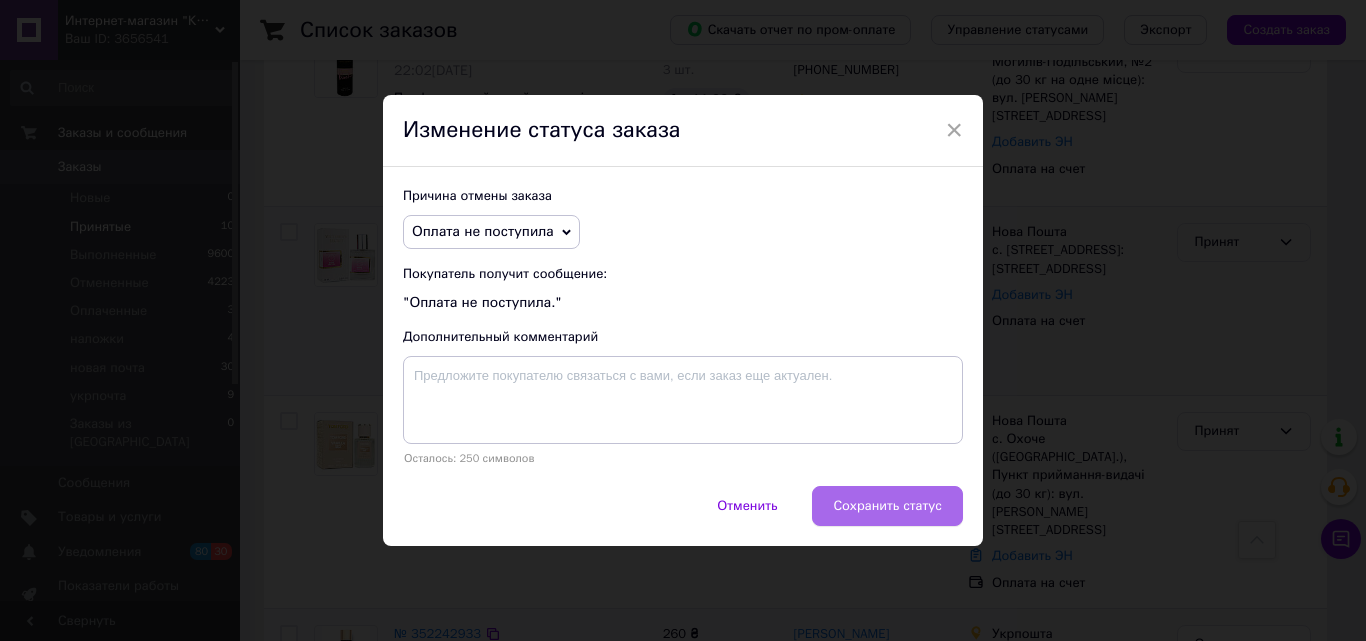 click on "Сохранить статус" at bounding box center (887, 506) 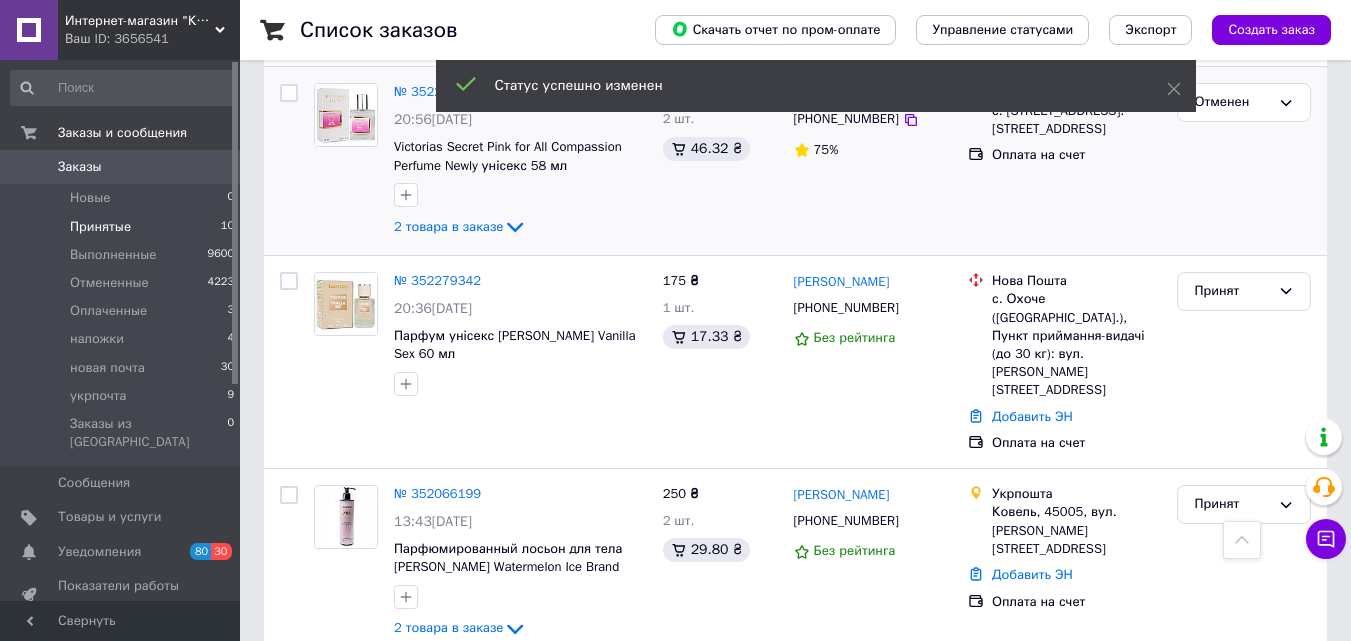 scroll, scrollTop: 801, scrollLeft: 0, axis: vertical 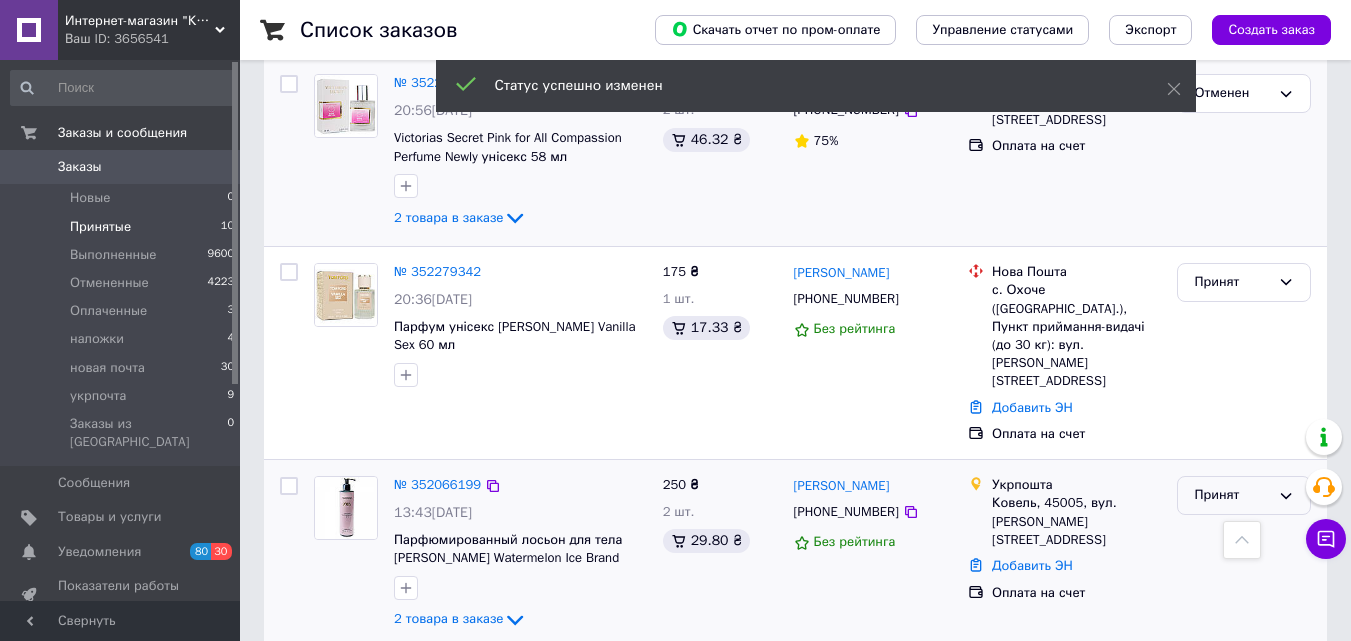 click on "Принят" at bounding box center [1232, 495] 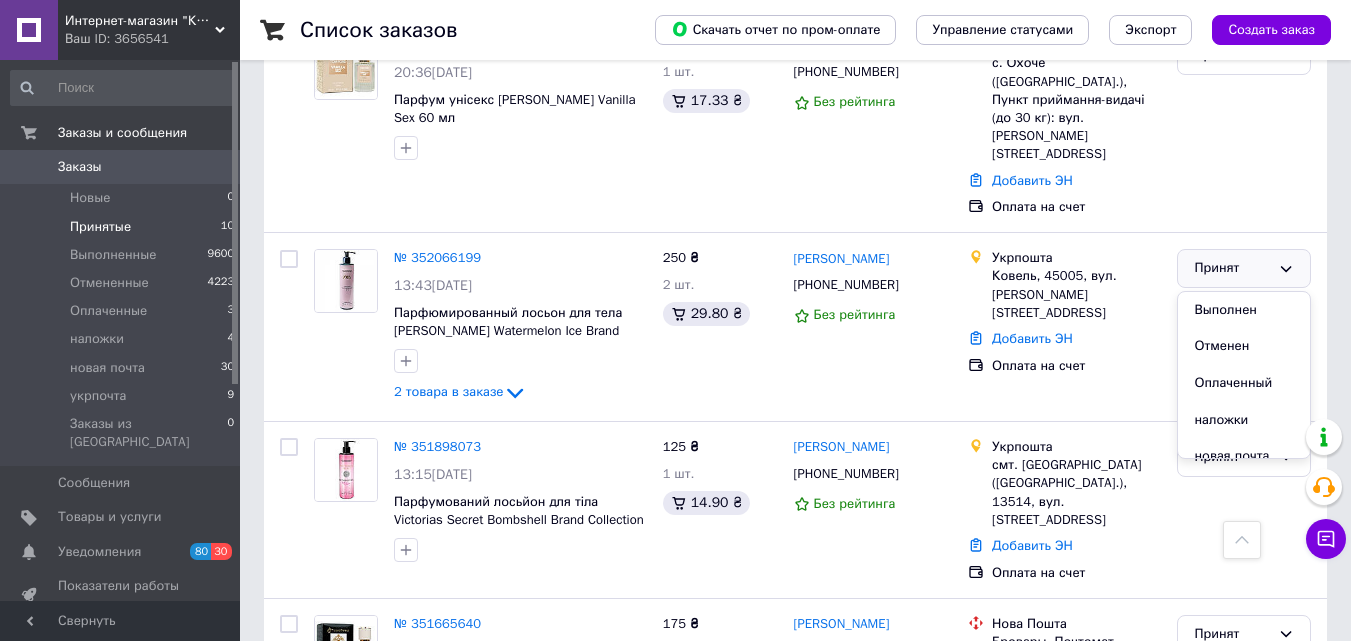 scroll, scrollTop: 1076, scrollLeft: 0, axis: vertical 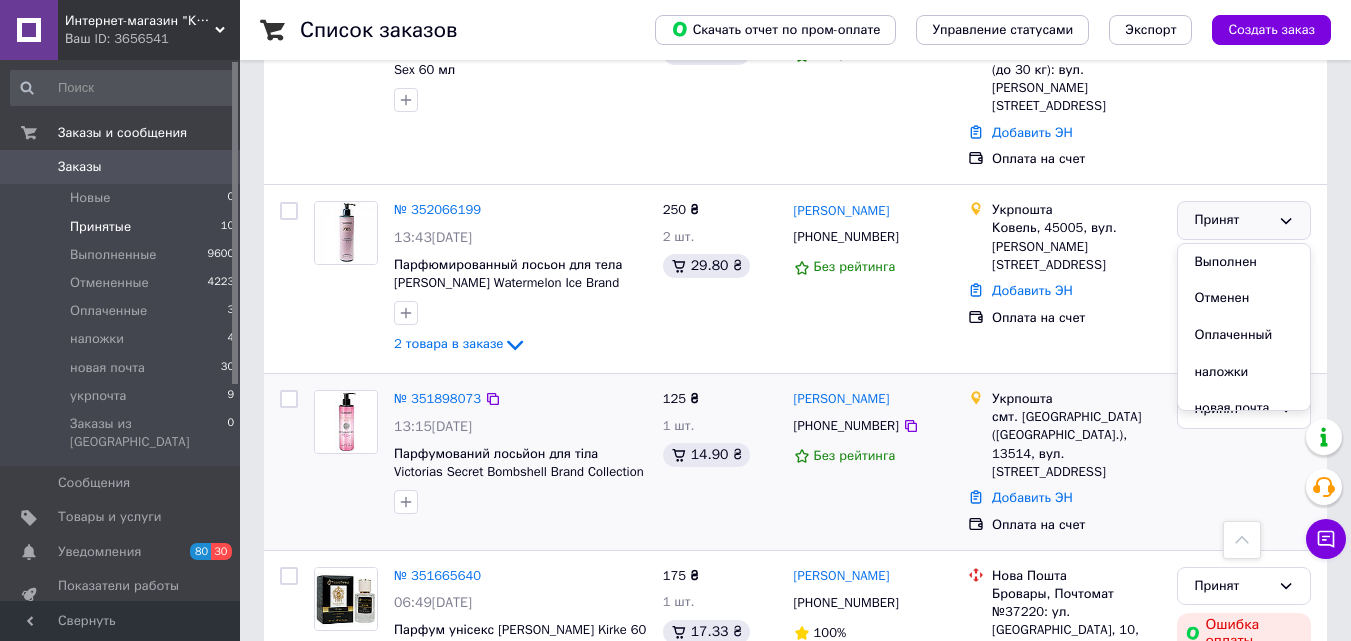 drag, startPoint x: 1290, startPoint y: 407, endPoint x: 1176, endPoint y: 360, distance: 123.308556 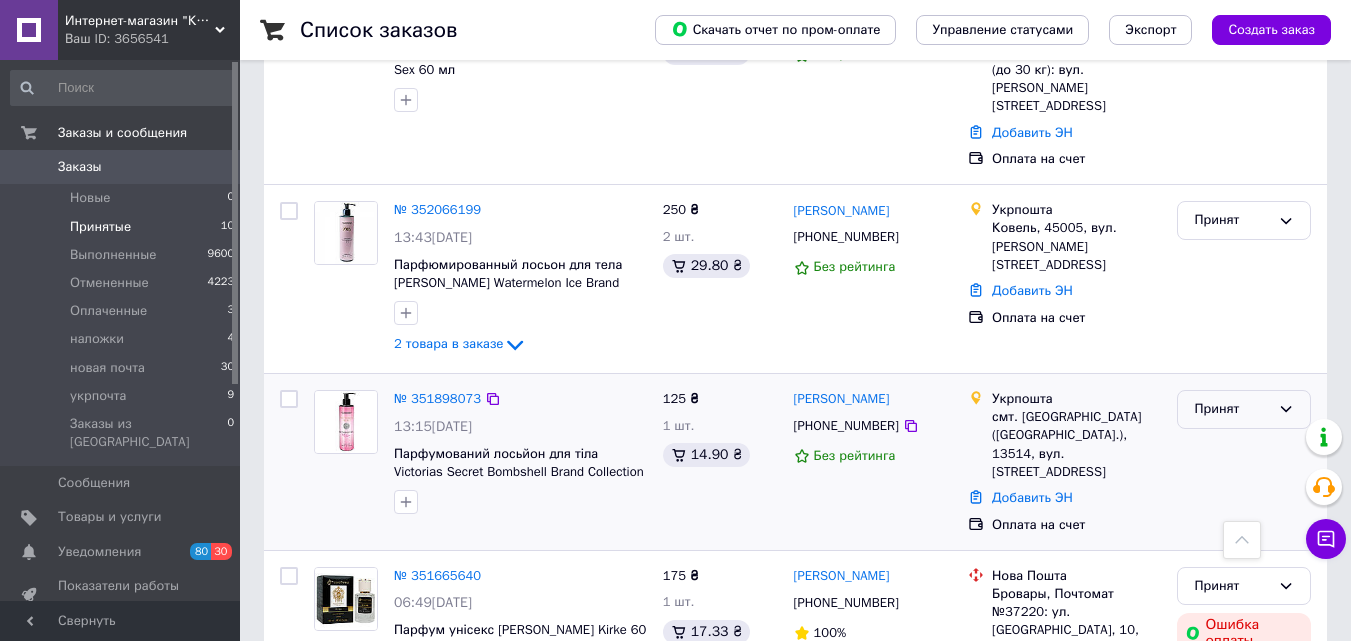 click on "Принят" at bounding box center (1232, 409) 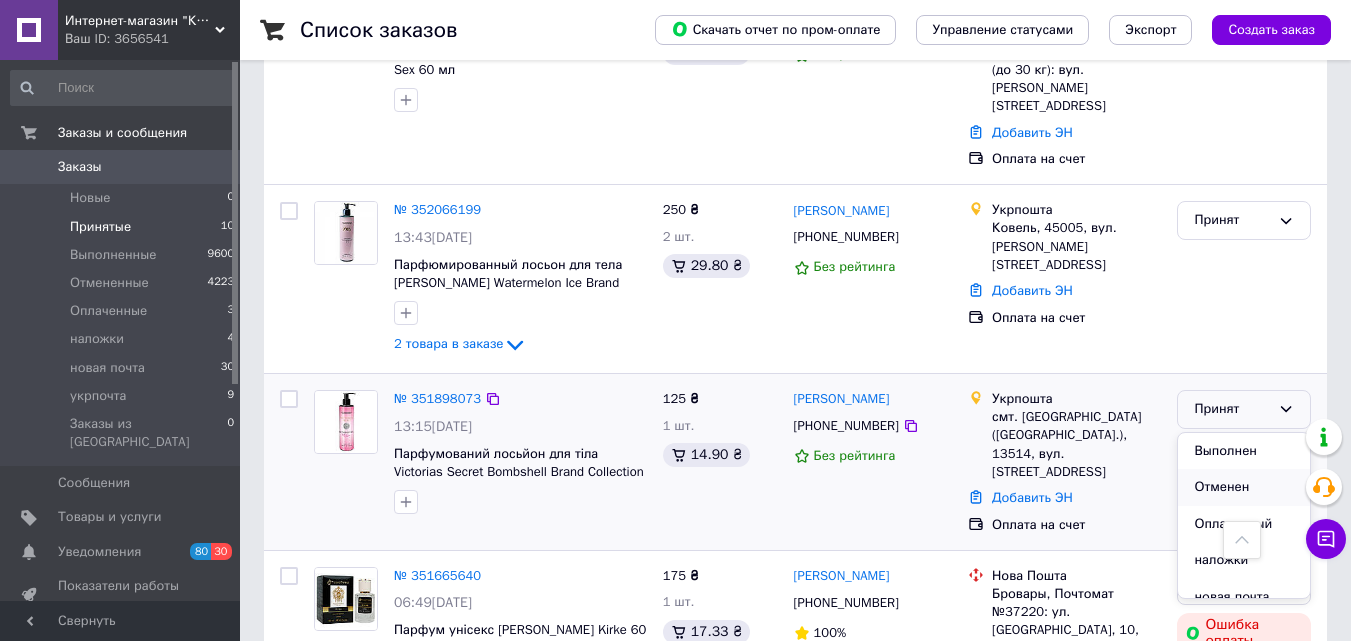 click on "Отменен" at bounding box center [1244, 487] 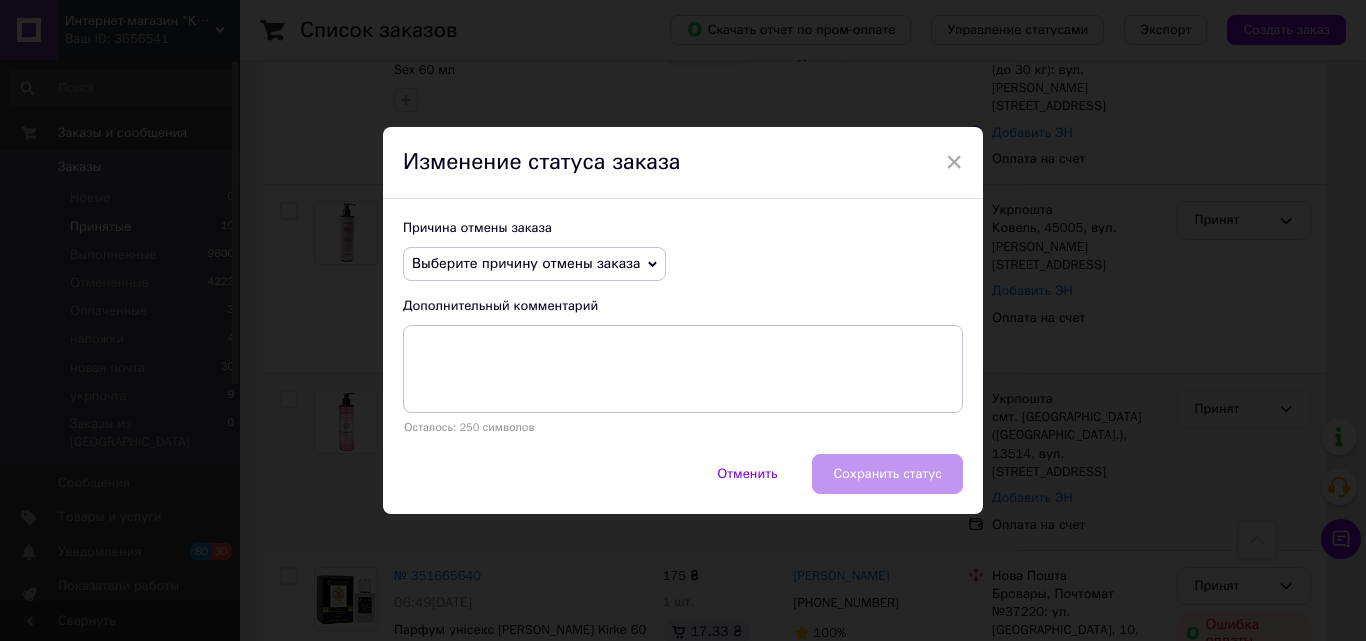 click on "Выберите причину отмены заказа" at bounding box center (526, 263) 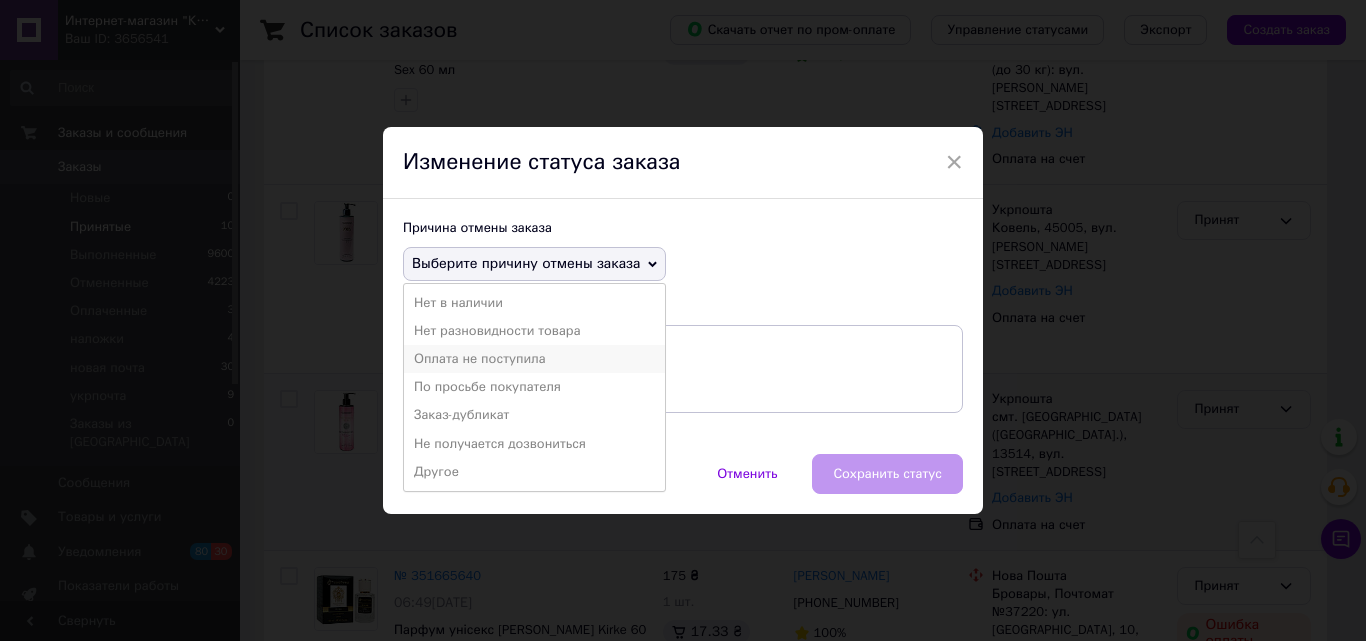 click on "Оплата не поступила" at bounding box center (534, 359) 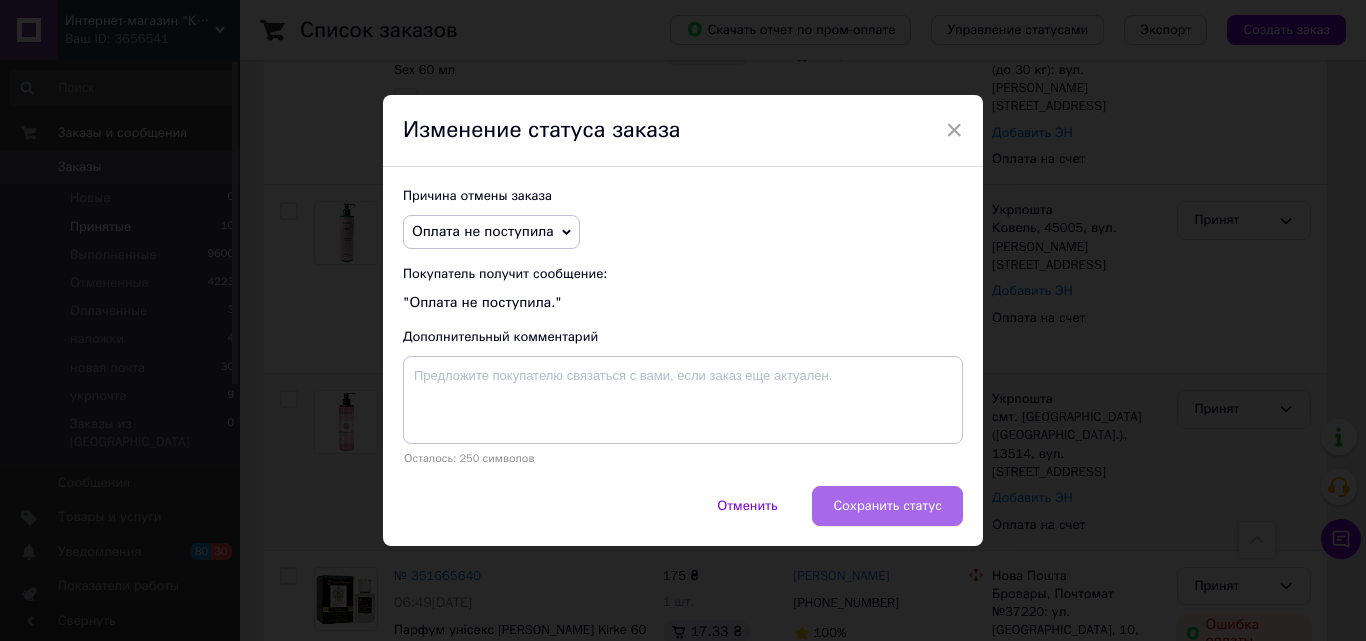 click on "Сохранить статус" at bounding box center (887, 506) 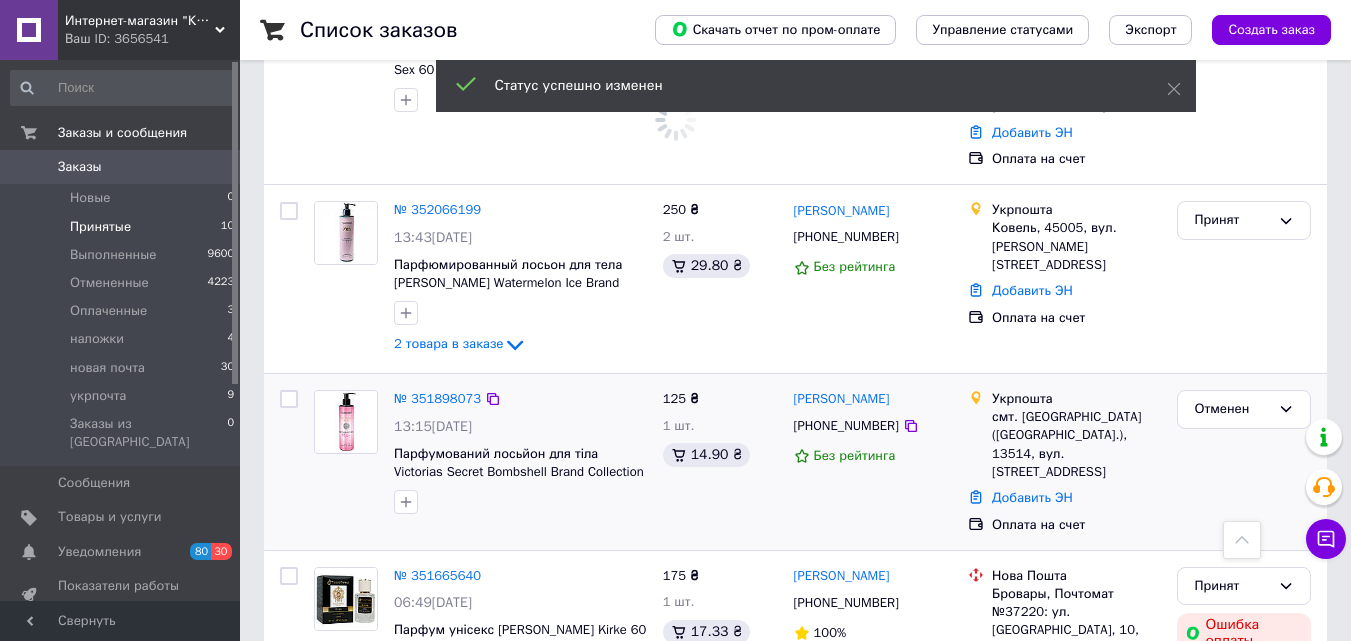 scroll, scrollTop: 886, scrollLeft: 0, axis: vertical 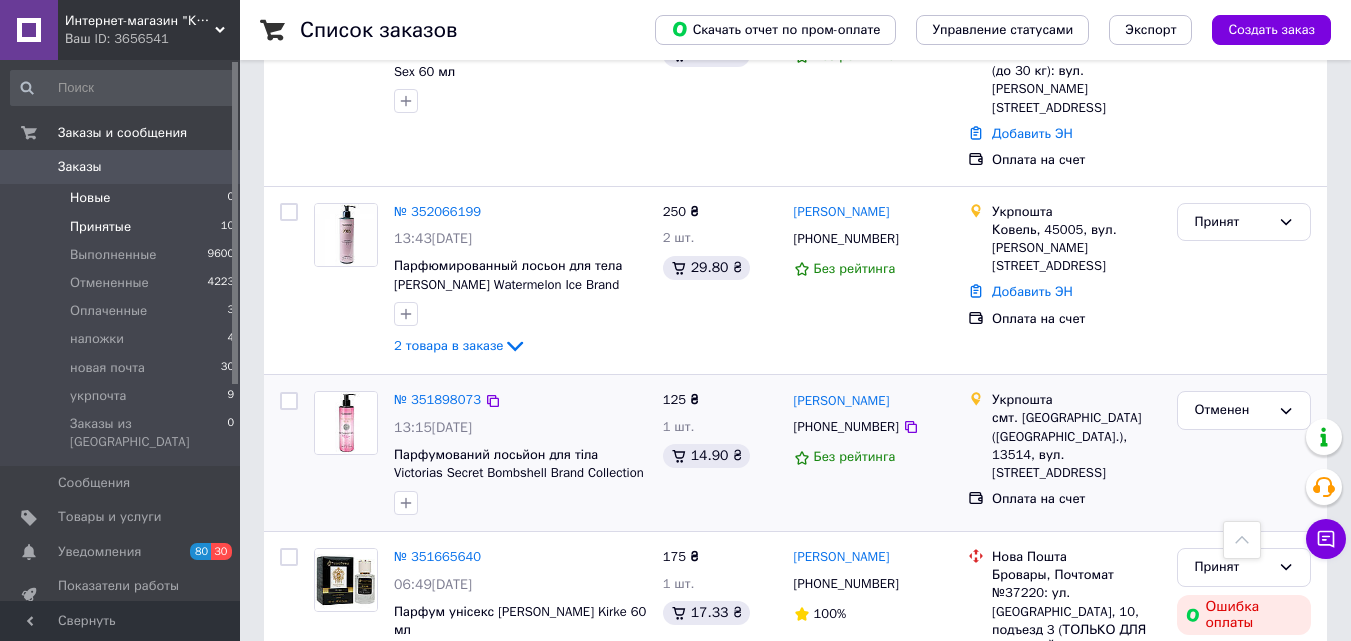 click on "Новые 0" at bounding box center (123, 198) 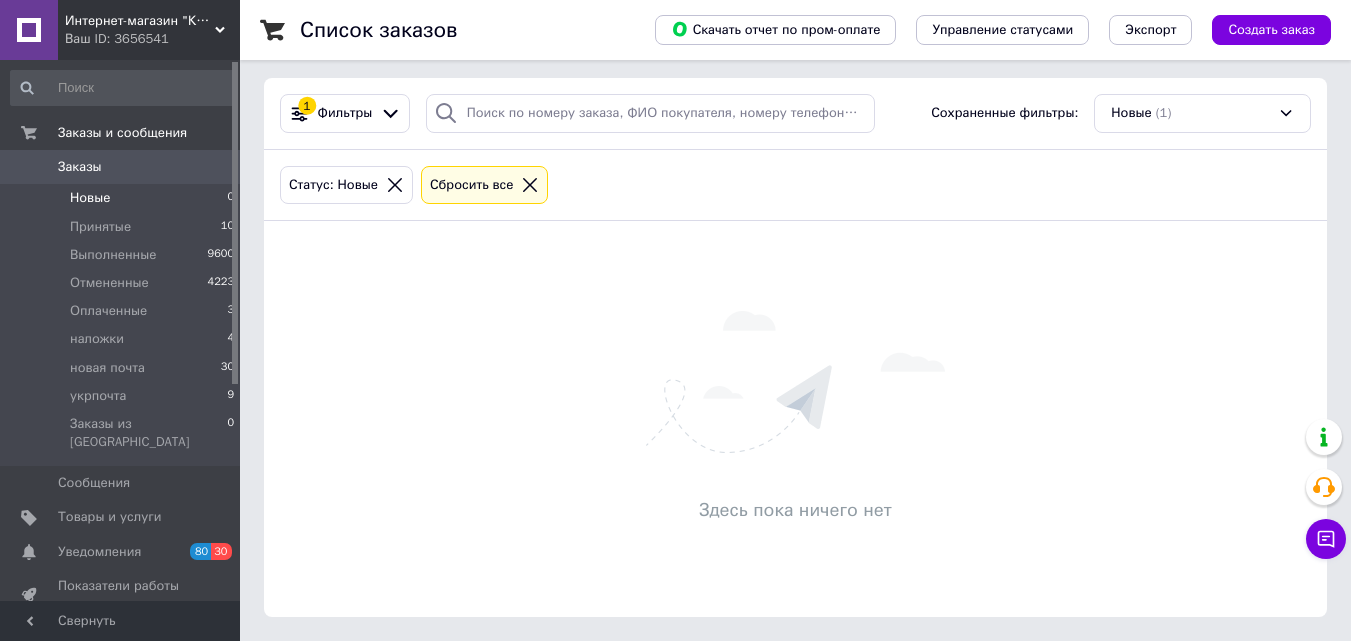 scroll, scrollTop: 0, scrollLeft: 0, axis: both 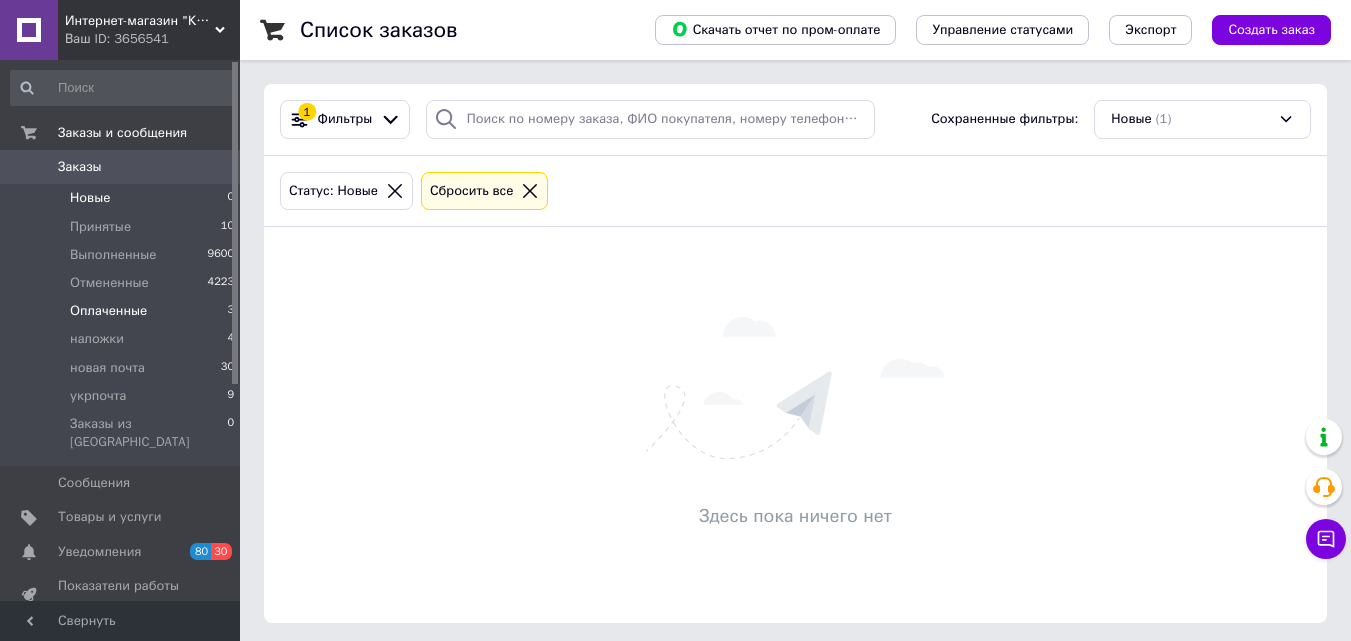 click on "Оплаченные 3" at bounding box center [123, 311] 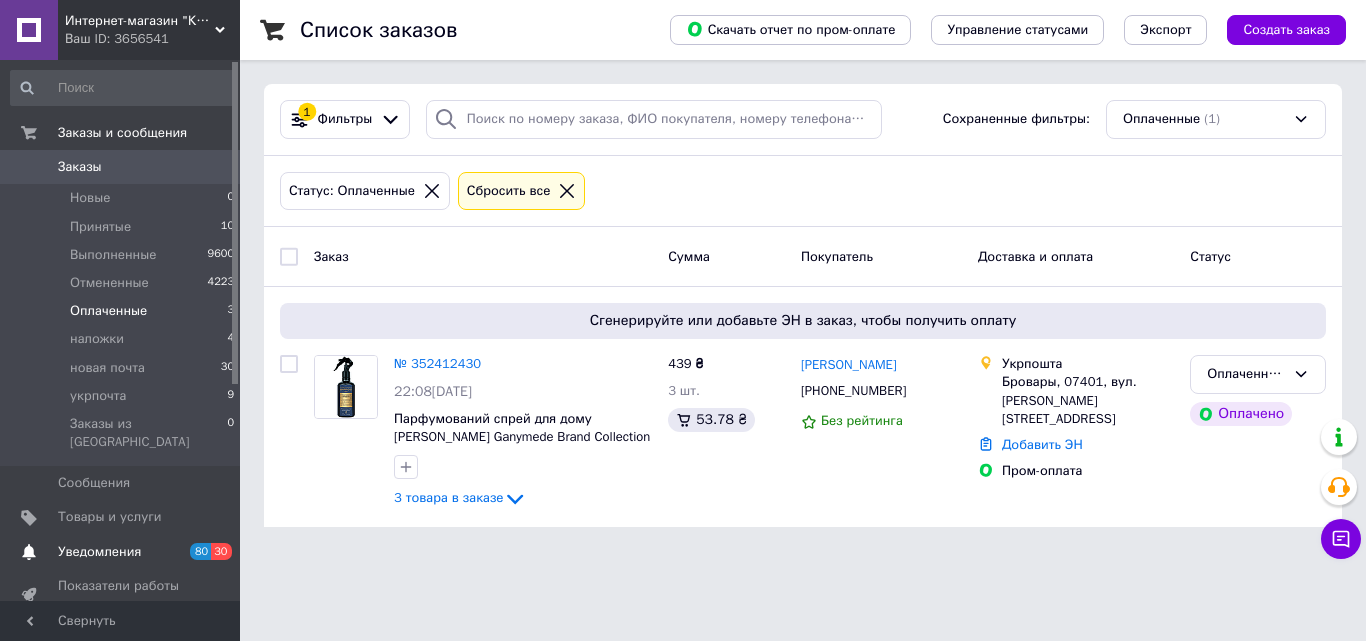 click on "Уведомления 80 30" at bounding box center (123, 552) 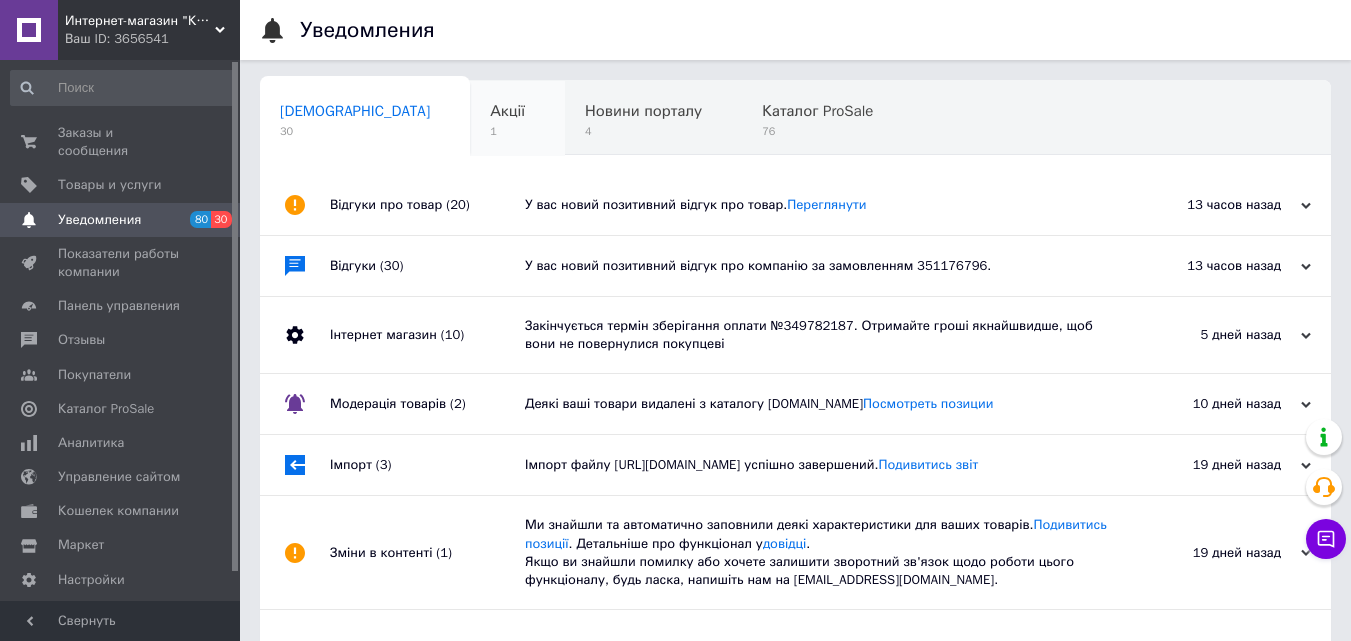 click on "Акції 1" at bounding box center [517, 119] 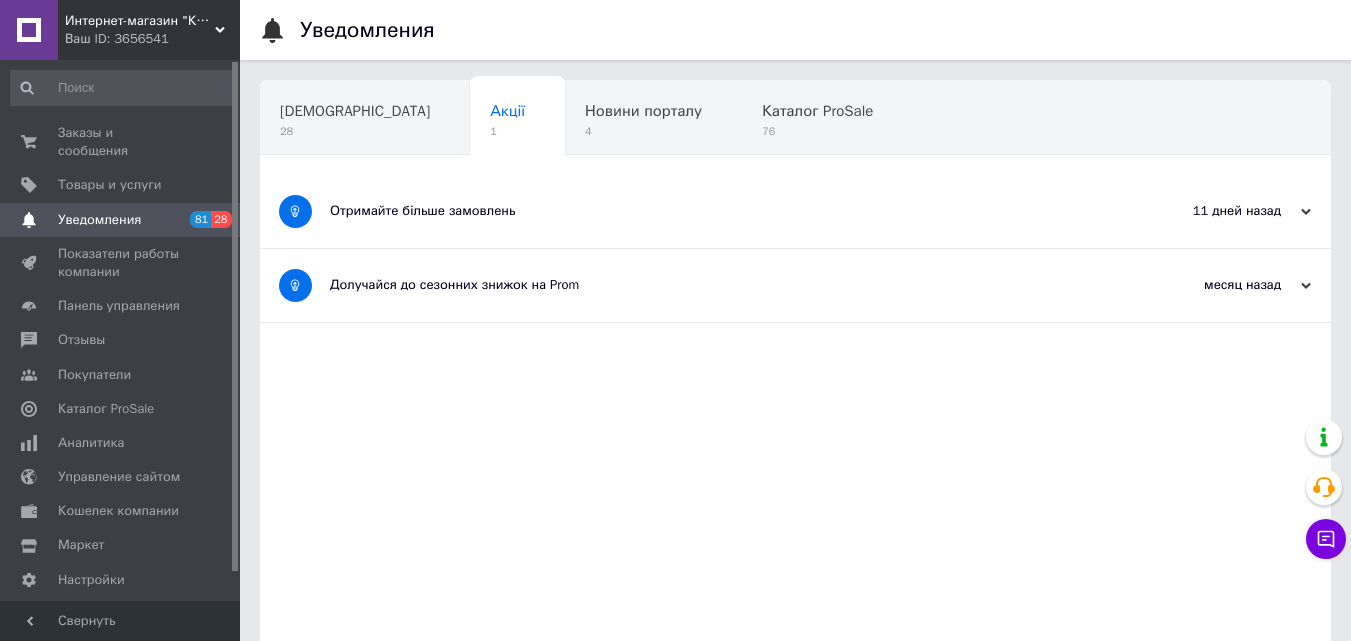click on "Отримайте більше замовлень" at bounding box center [720, 211] 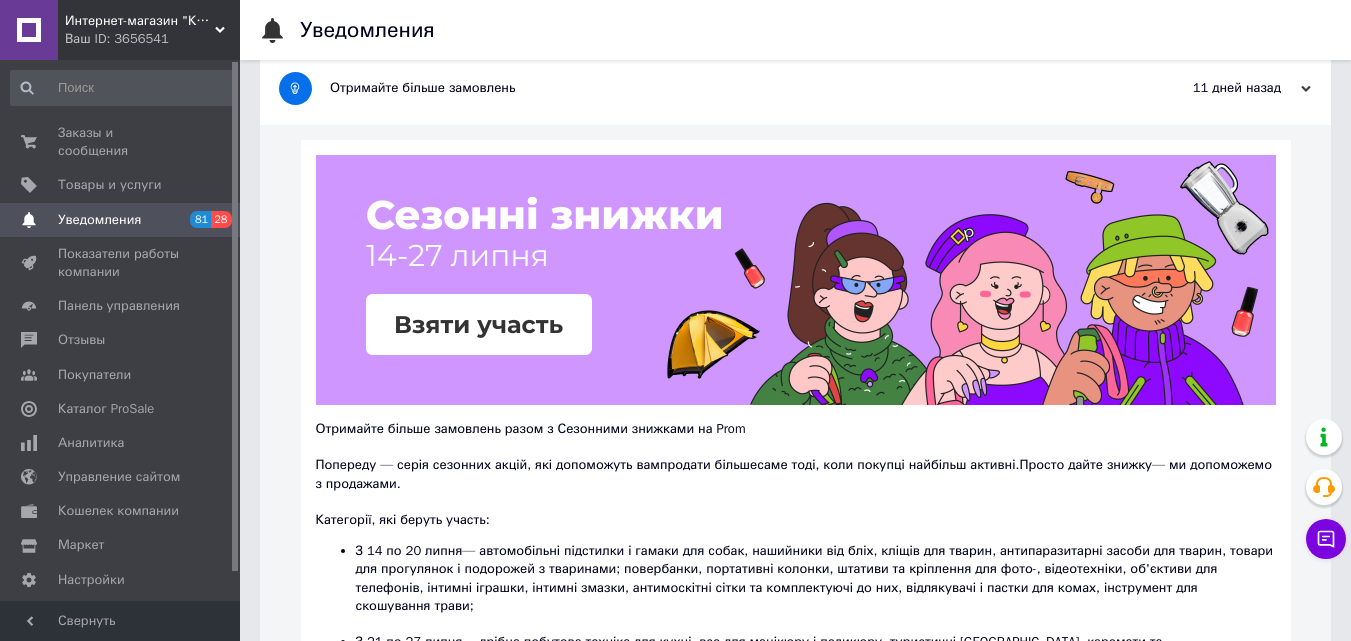 scroll, scrollTop: 82, scrollLeft: 0, axis: vertical 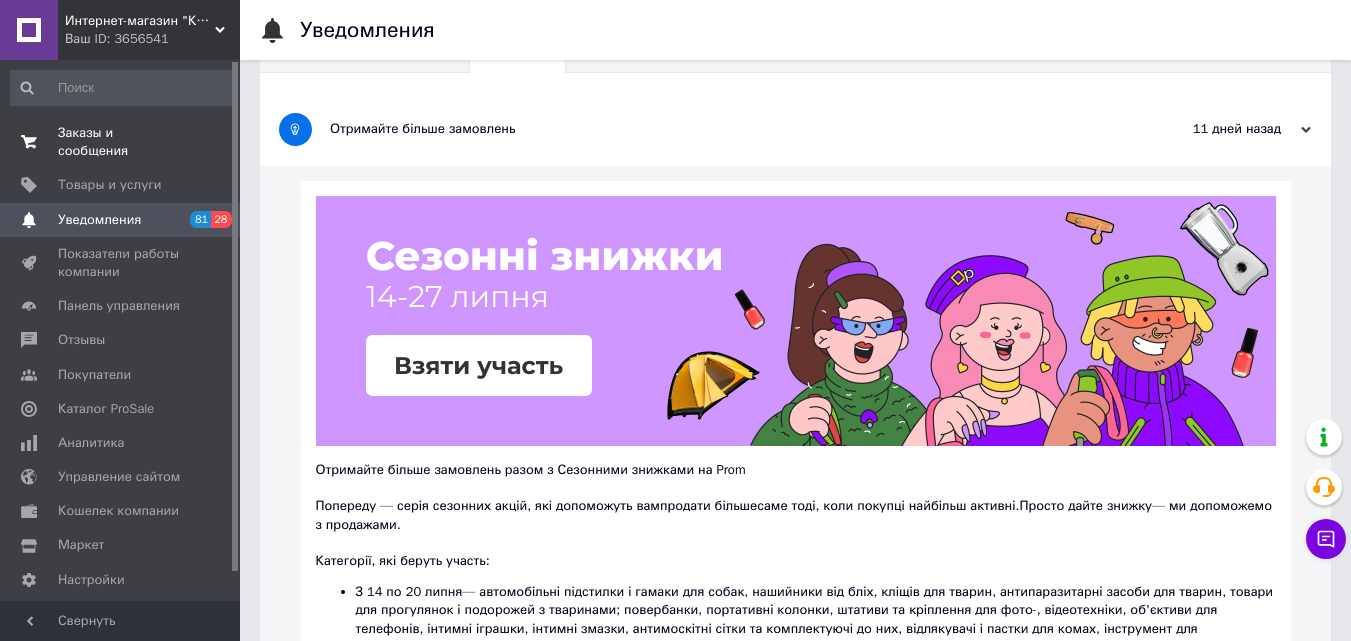 click on "Заказы и сообщения" at bounding box center [121, 142] 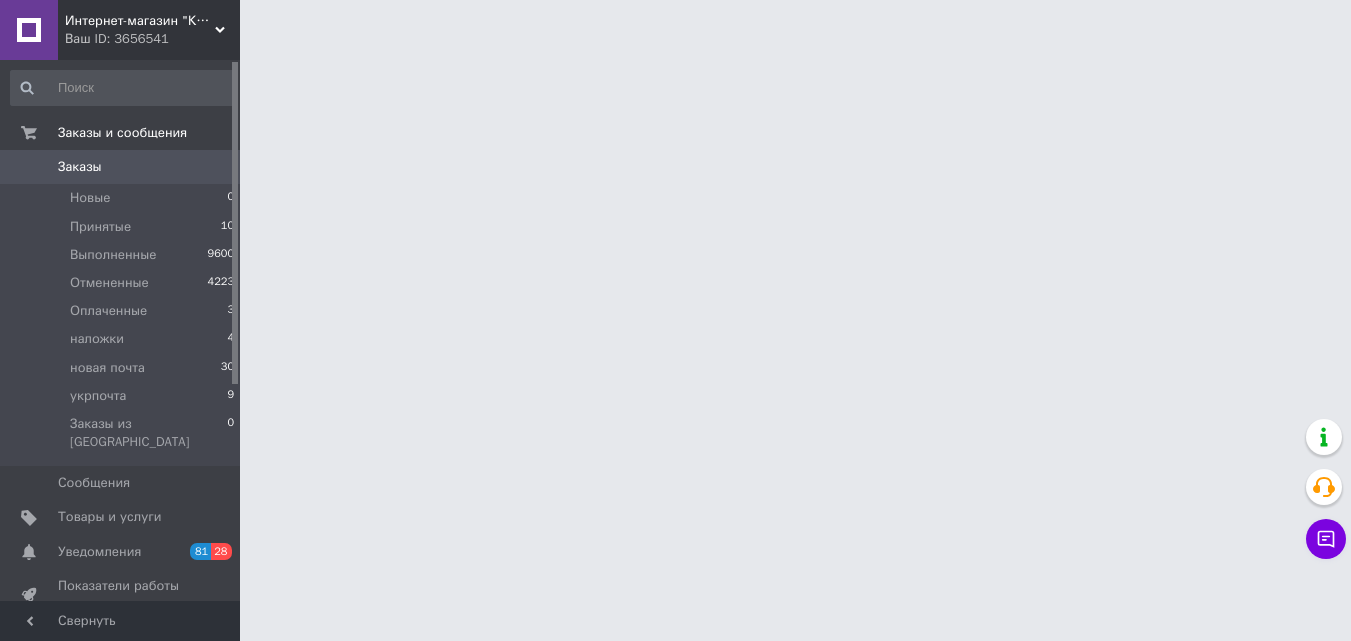 scroll, scrollTop: 0, scrollLeft: 0, axis: both 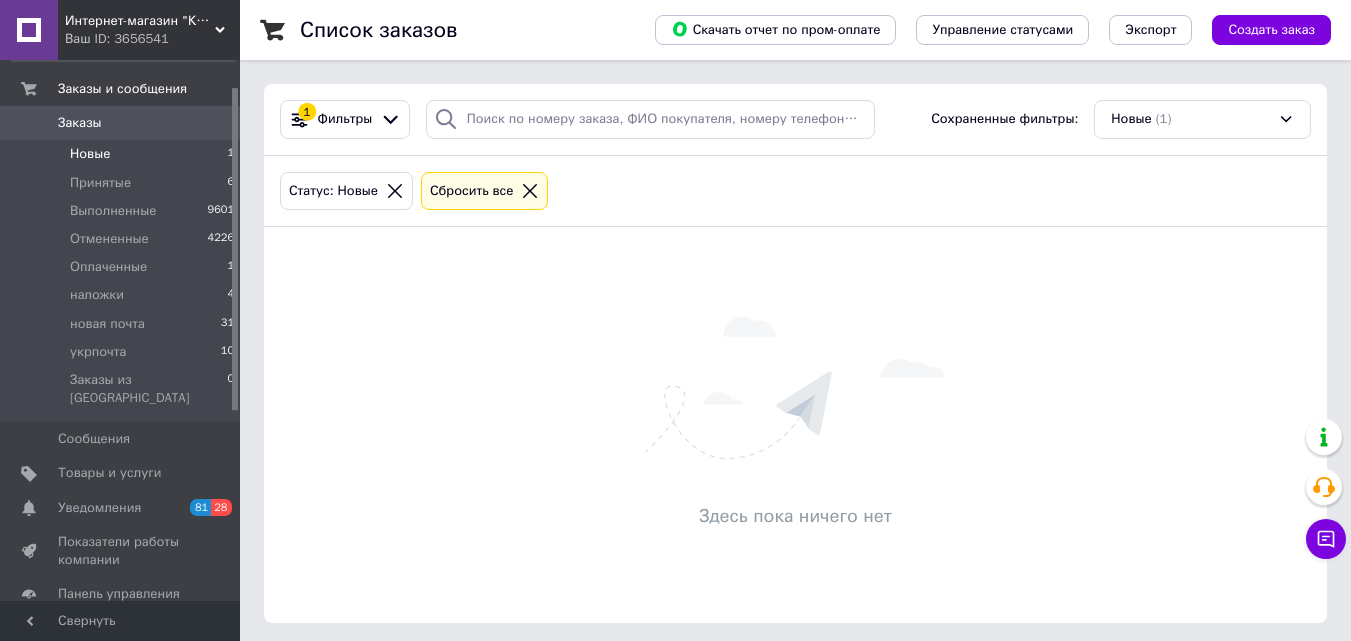 drag, startPoint x: 236, startPoint y: 299, endPoint x: 245, endPoint y: 325, distance: 27.513634 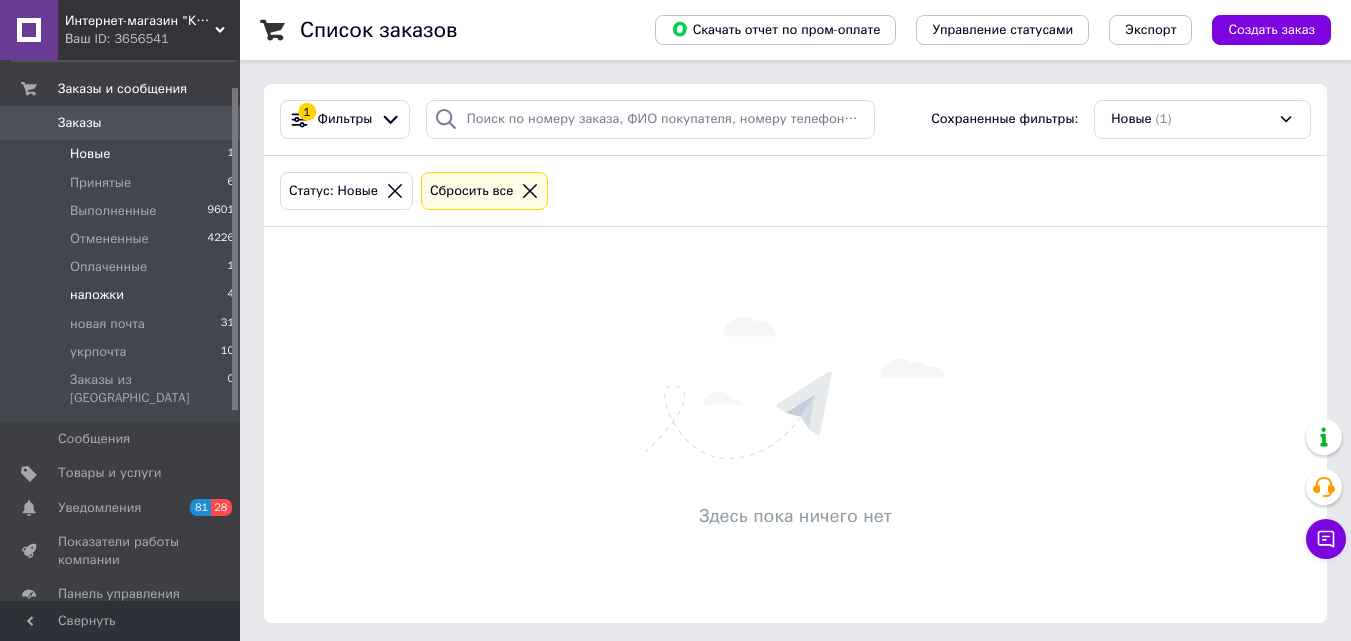 click on "наложки 4" at bounding box center (123, 295) 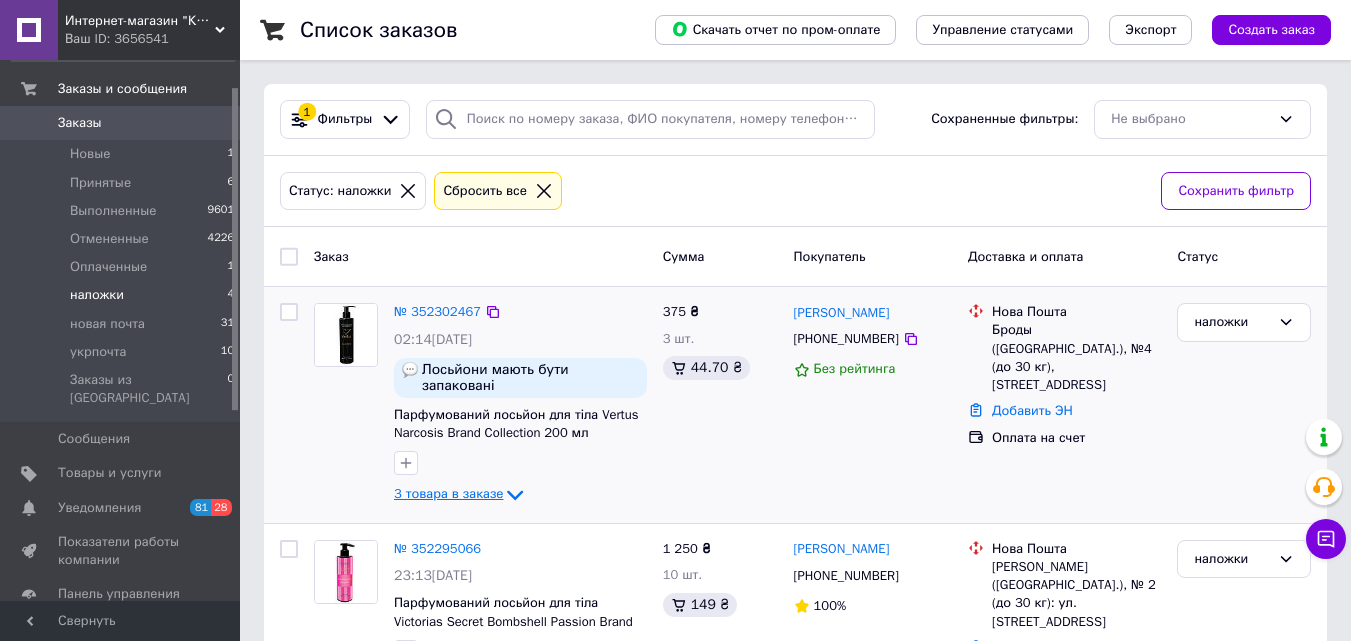 click 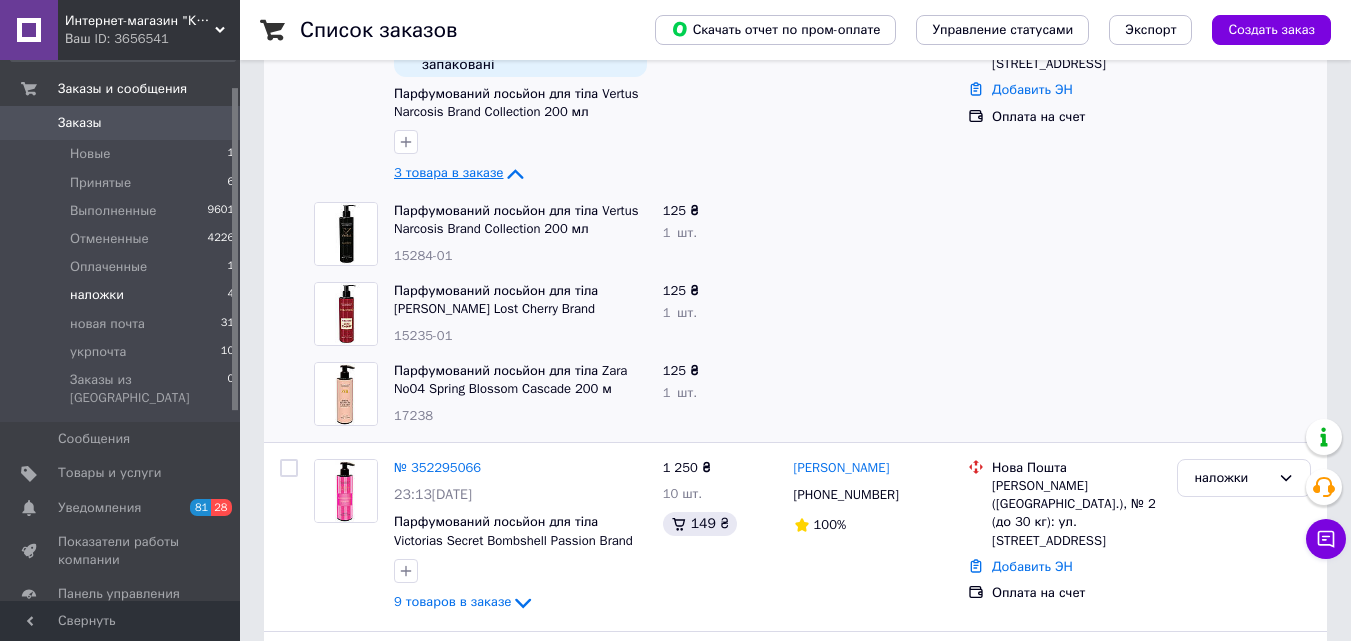 scroll, scrollTop: 333, scrollLeft: 0, axis: vertical 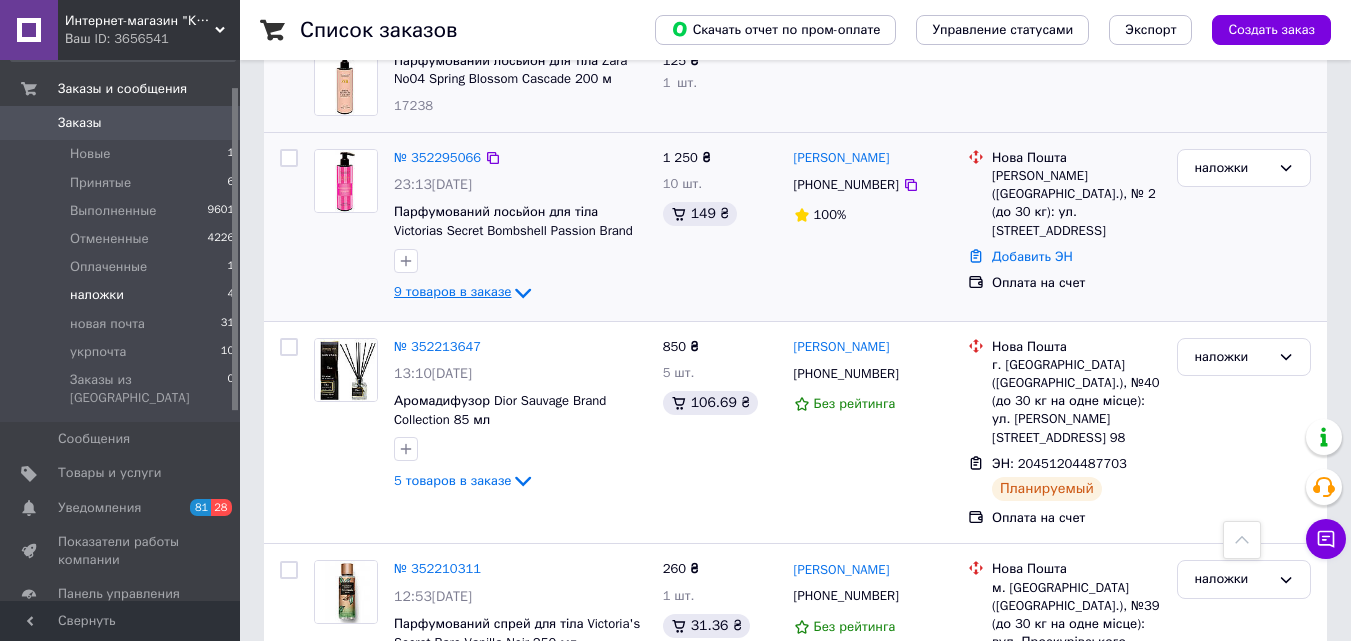 click 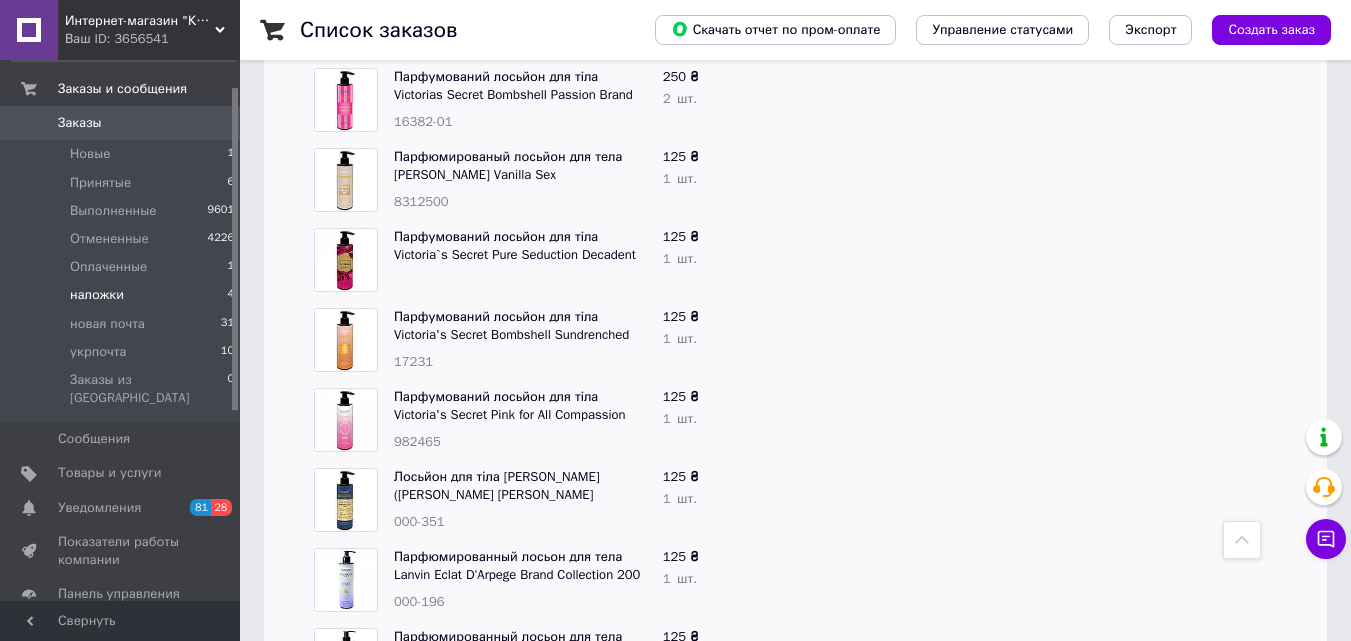 scroll, scrollTop: 863, scrollLeft: 0, axis: vertical 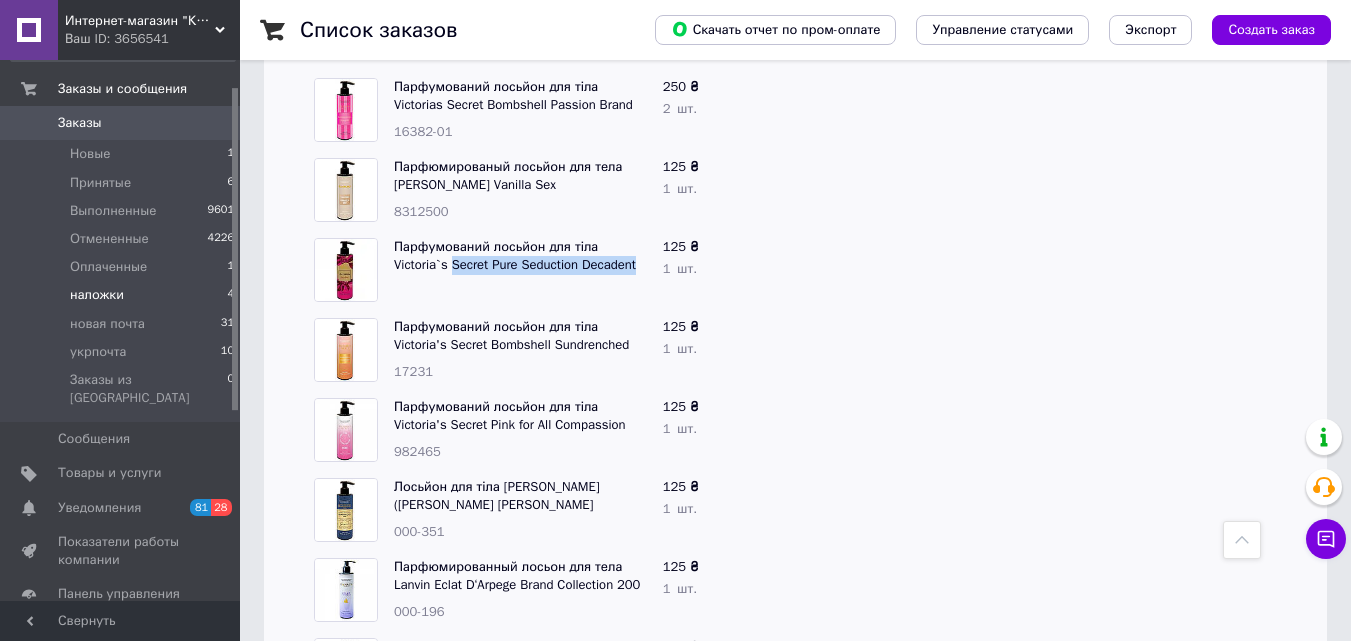 drag, startPoint x: 583, startPoint y: 256, endPoint x: 391, endPoint y: 255, distance: 192.00261 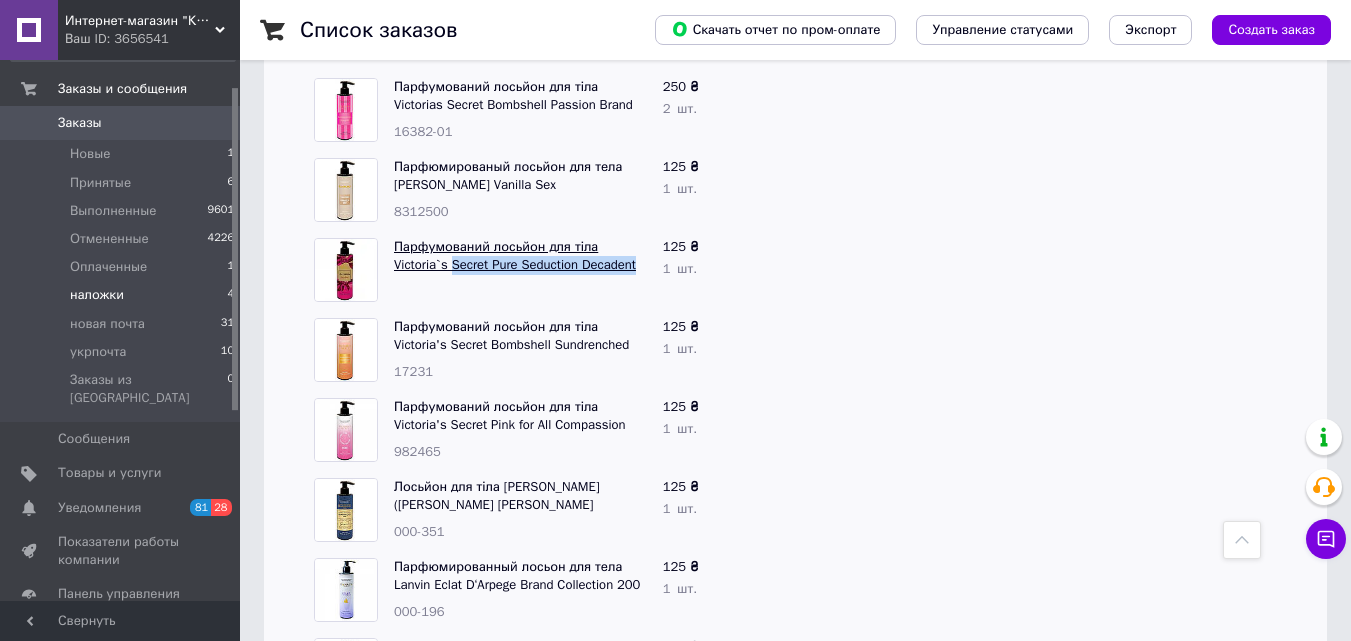 copy on "Secret Pure Seduction Decadent" 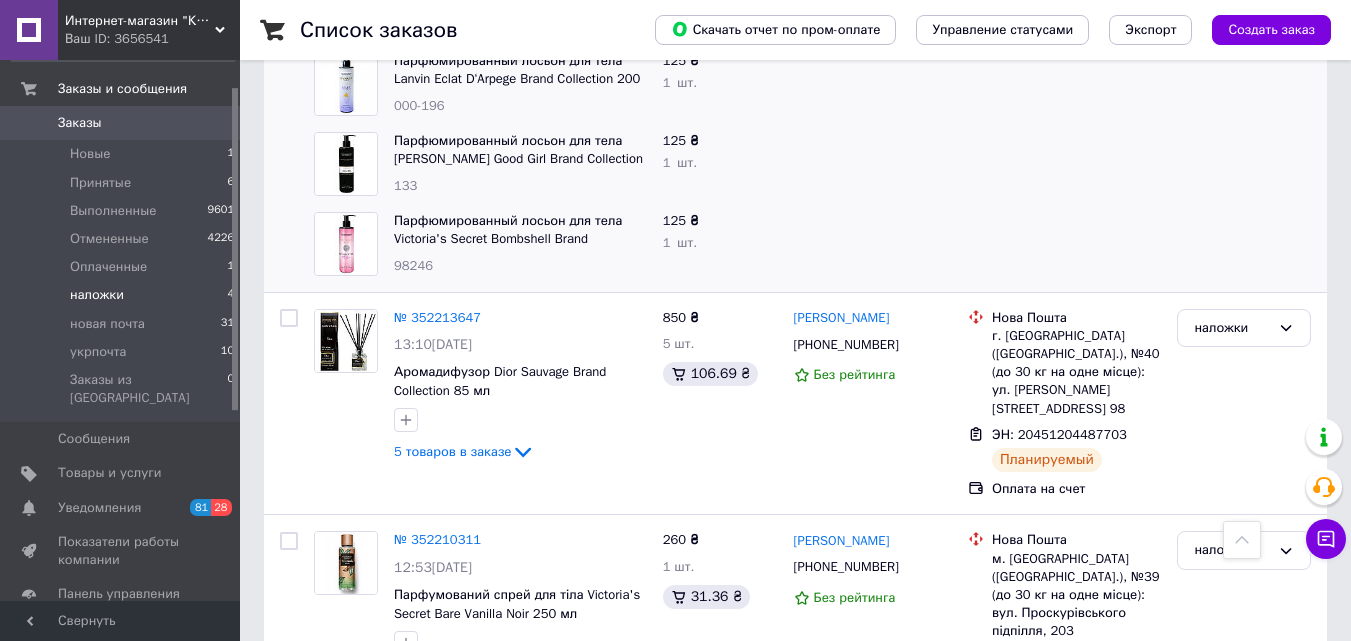 scroll, scrollTop: 1456, scrollLeft: 0, axis: vertical 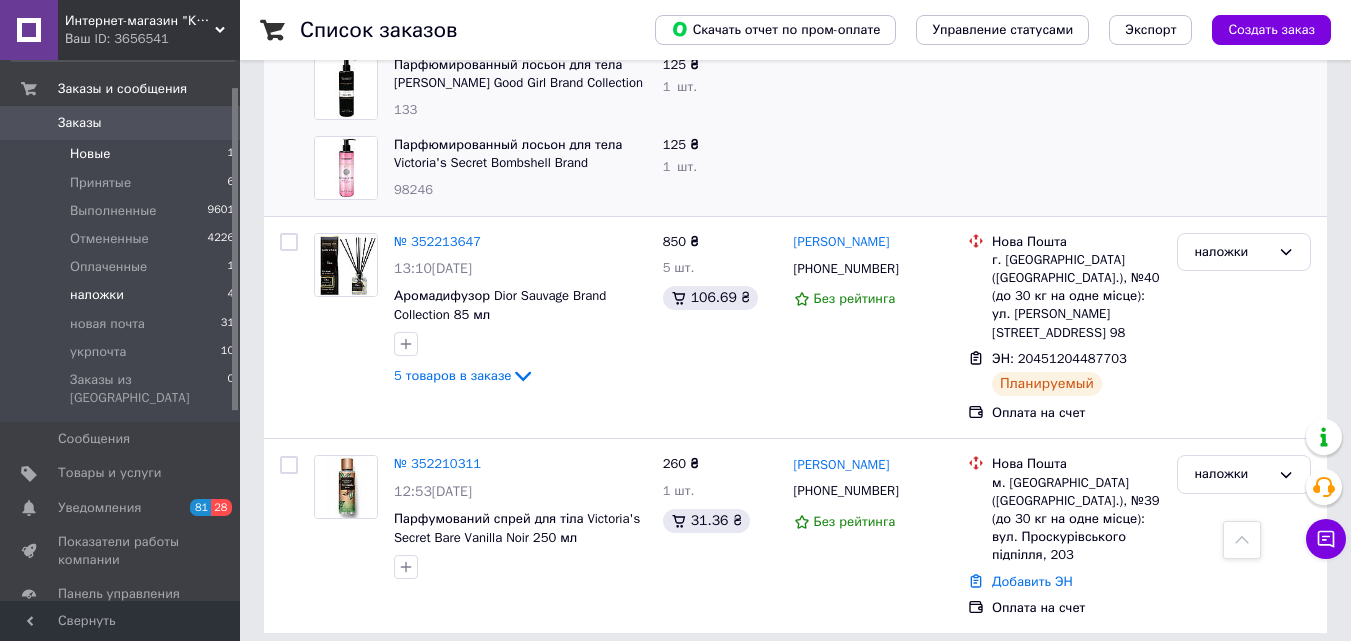 click on "Новые 1" at bounding box center [123, 154] 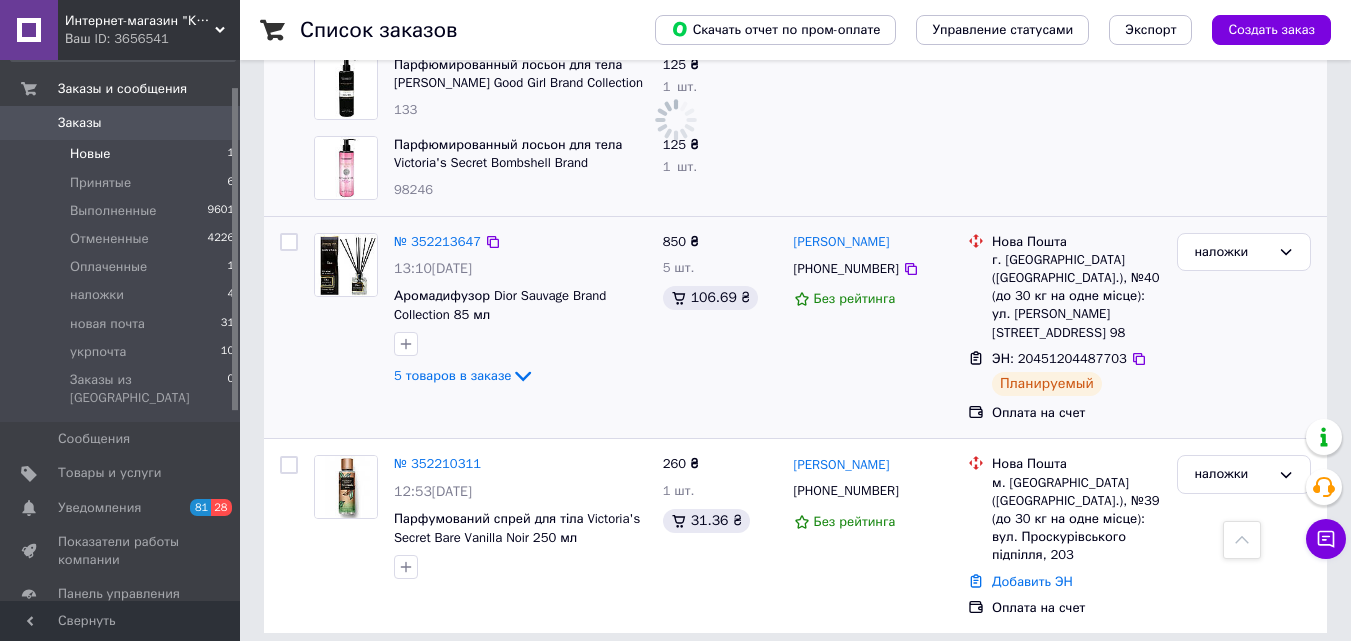 scroll, scrollTop: 0, scrollLeft: 0, axis: both 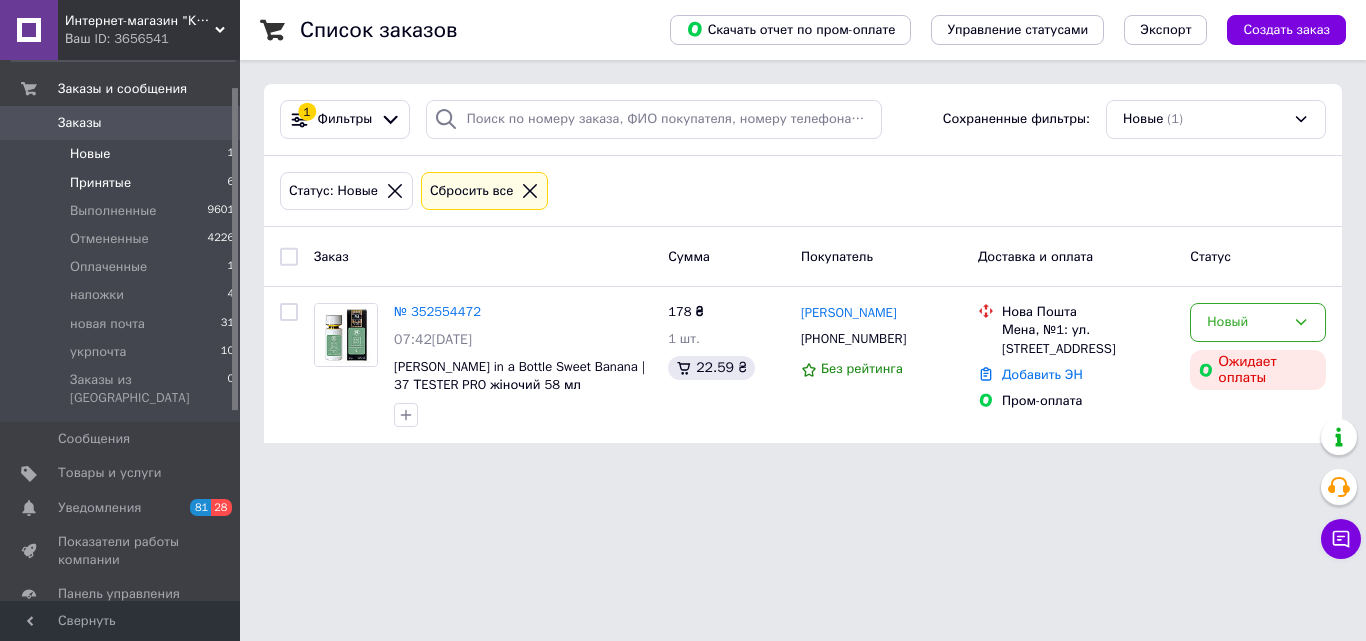 click on "Принятые 6" at bounding box center [123, 183] 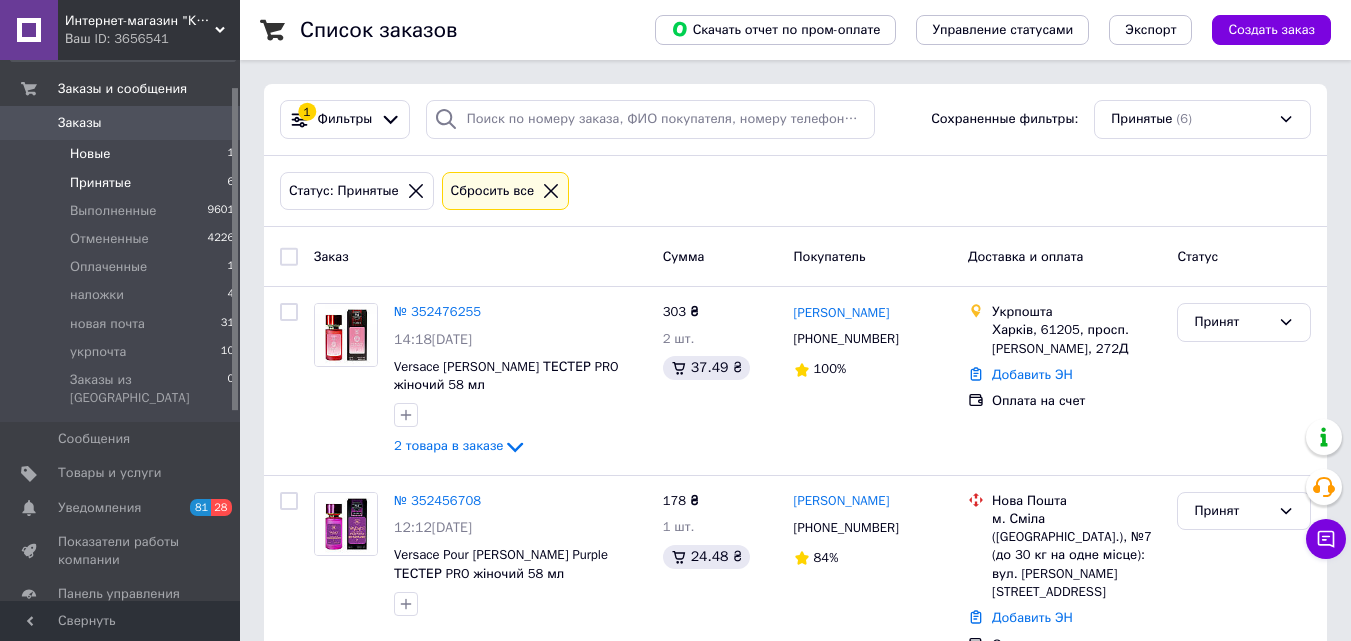 click on "Новые 1" at bounding box center (123, 154) 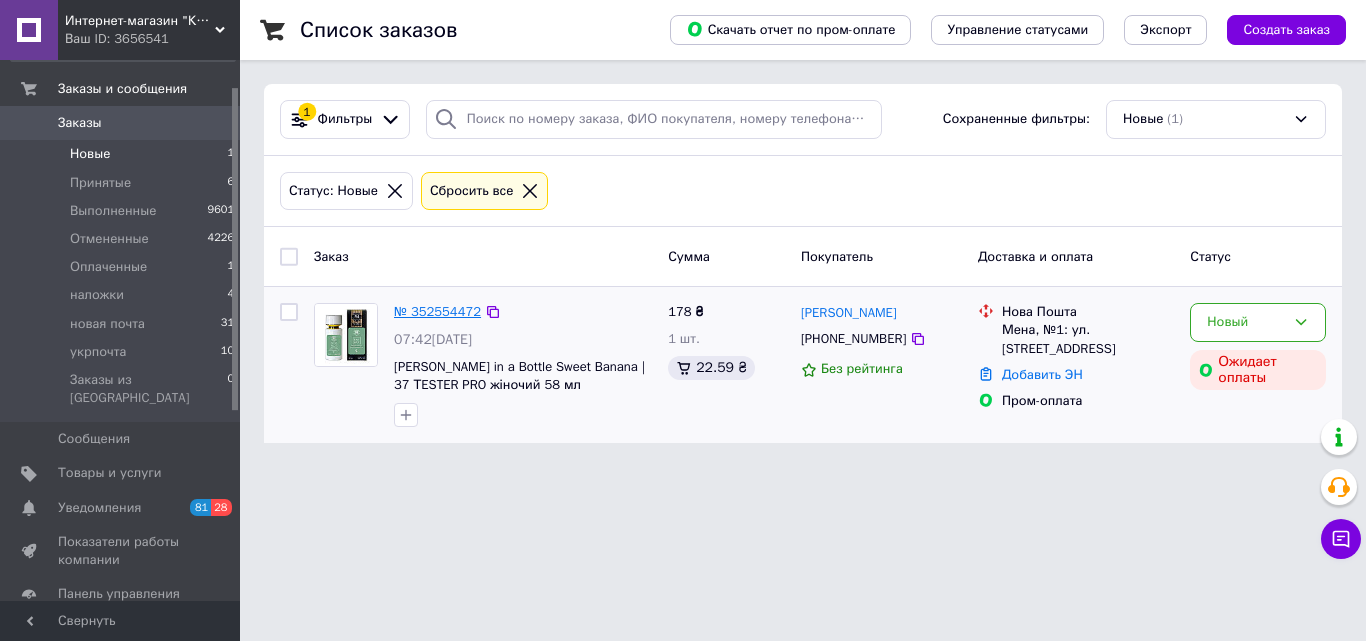 click on "№ 352554472" at bounding box center [437, 311] 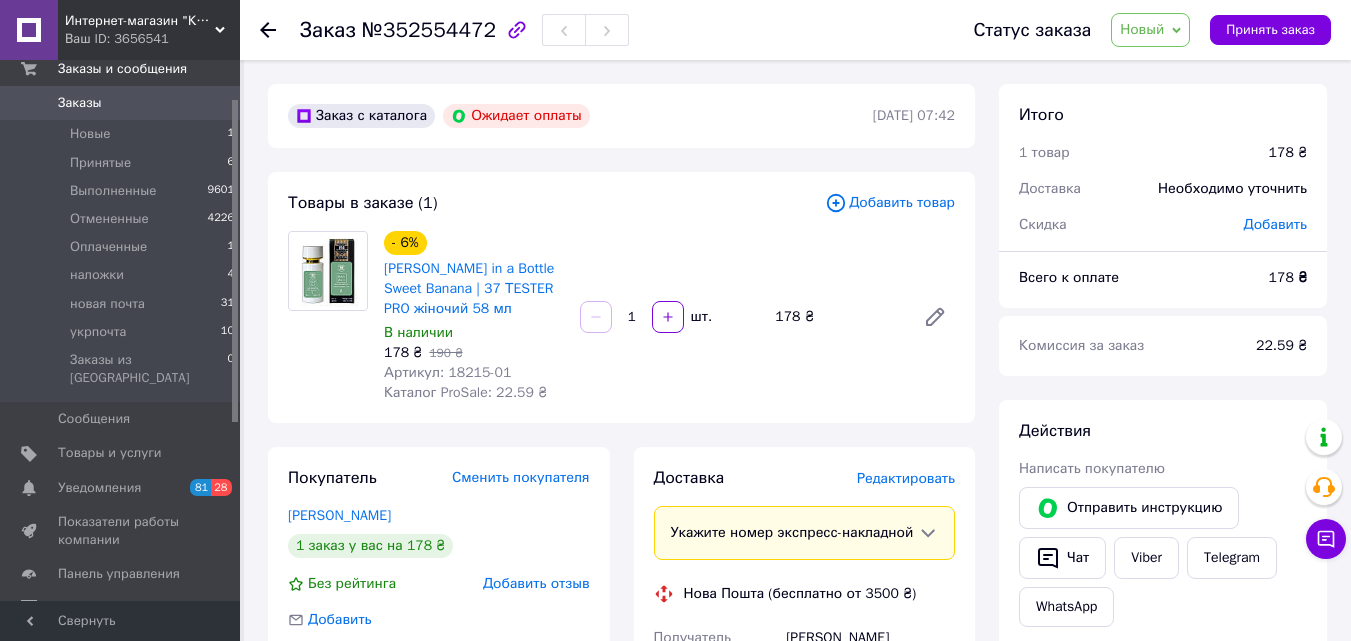click at bounding box center [235, 261] 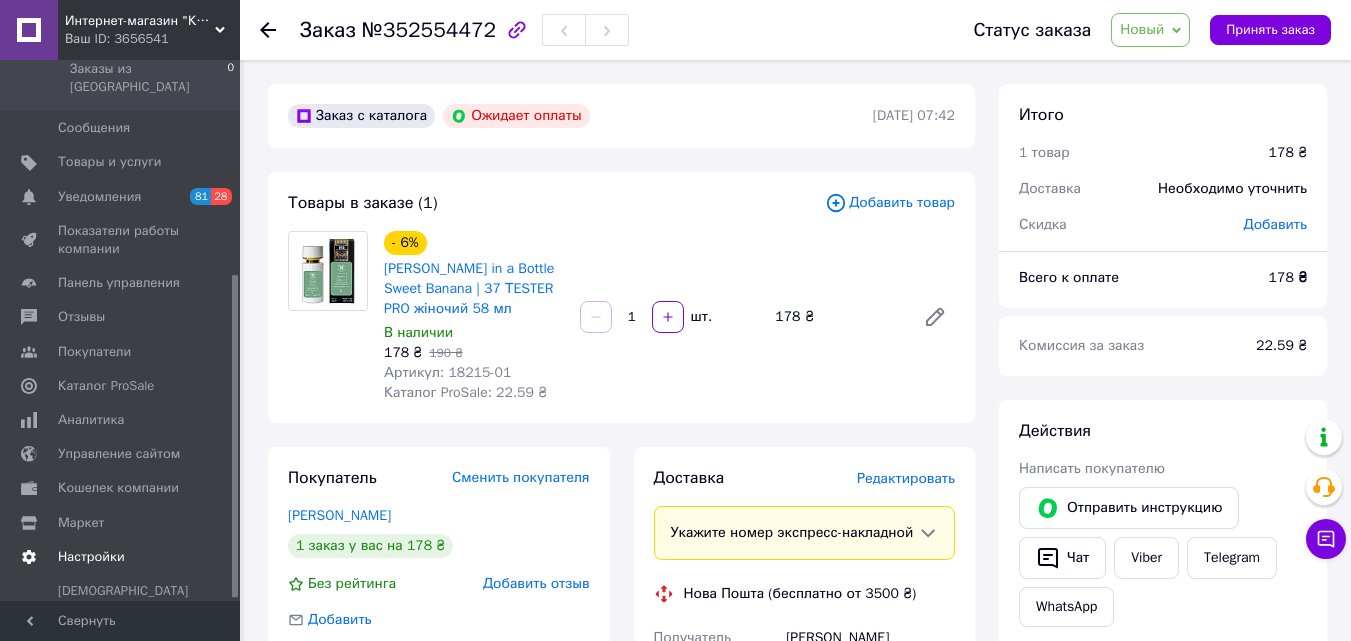 scroll, scrollTop: 362, scrollLeft: 0, axis: vertical 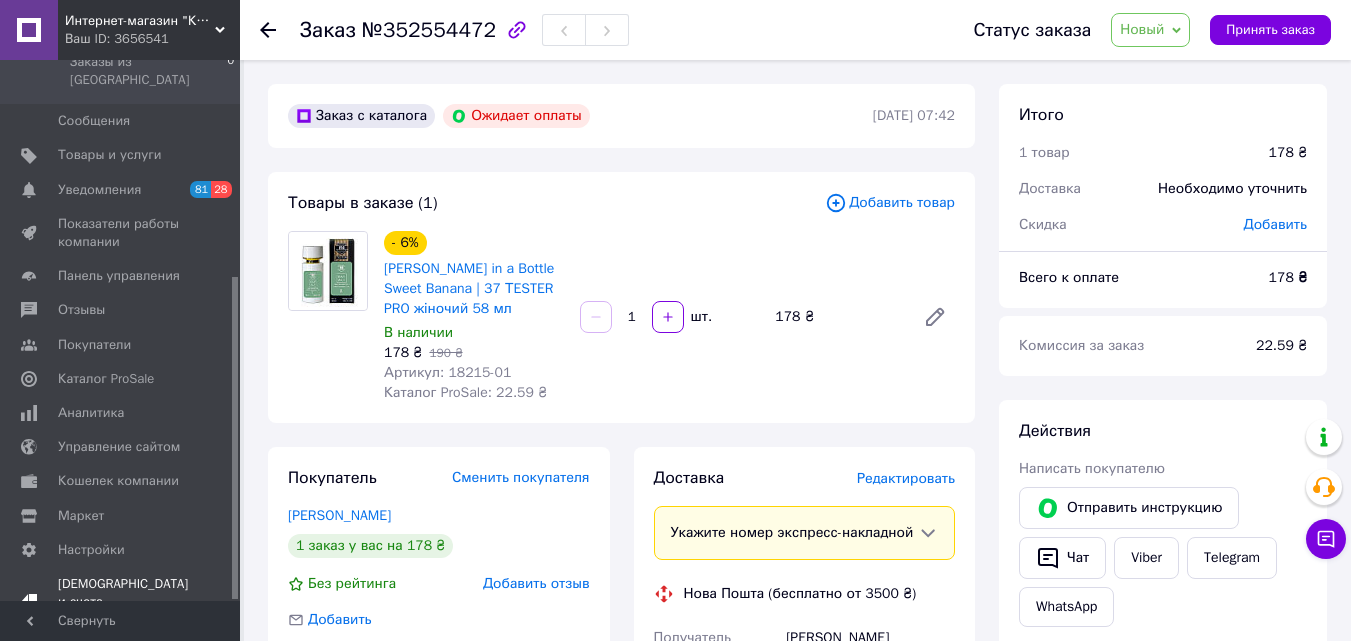 drag, startPoint x: 237, startPoint y: 351, endPoint x: 172, endPoint y: 556, distance: 215.05814 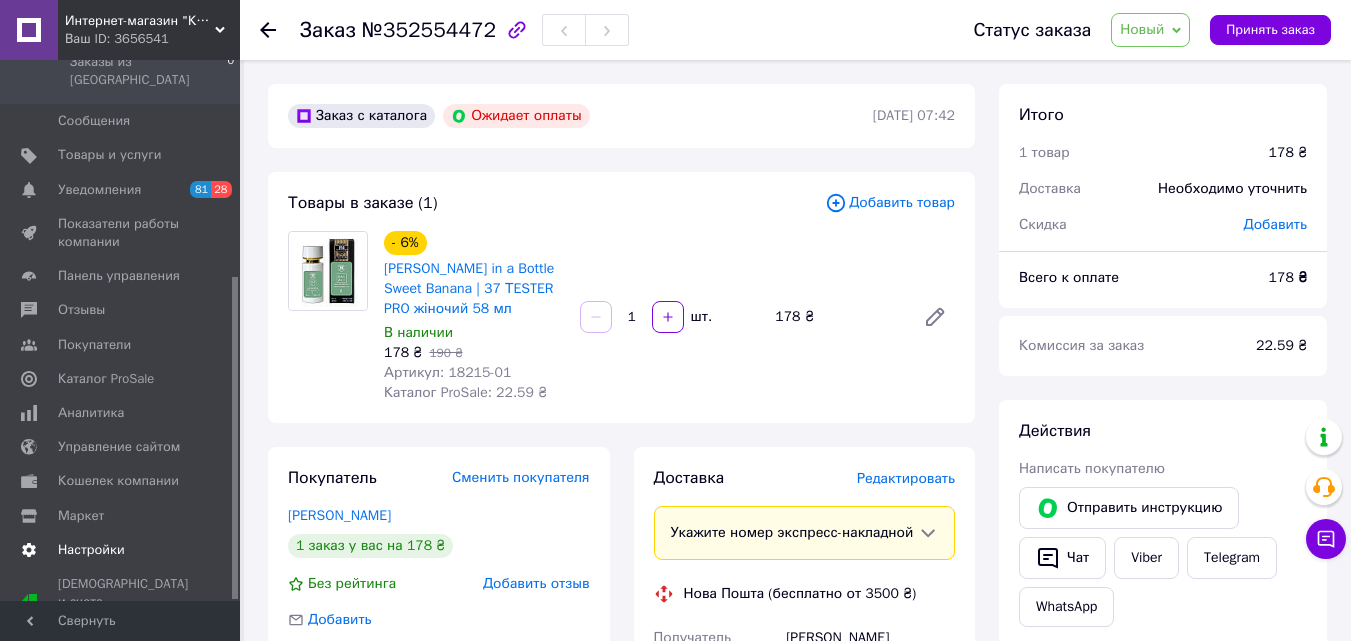 click on "Настройки" at bounding box center (91, 550) 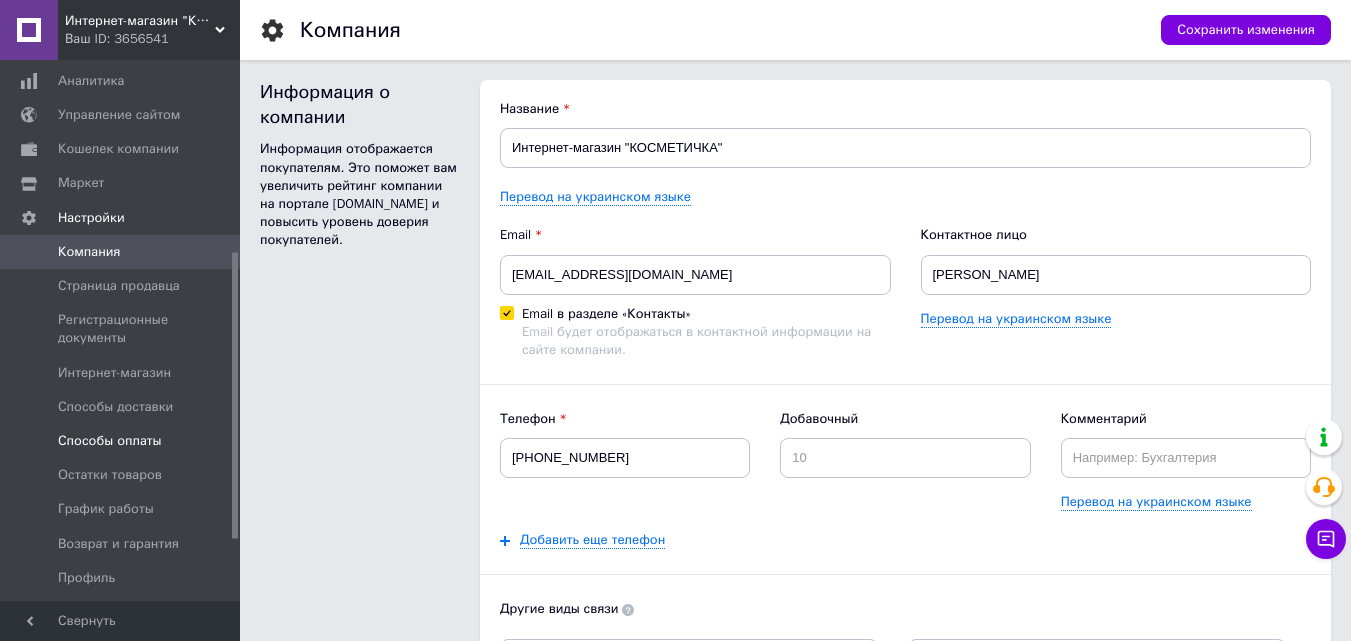 click on "Способы оплаты" at bounding box center (110, 441) 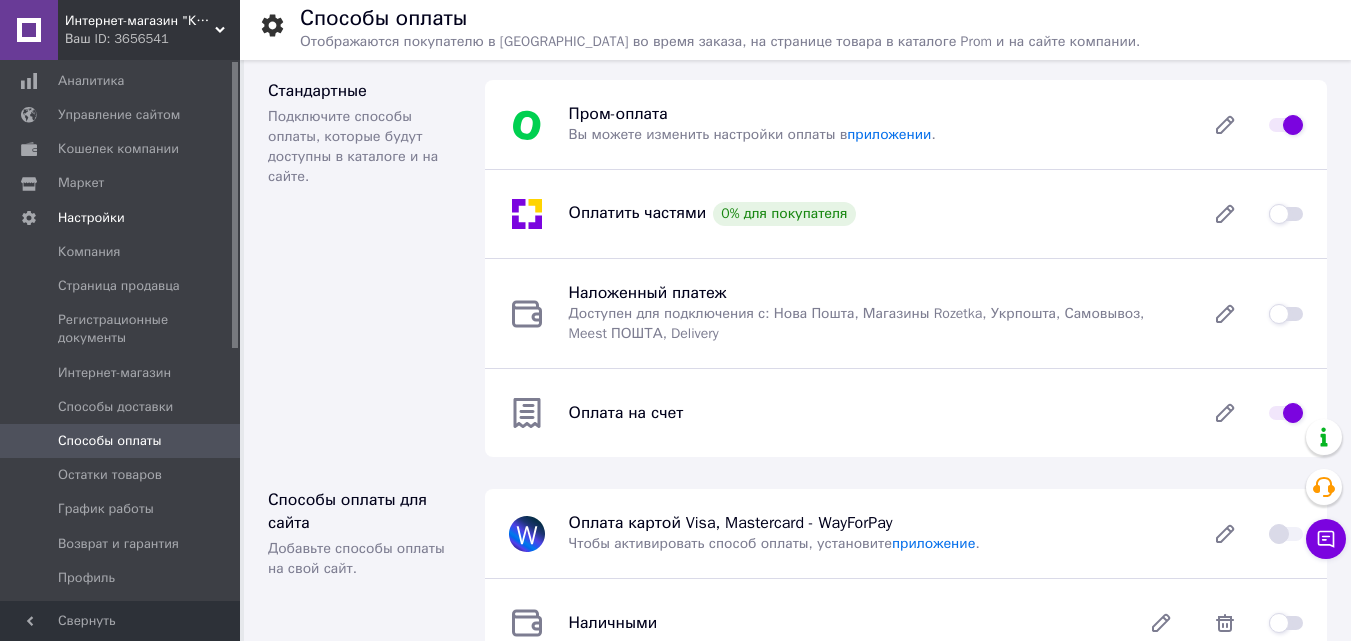 scroll, scrollTop: 0, scrollLeft: 0, axis: both 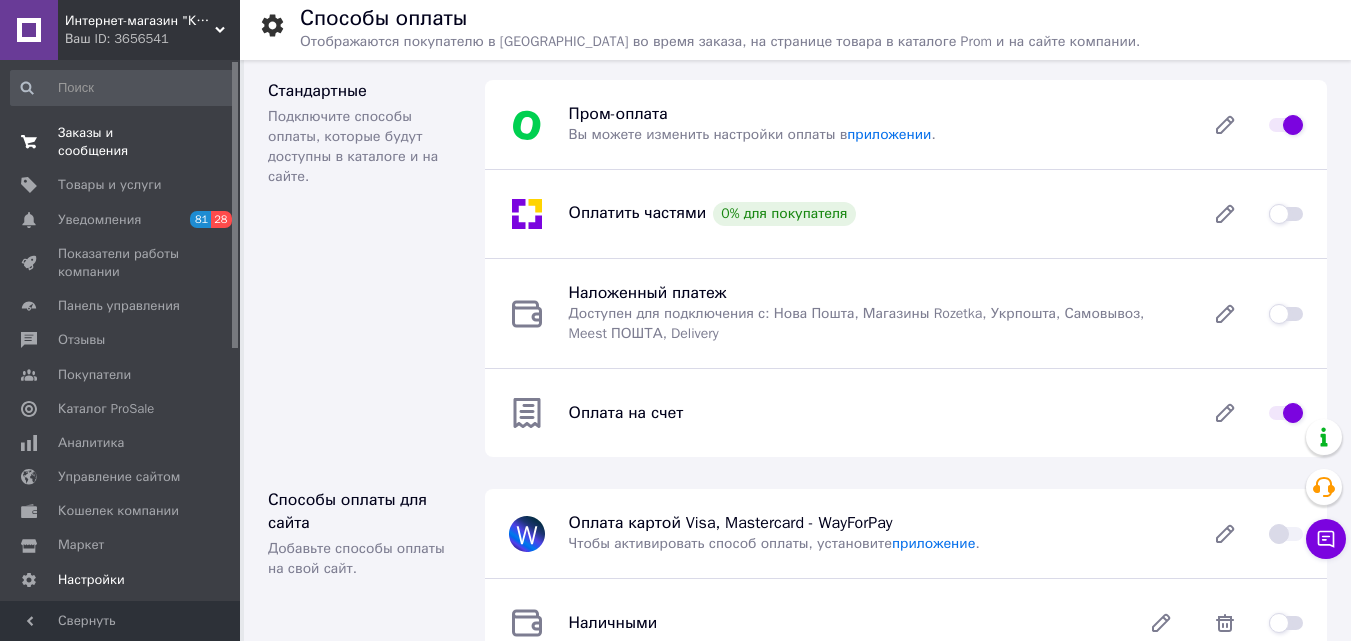 drag, startPoint x: 235, startPoint y: 362, endPoint x: 195, endPoint y: 130, distance: 235.42302 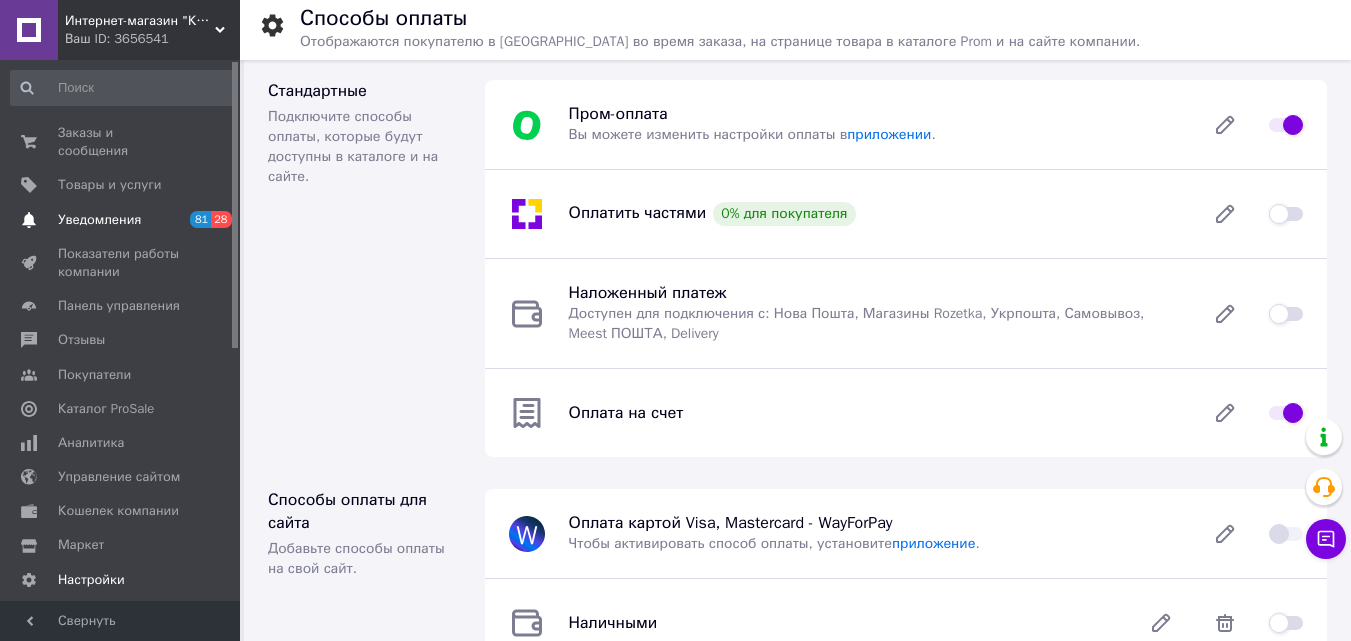 click on "Уведомления 81 28" at bounding box center (123, 220) 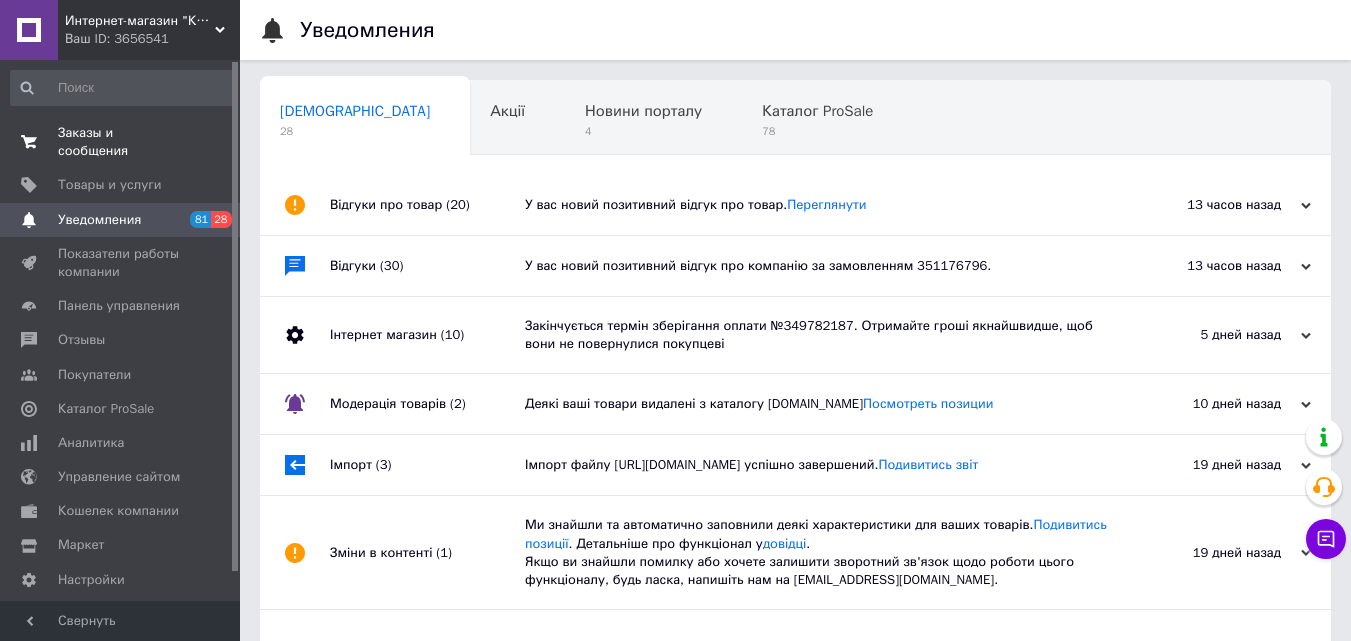 click on "Заказы и сообщения 0 0" at bounding box center [123, 142] 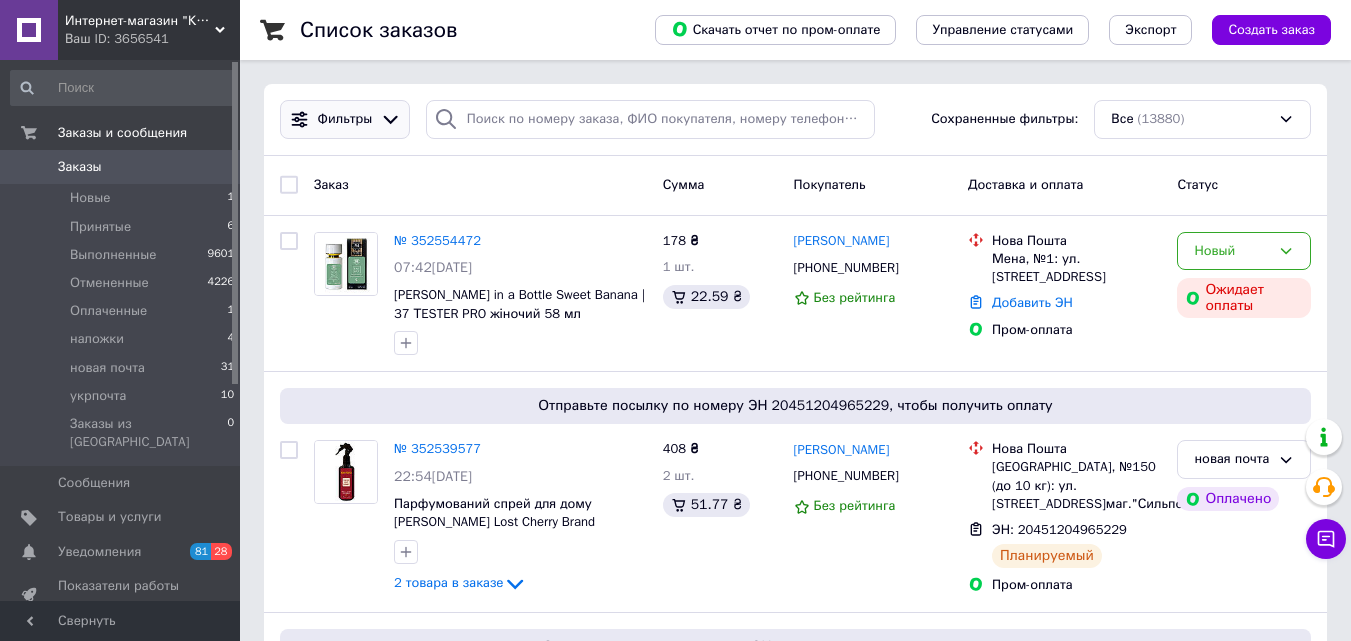 click on "Фильтры" at bounding box center (345, 119) 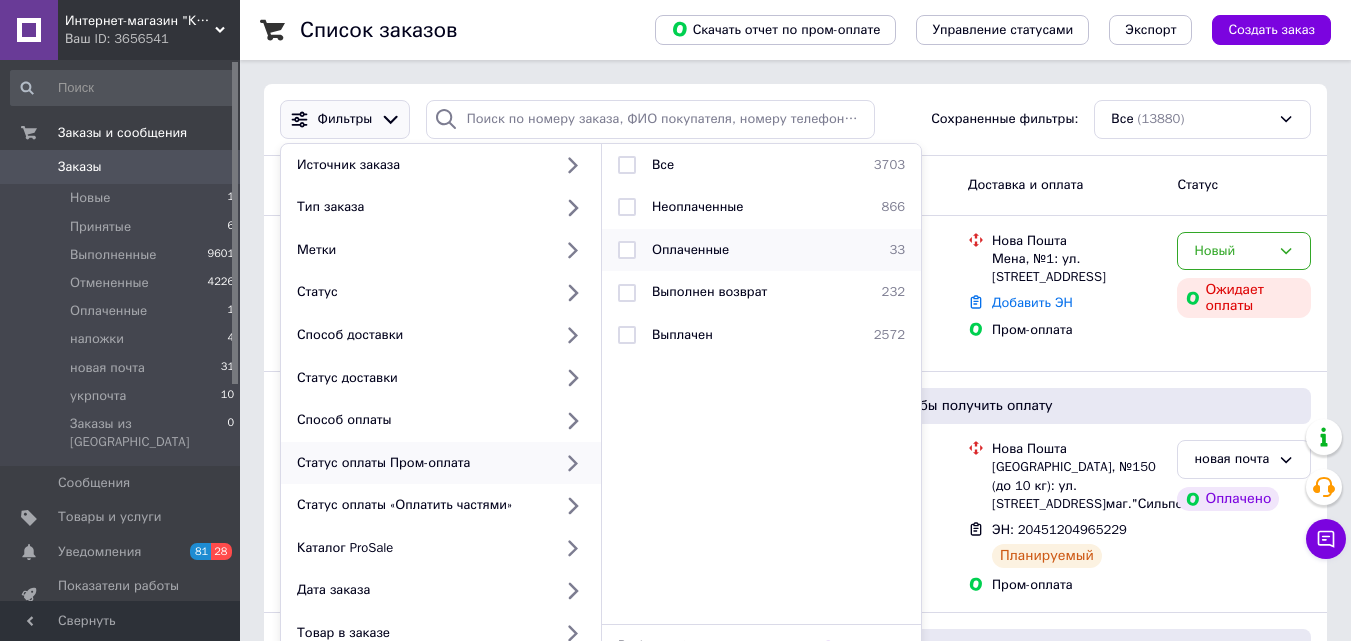 click on "Оплаченные" at bounding box center (690, 249) 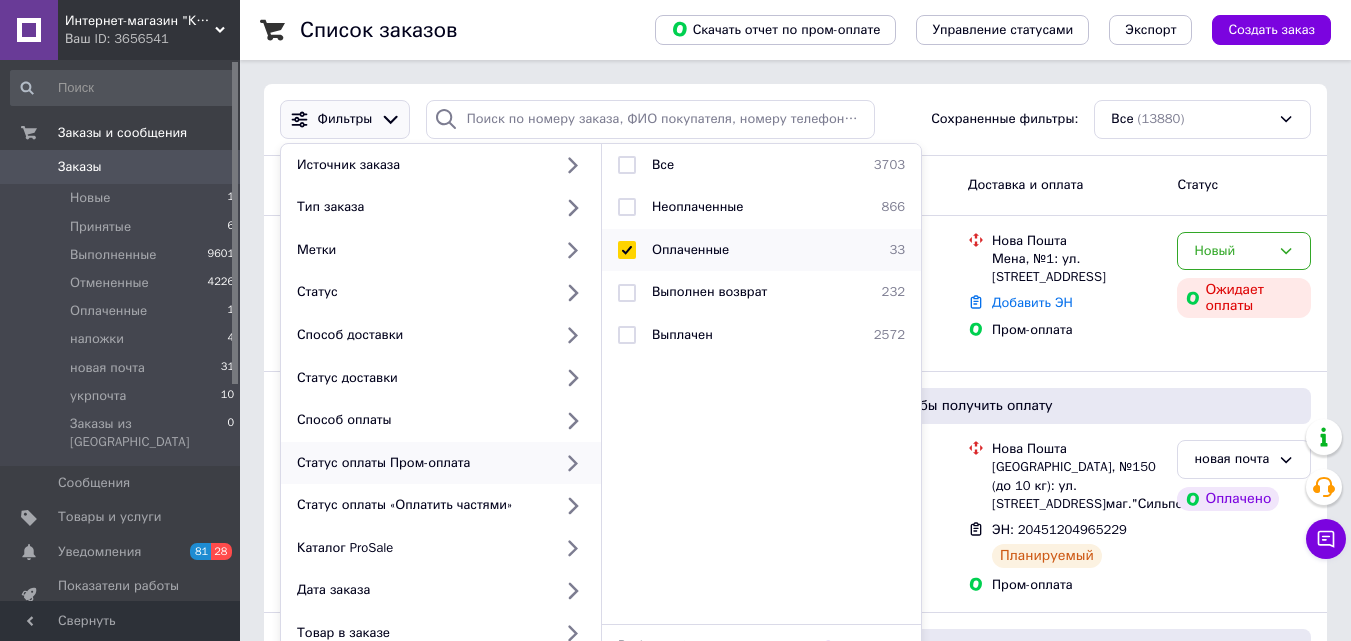 checkbox on "true" 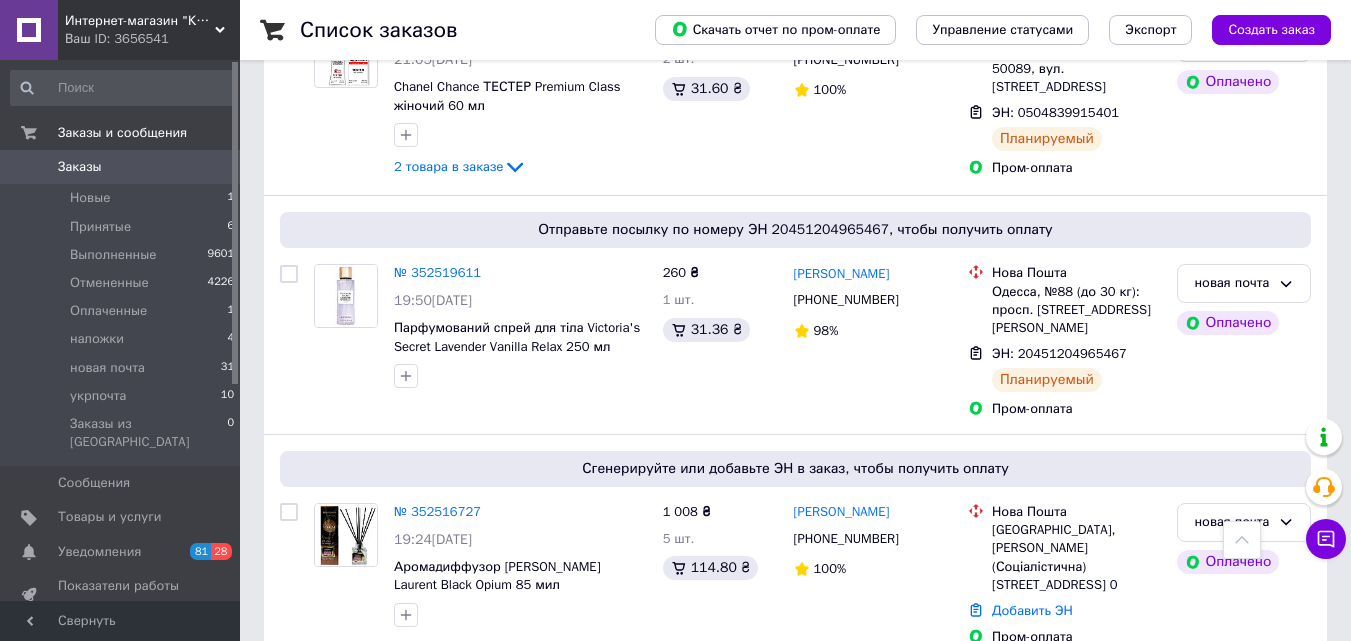 scroll, scrollTop: 441, scrollLeft: 0, axis: vertical 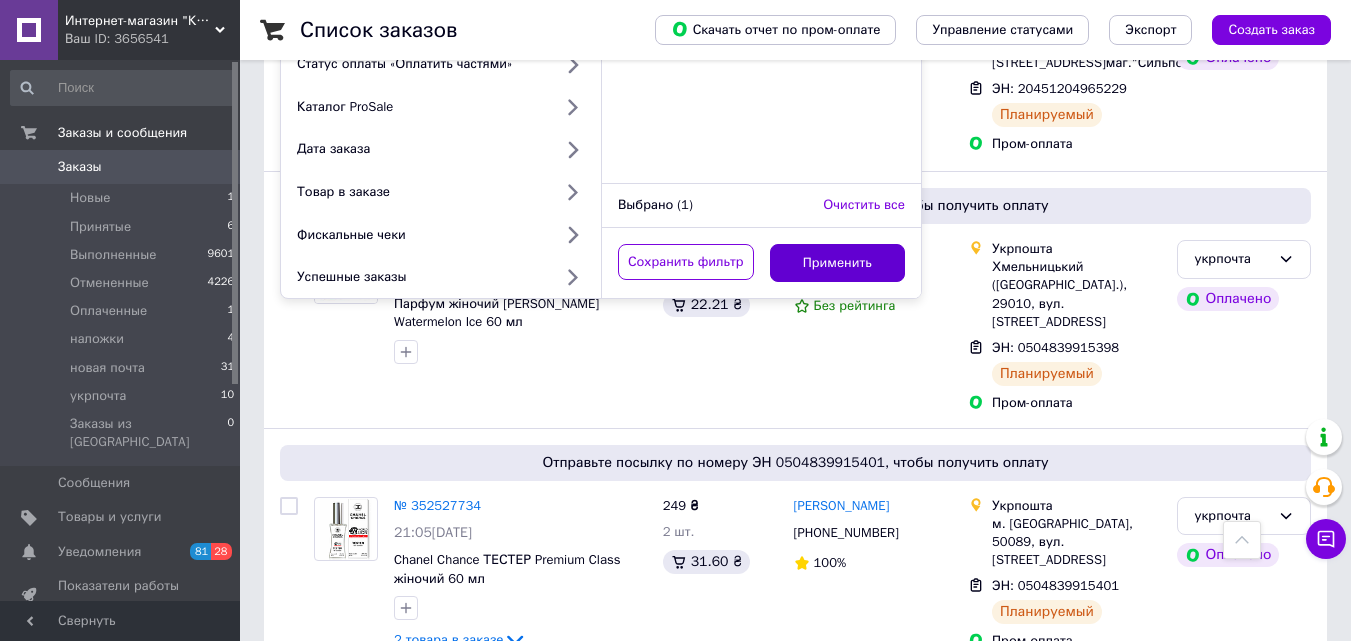 click on "Применить" at bounding box center (838, 263) 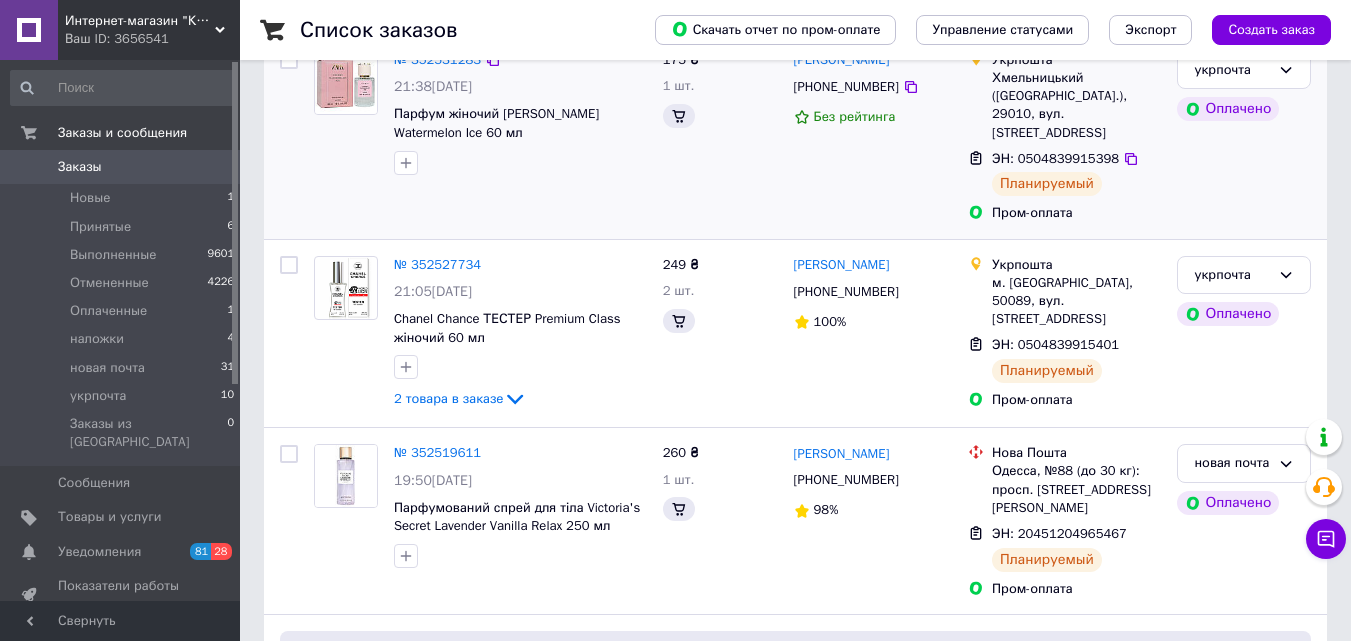 scroll, scrollTop: 0, scrollLeft: 0, axis: both 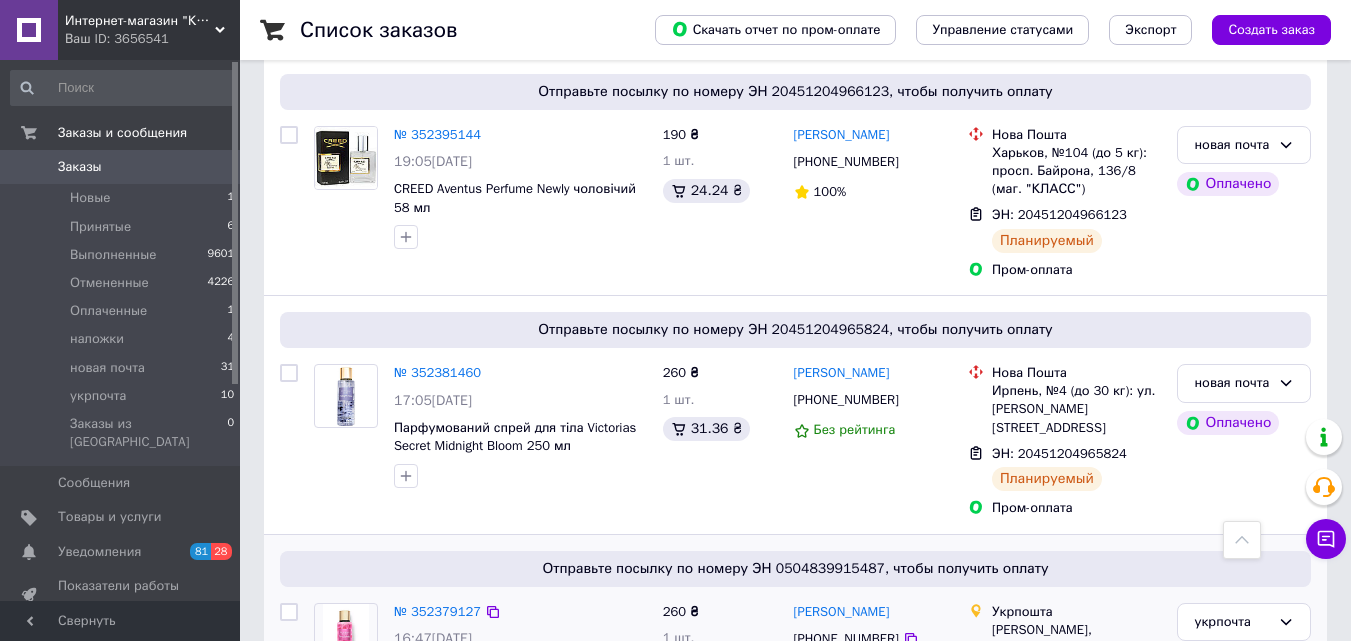 drag, startPoint x: 328, startPoint y: 589, endPoint x: 1092, endPoint y: 399, distance: 787.27124 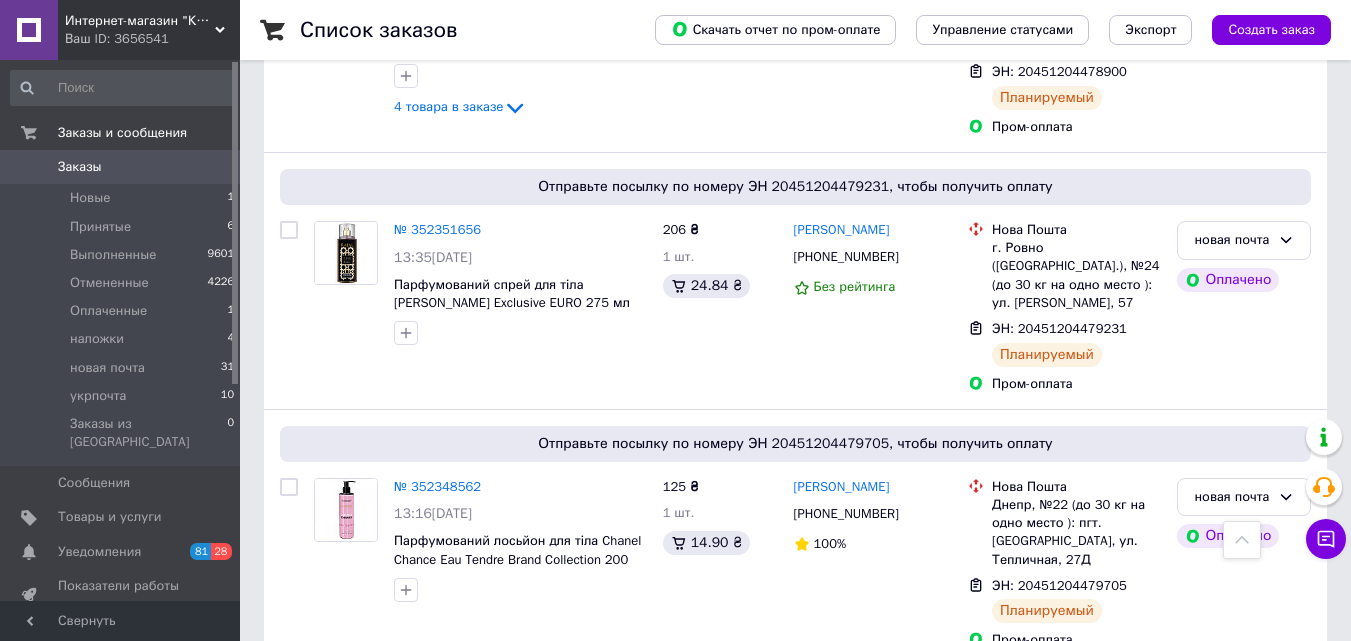 scroll, scrollTop: 1149, scrollLeft: 0, axis: vertical 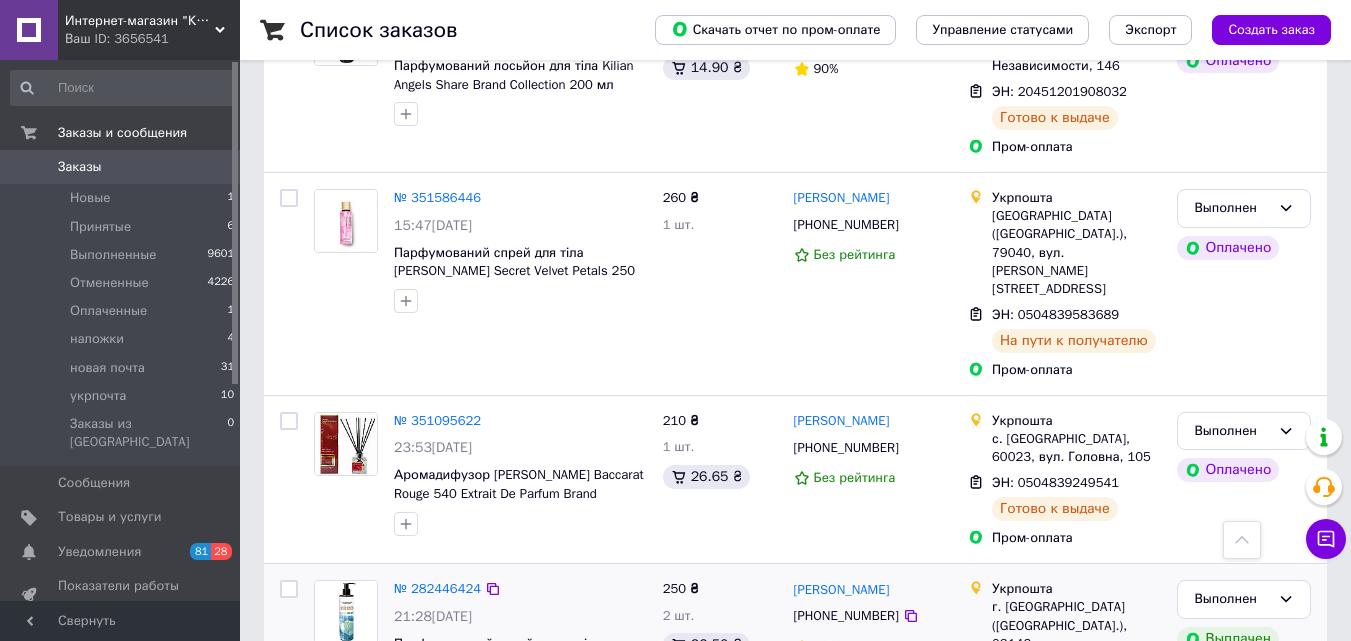 drag, startPoint x: 425, startPoint y: 591, endPoint x: 741, endPoint y: 480, distance: 334.92834 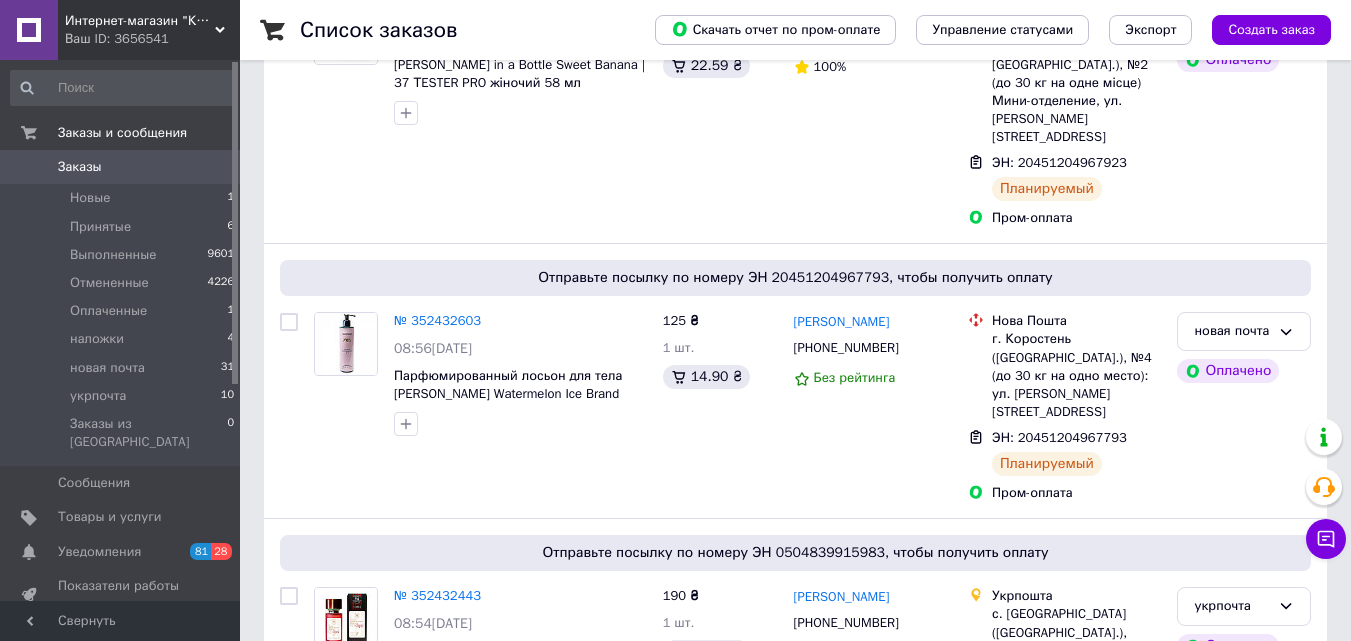scroll, scrollTop: 0, scrollLeft: 0, axis: both 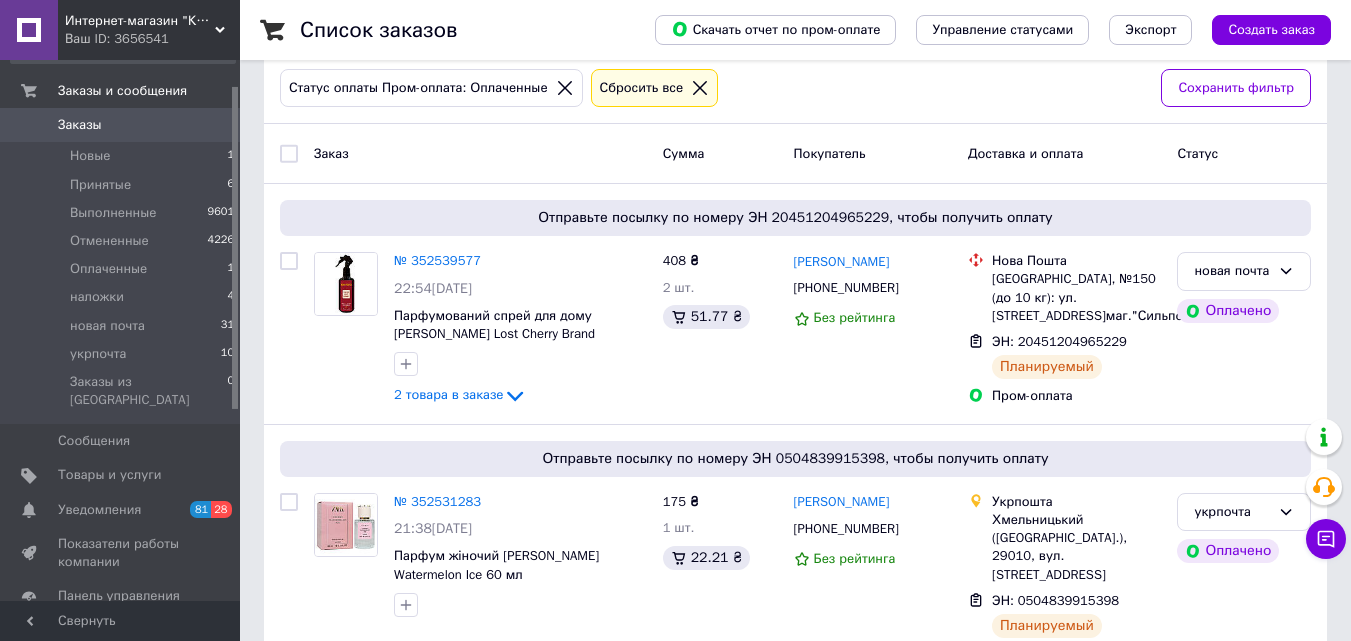 drag, startPoint x: 235, startPoint y: 327, endPoint x: 241, endPoint y: 352, distance: 25.70992 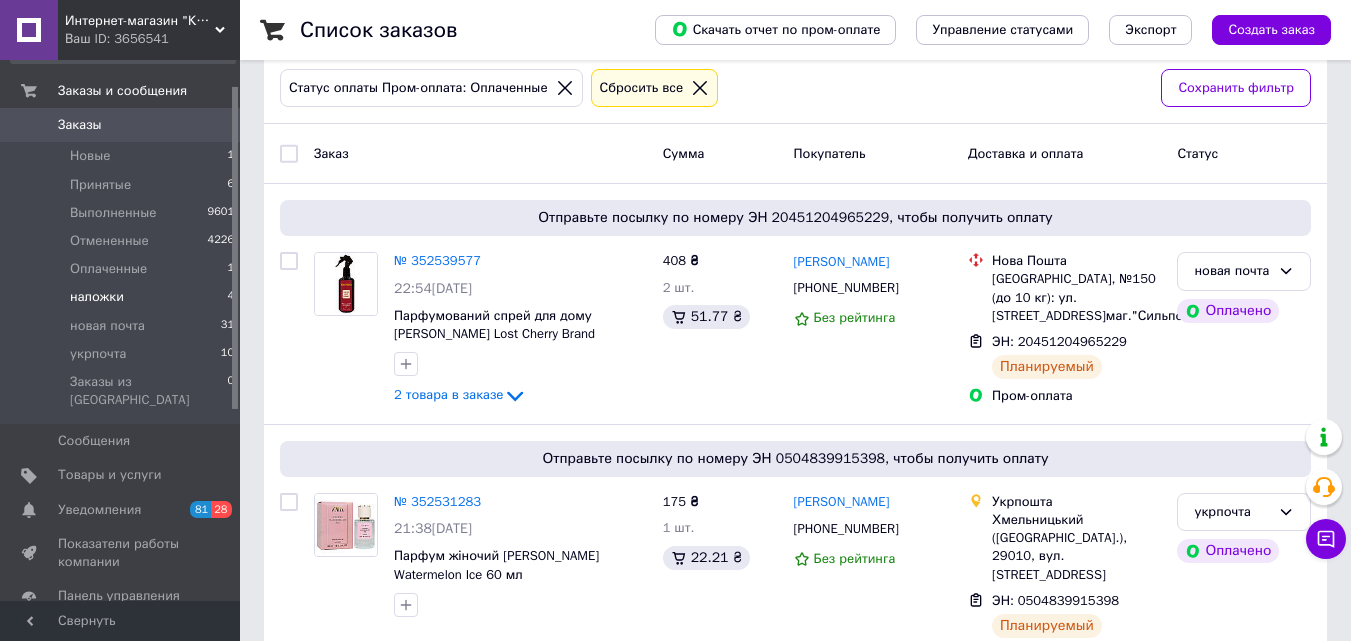 click on "наложки 4" at bounding box center (123, 297) 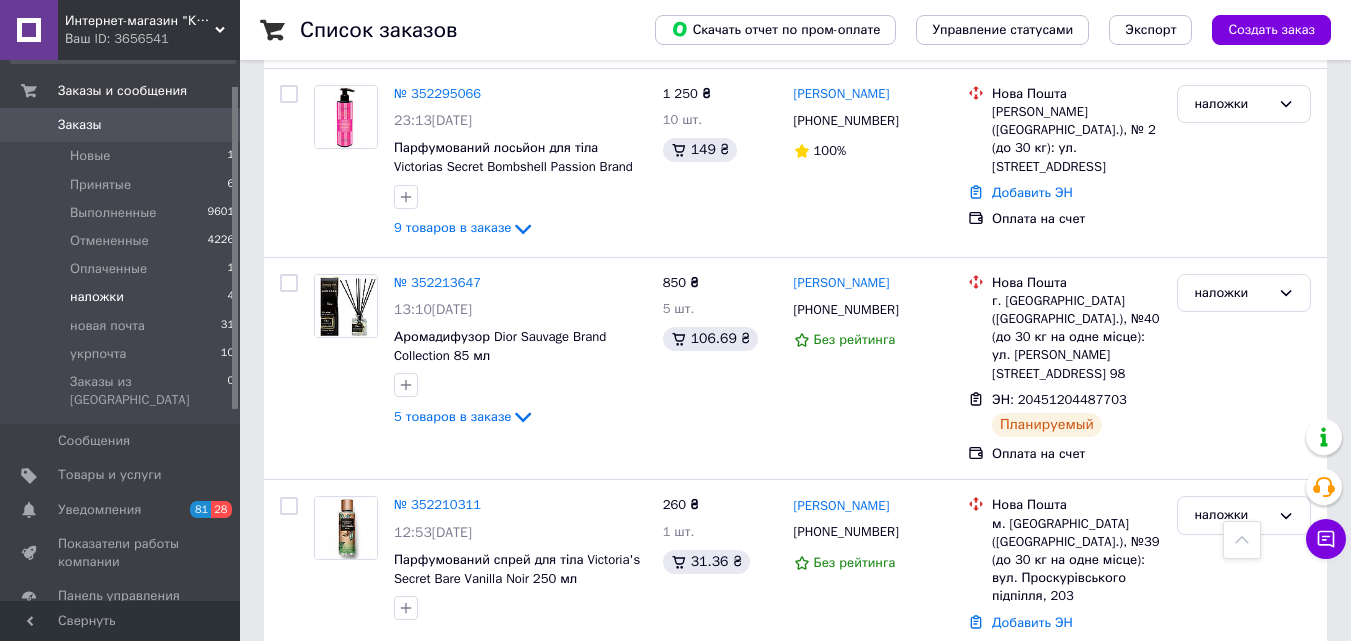 scroll, scrollTop: 496, scrollLeft: 0, axis: vertical 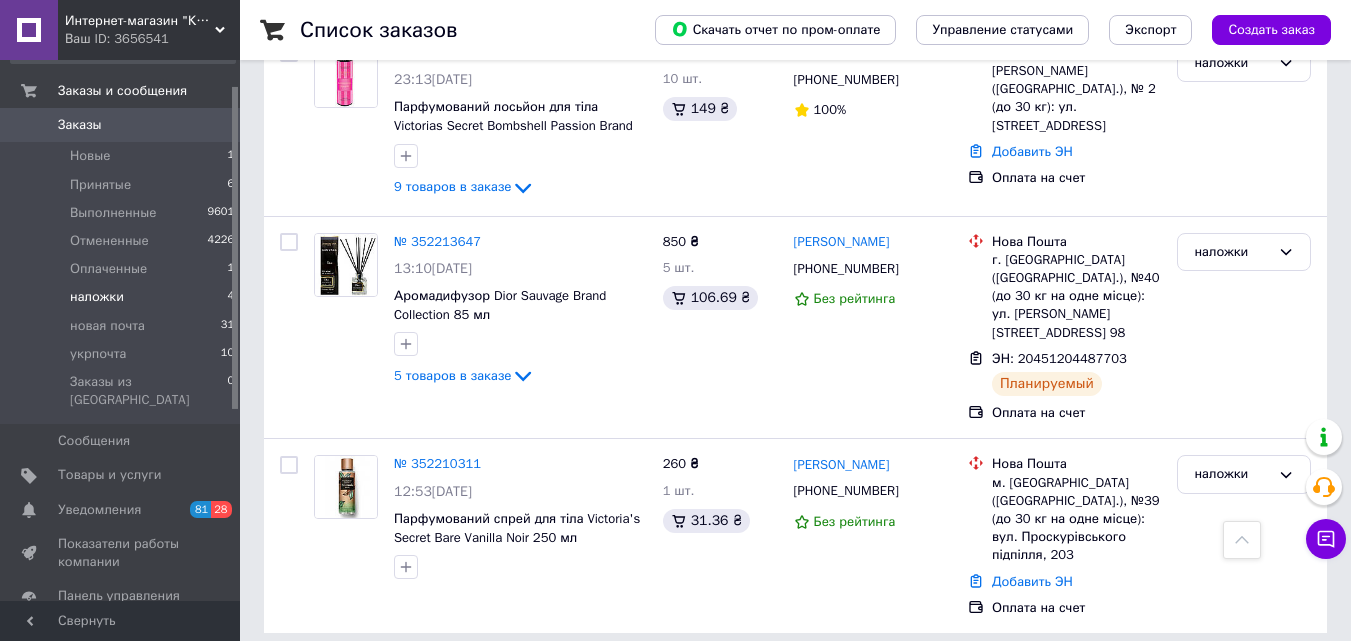 click on "Список заказов   Скачать отчет по пром-оплате Управление статусами Экспорт Создать заказ" at bounding box center (795, 30) 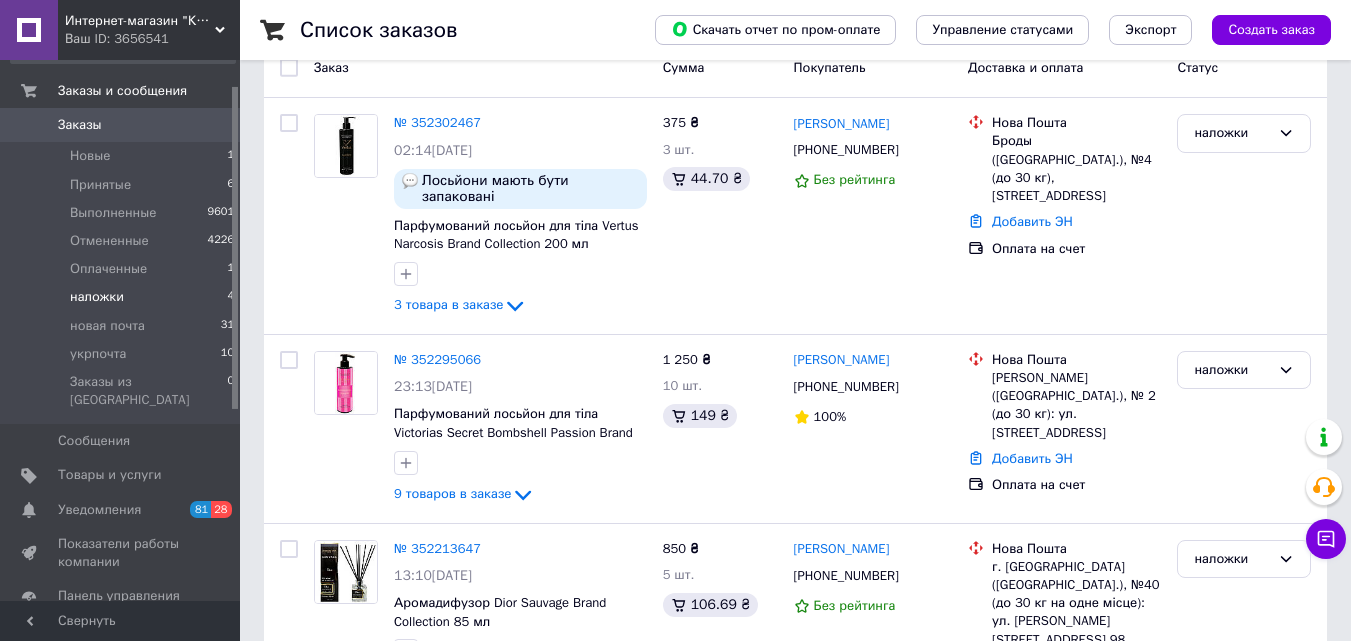scroll, scrollTop: 163, scrollLeft: 0, axis: vertical 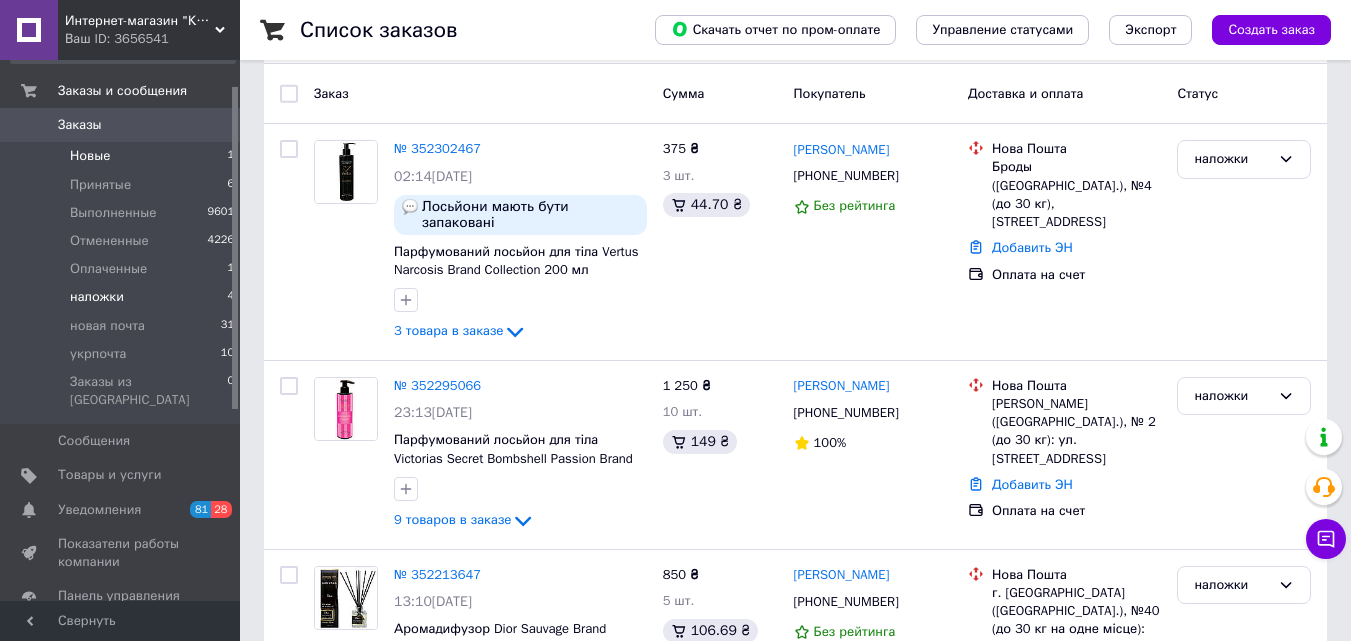 click on "Новые 1" at bounding box center (123, 156) 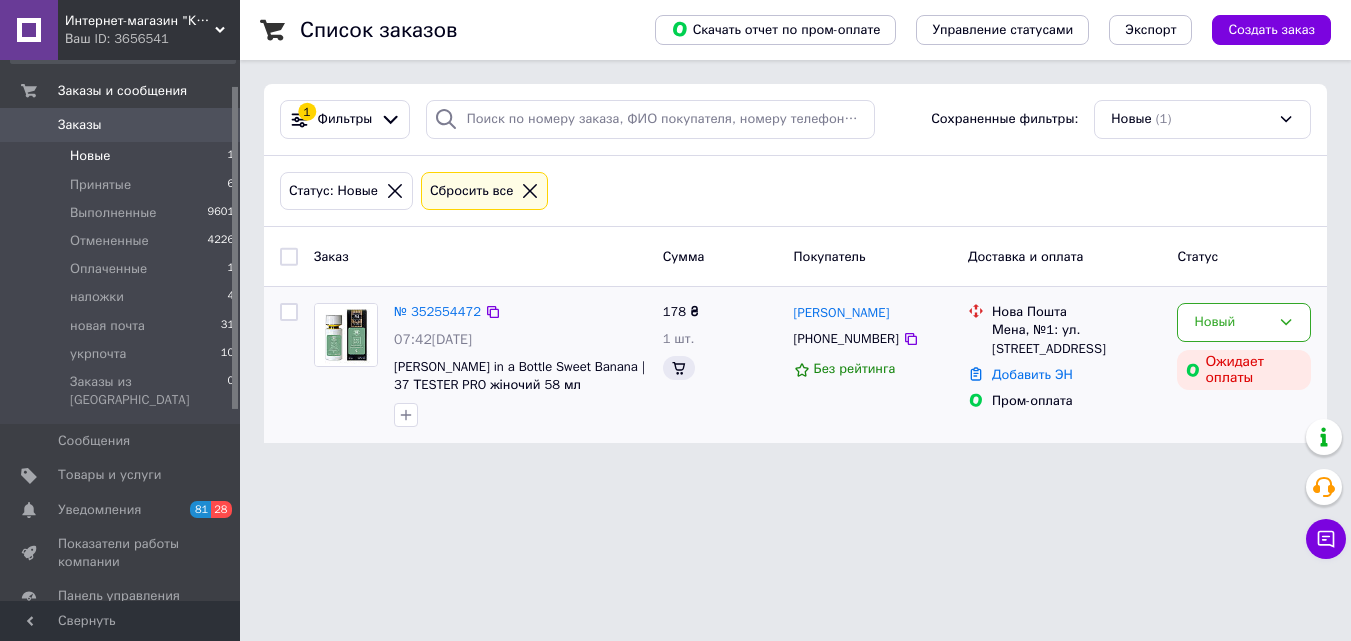 scroll, scrollTop: 0, scrollLeft: 0, axis: both 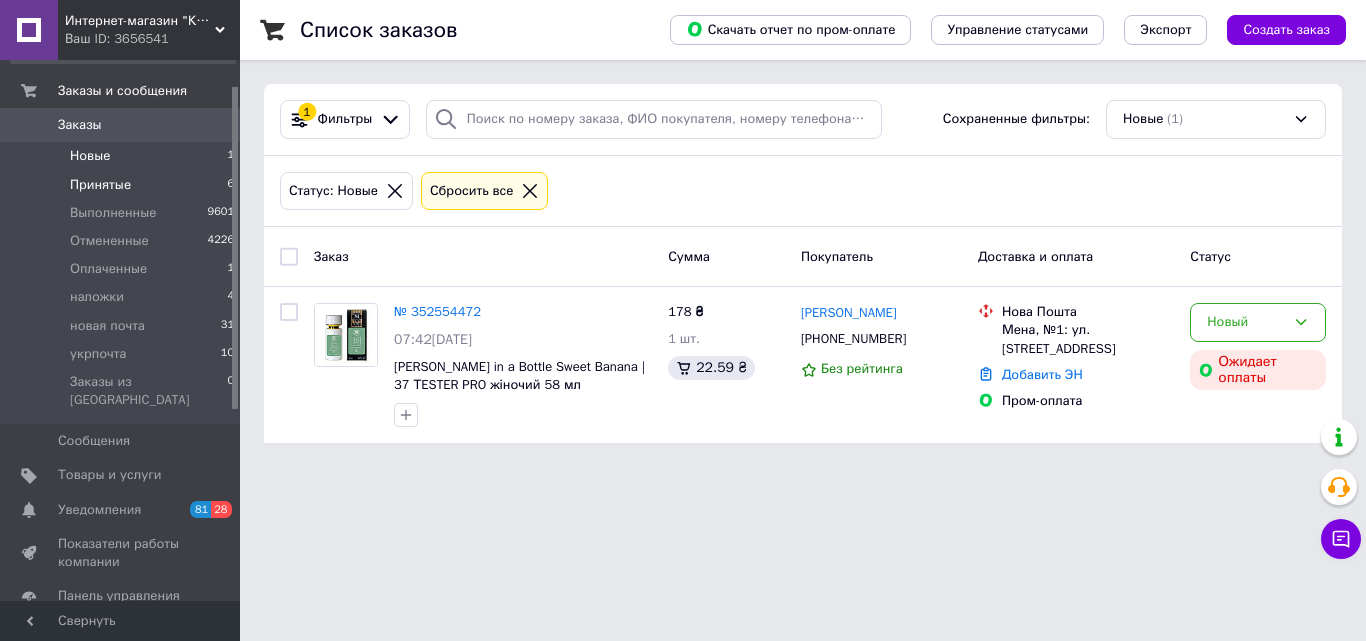 click on "Принятые 6" at bounding box center (123, 185) 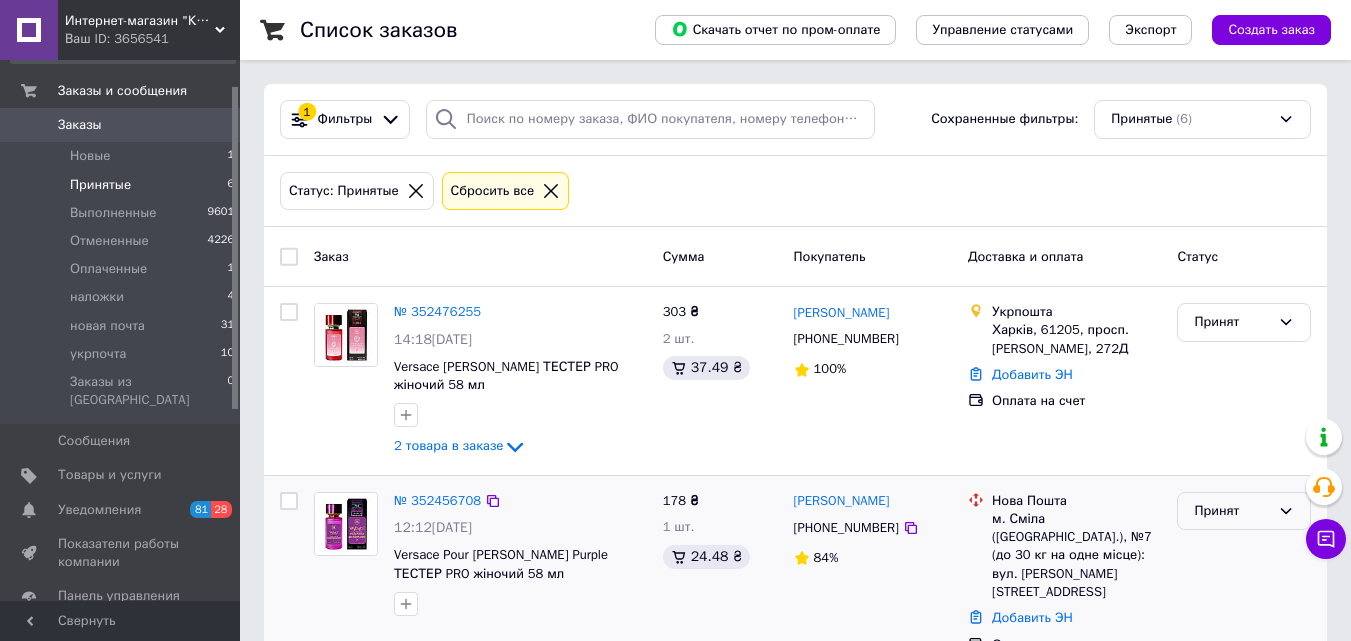drag, startPoint x: 1213, startPoint y: 515, endPoint x: 1206, endPoint y: 529, distance: 15.652476 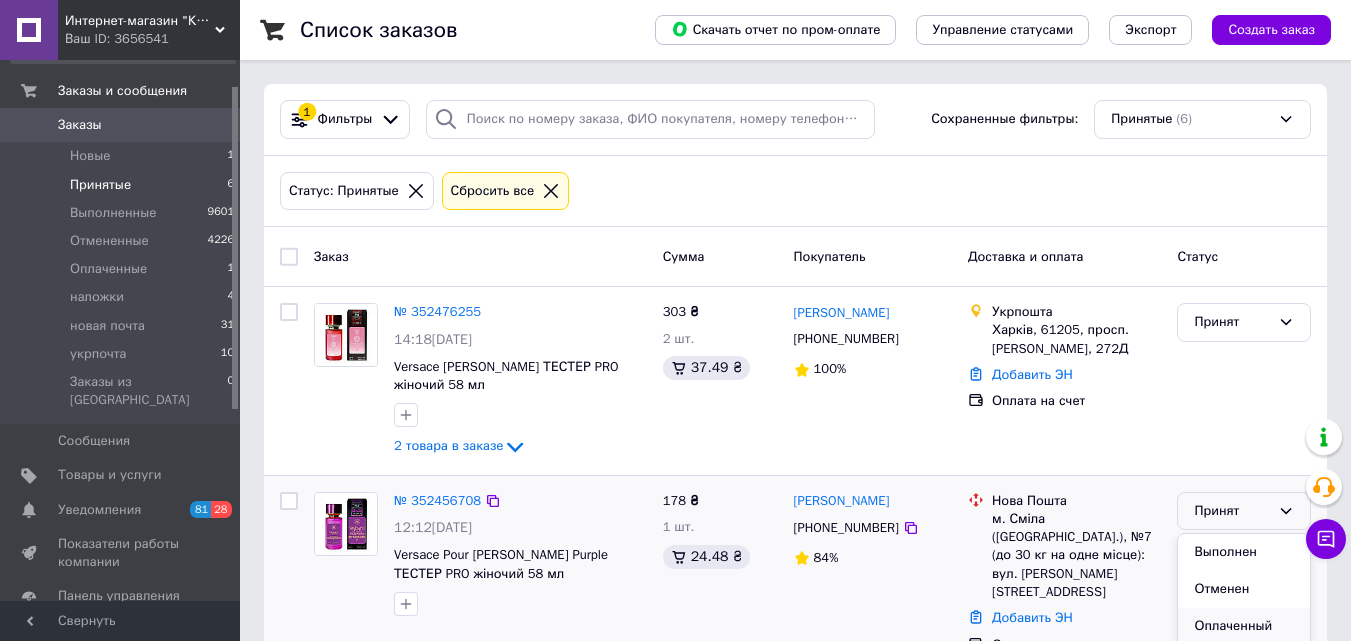 click on "Оплаченный" at bounding box center [1244, 626] 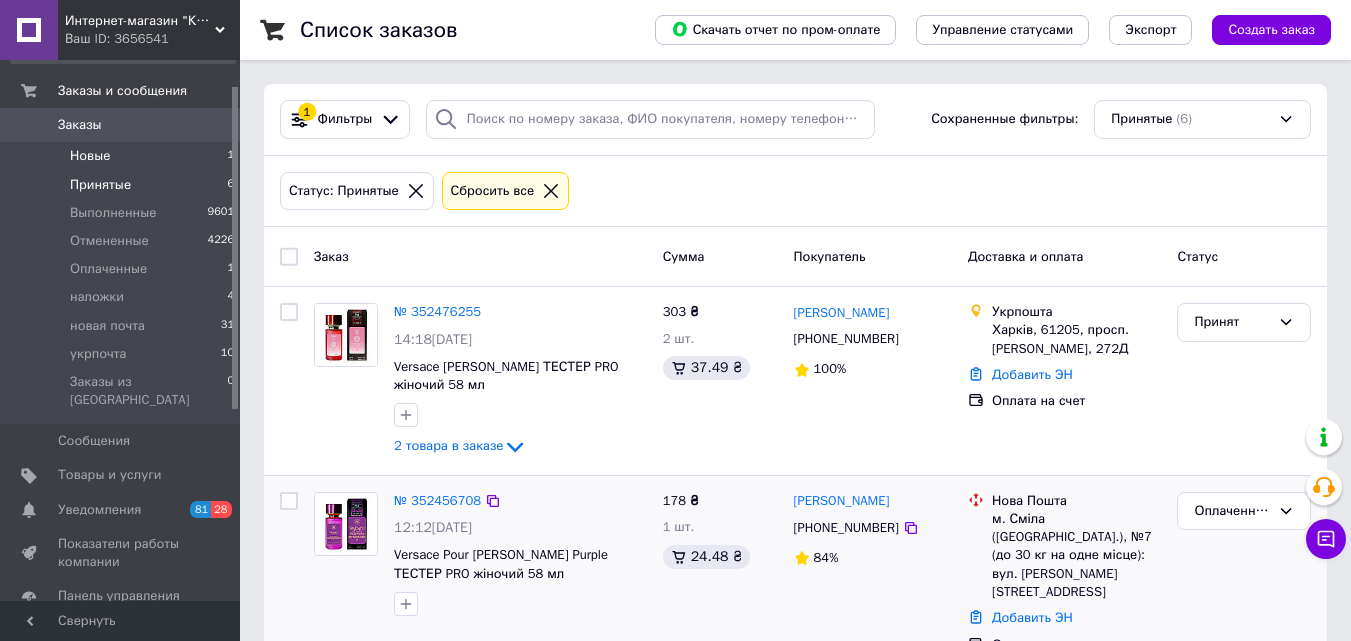 click on "Новые 1" at bounding box center (123, 156) 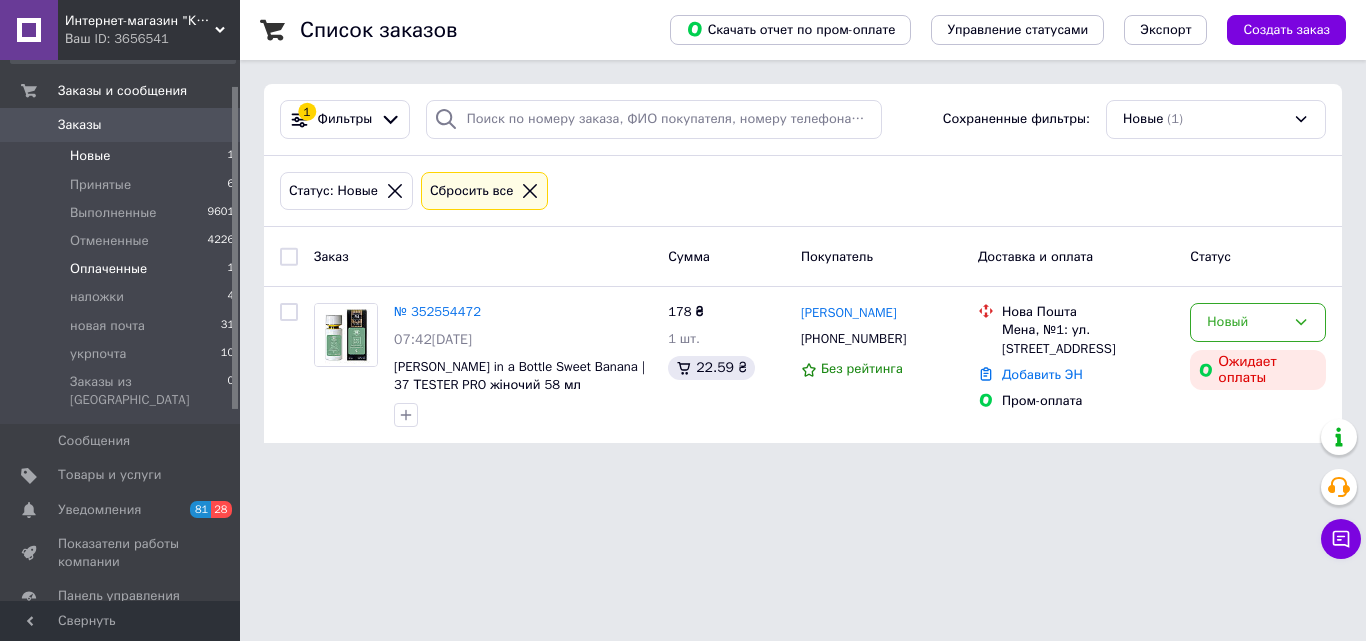 click on "Оплаченные 1" at bounding box center (123, 269) 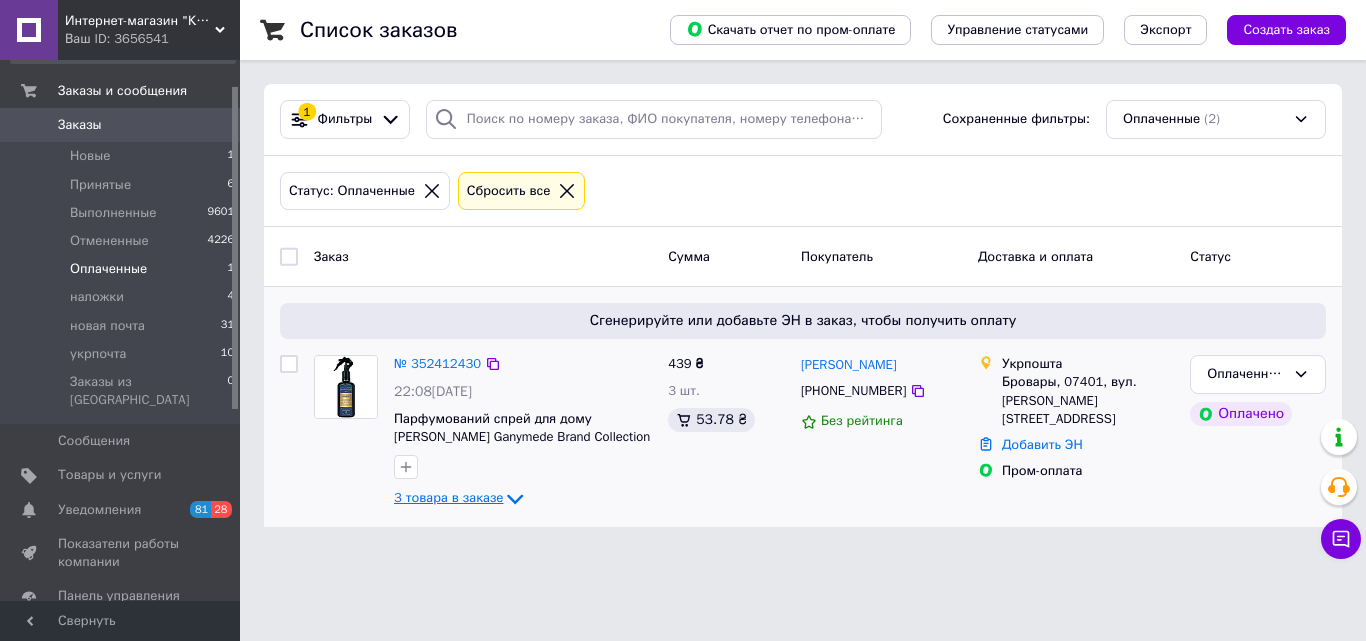 click 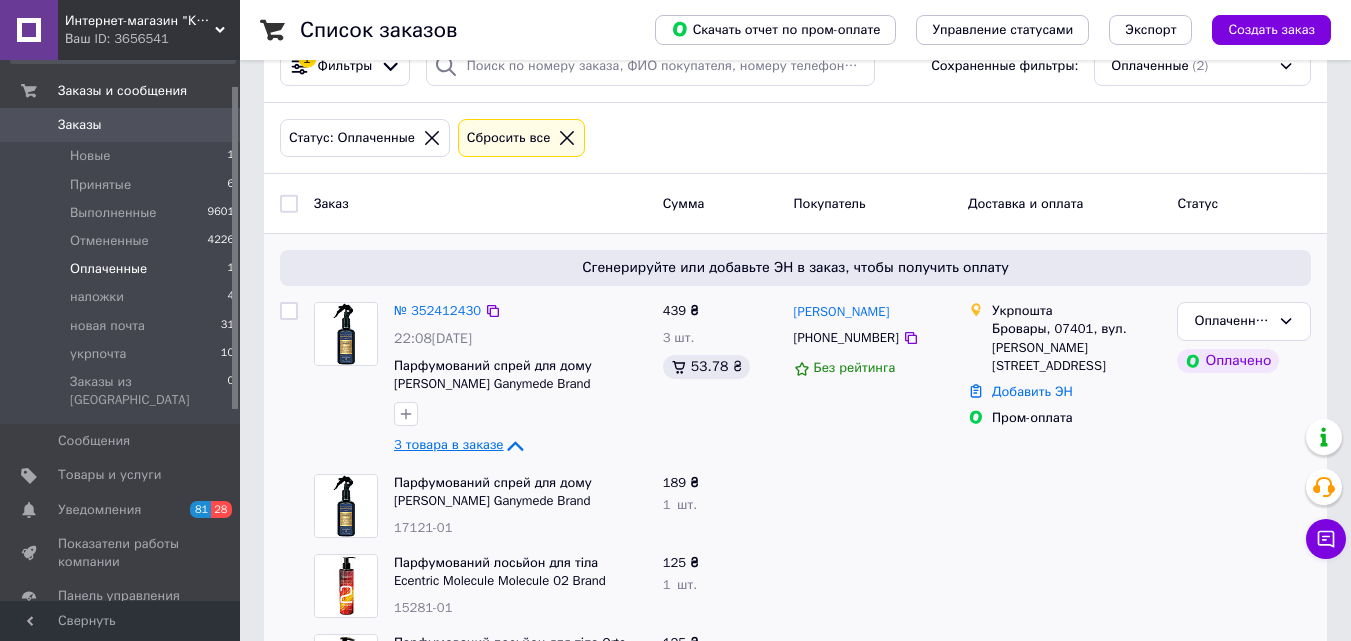scroll, scrollTop: 151, scrollLeft: 0, axis: vertical 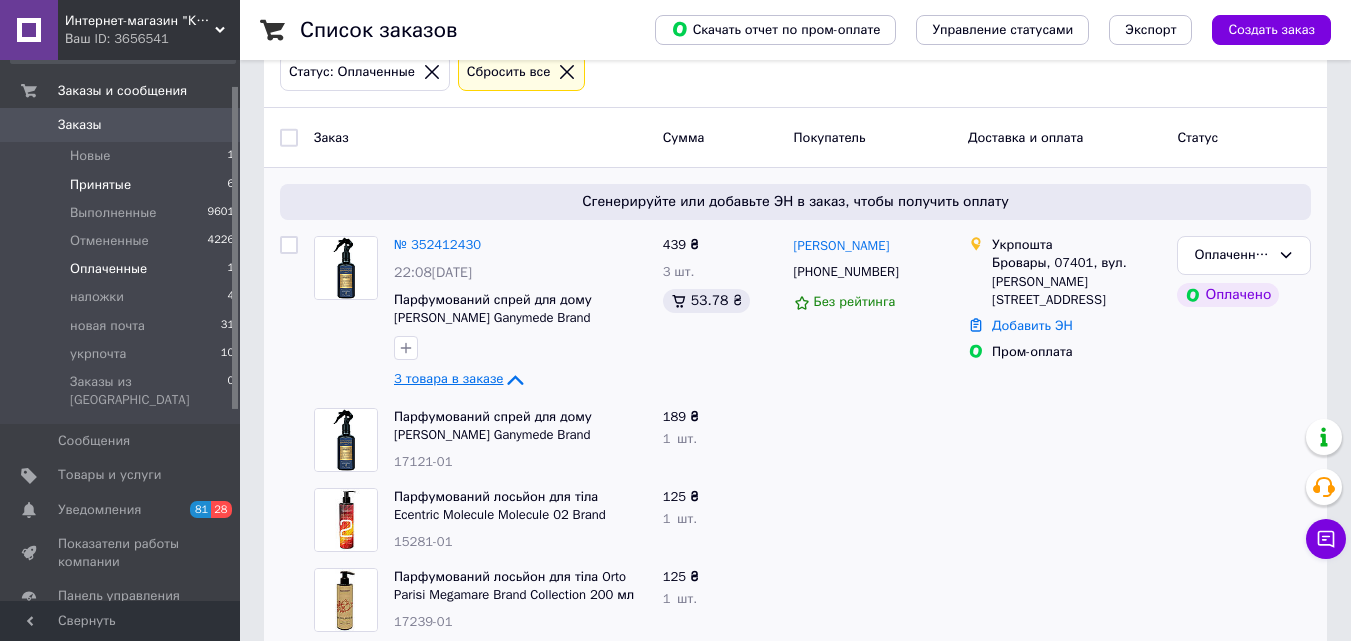 click on "Принятые 6" at bounding box center [123, 185] 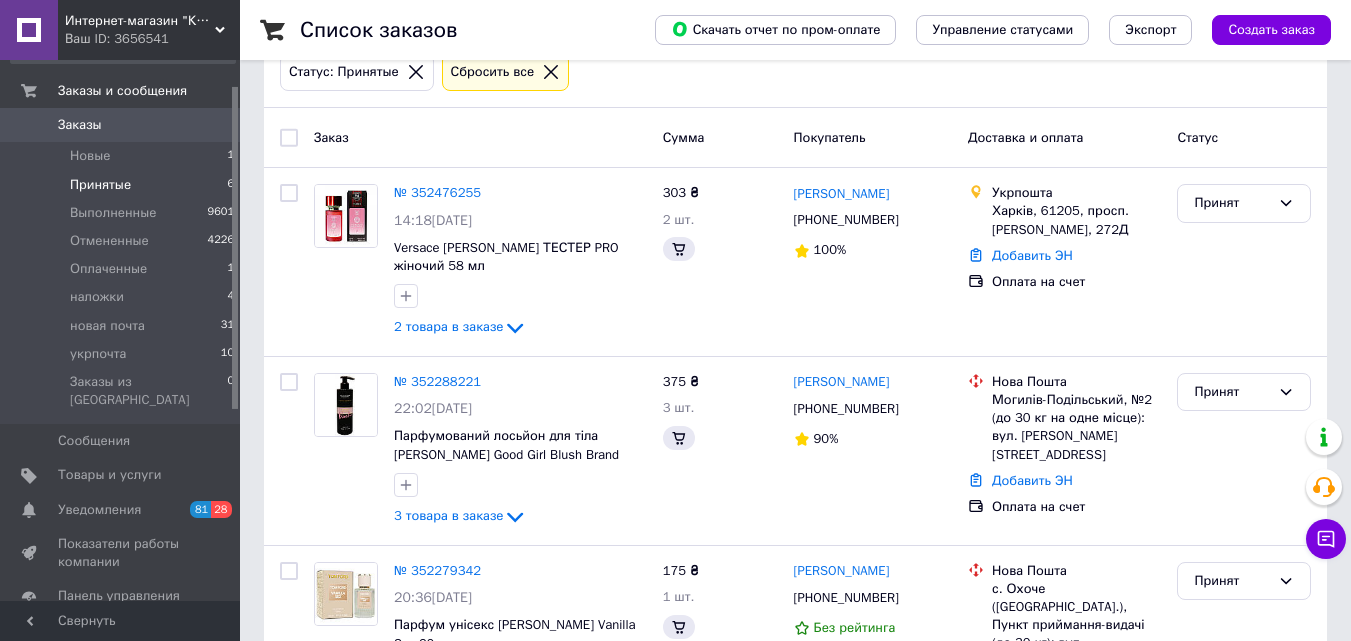 scroll, scrollTop: 0, scrollLeft: 0, axis: both 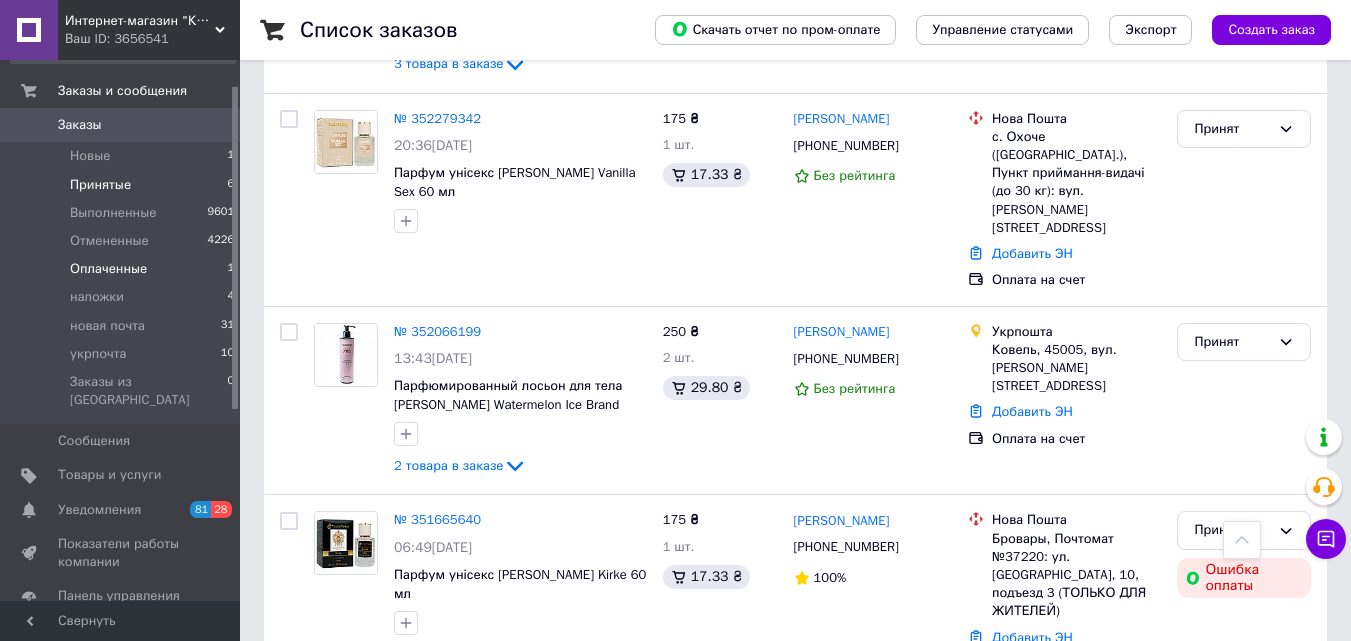 click on "Оплаченные" at bounding box center (108, 269) 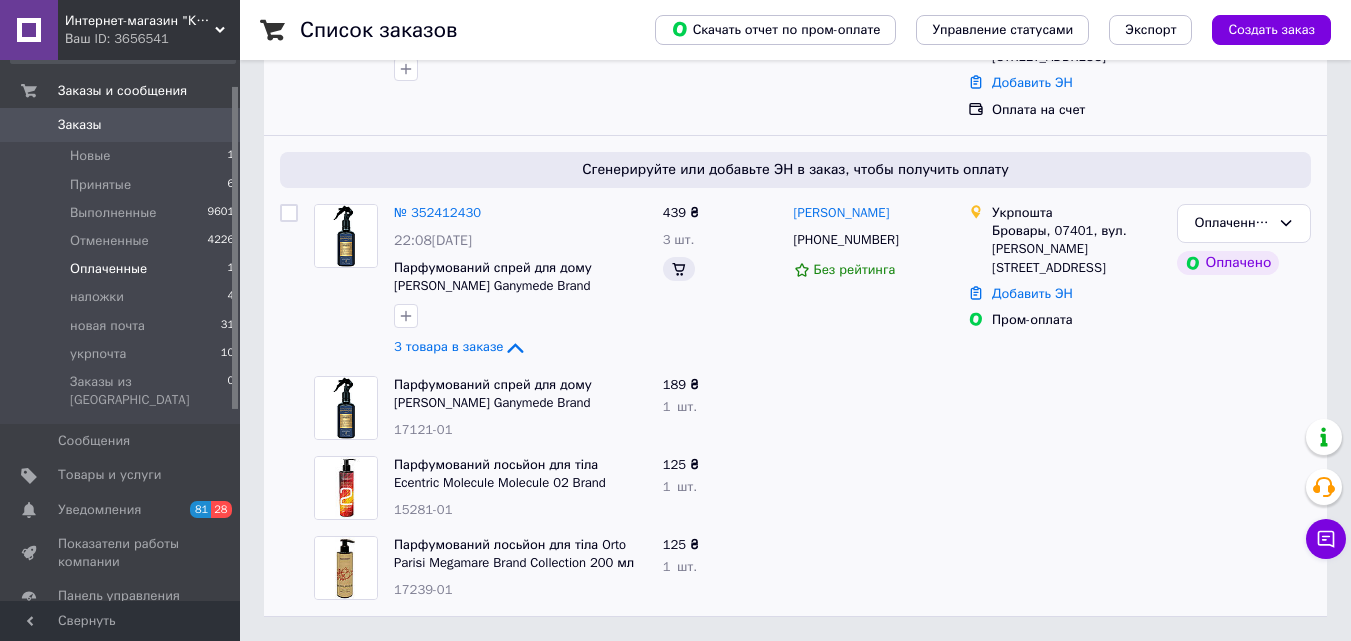 scroll, scrollTop: 0, scrollLeft: 0, axis: both 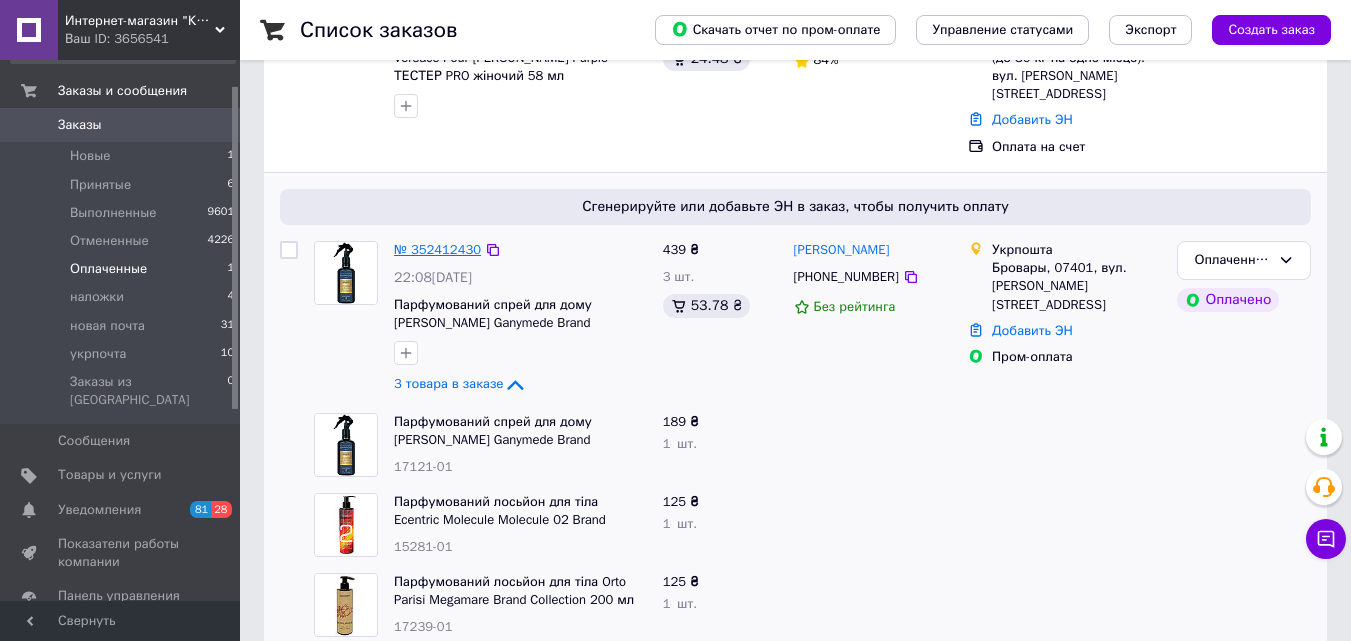 click on "№ 352412430" at bounding box center [437, 249] 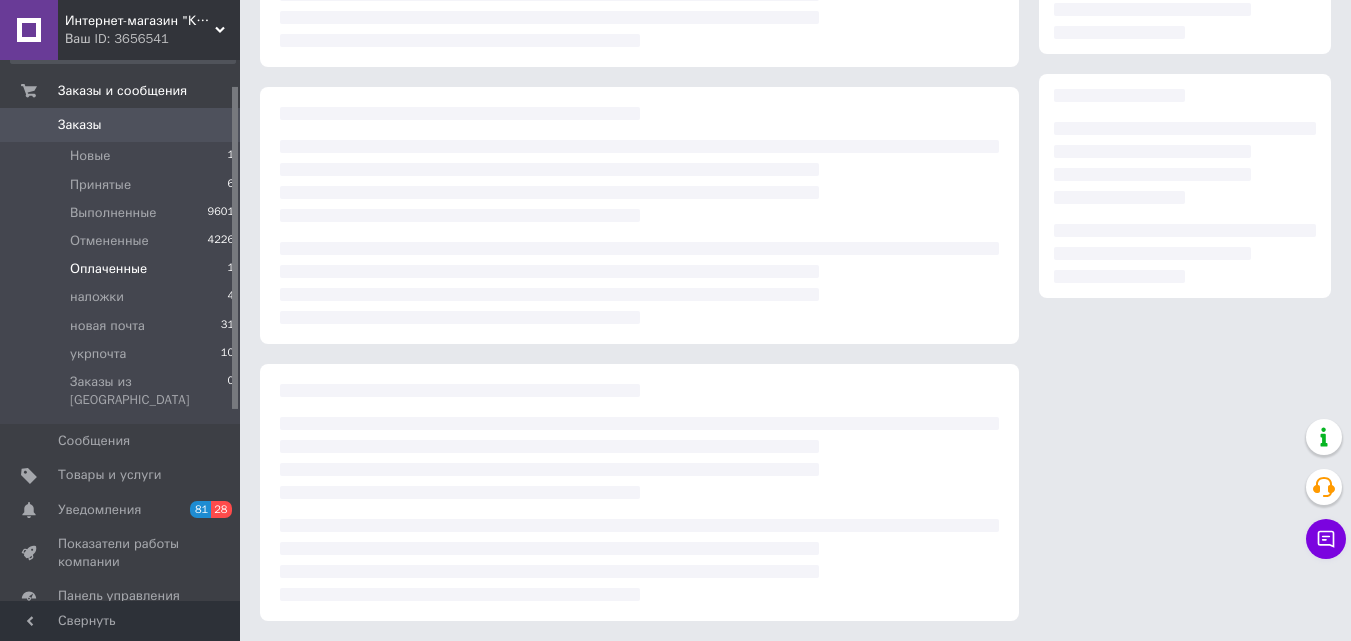 scroll, scrollTop: 309, scrollLeft: 0, axis: vertical 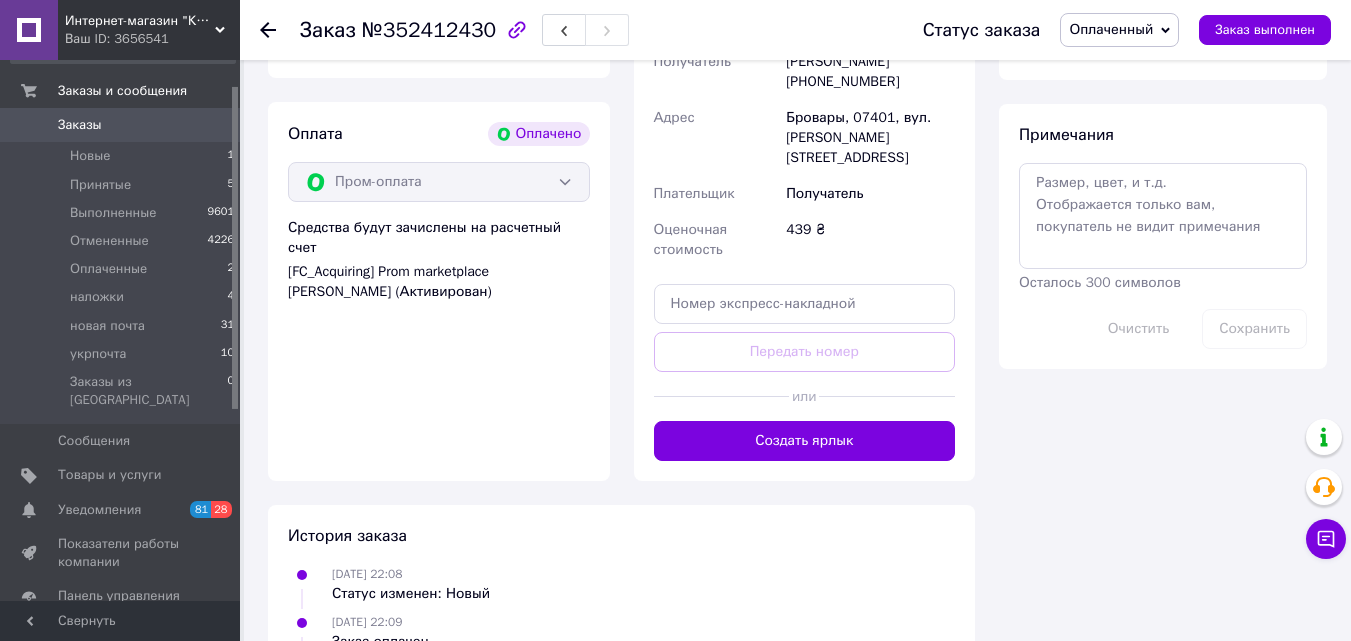 click on "Создать ярлык" at bounding box center [805, 441] 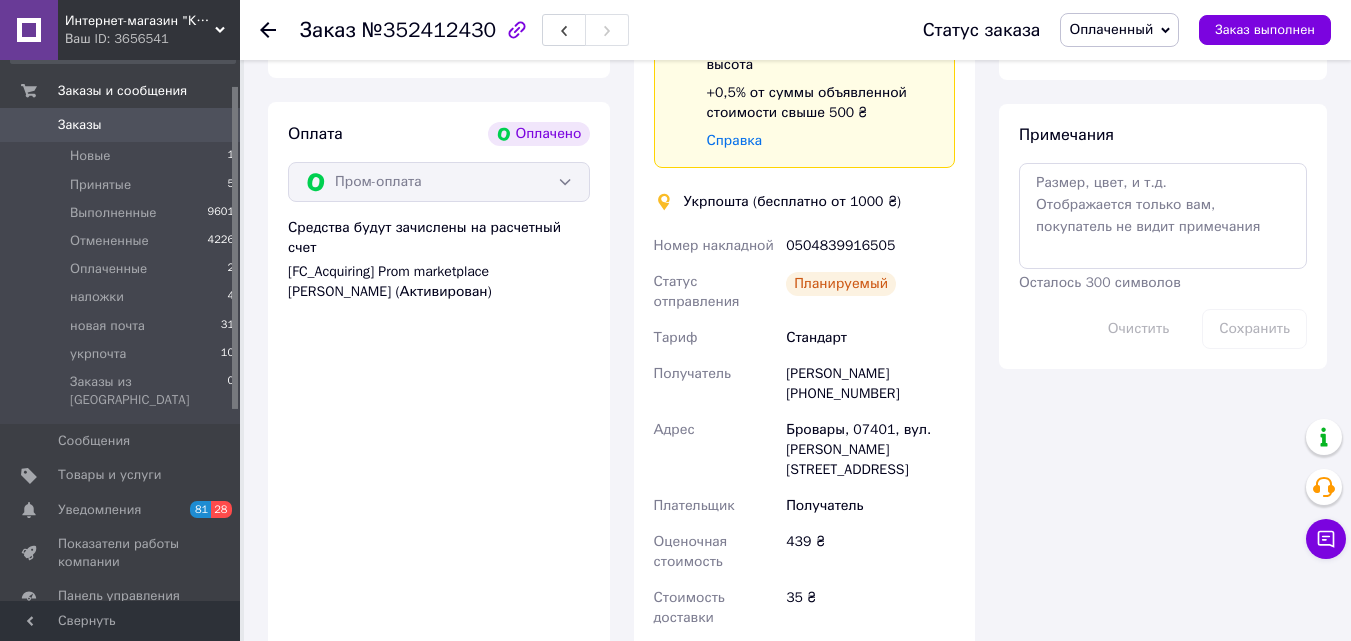 click on "Оплаченный" at bounding box center [1111, 29] 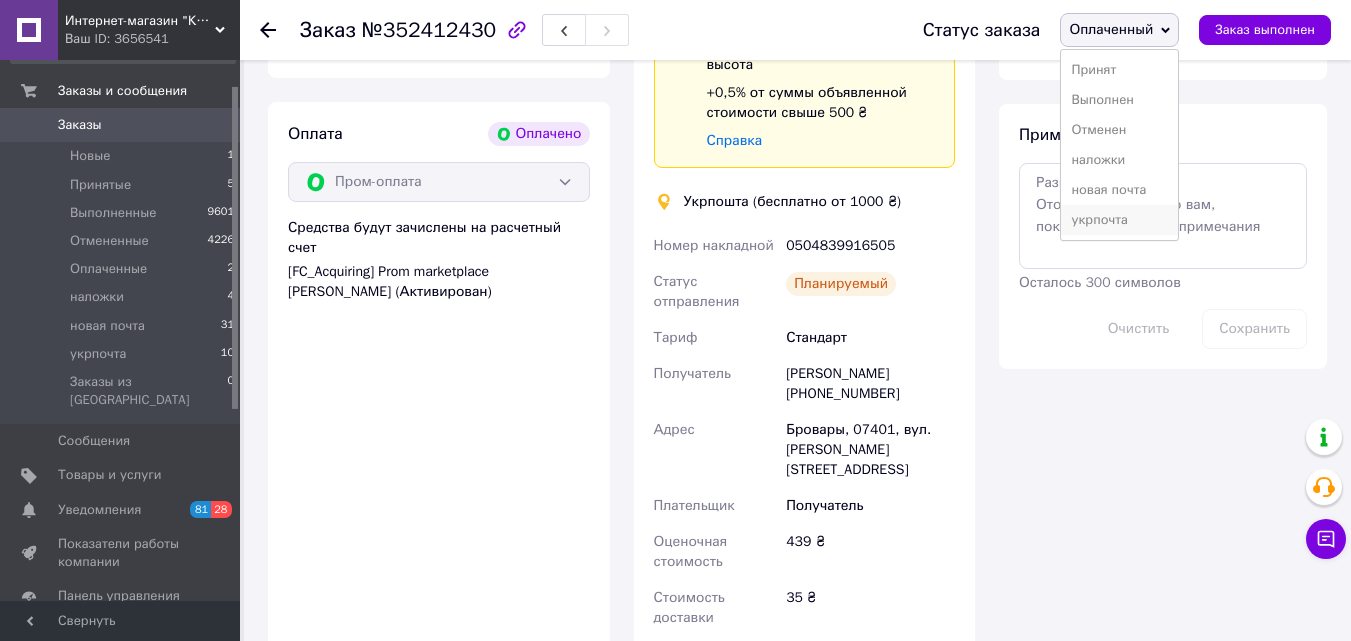 click on "укрпочта" at bounding box center (1119, 220) 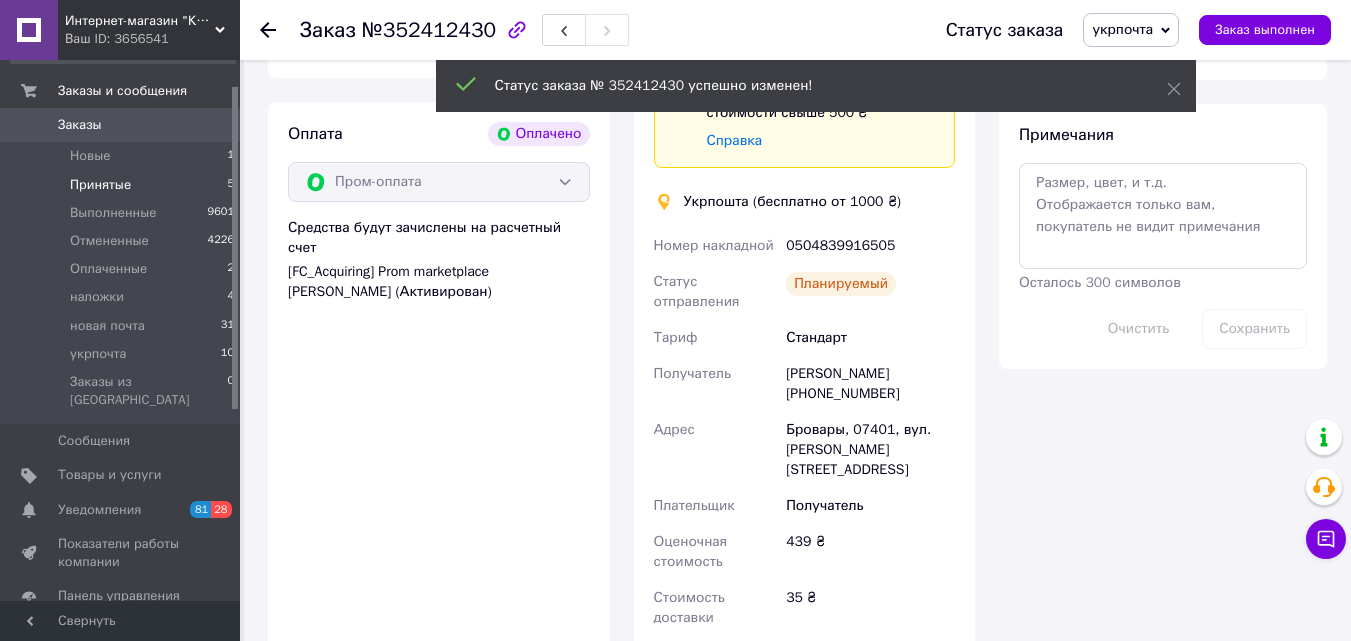 drag, startPoint x: 141, startPoint y: 155, endPoint x: 224, endPoint y: 186, distance: 88.60023 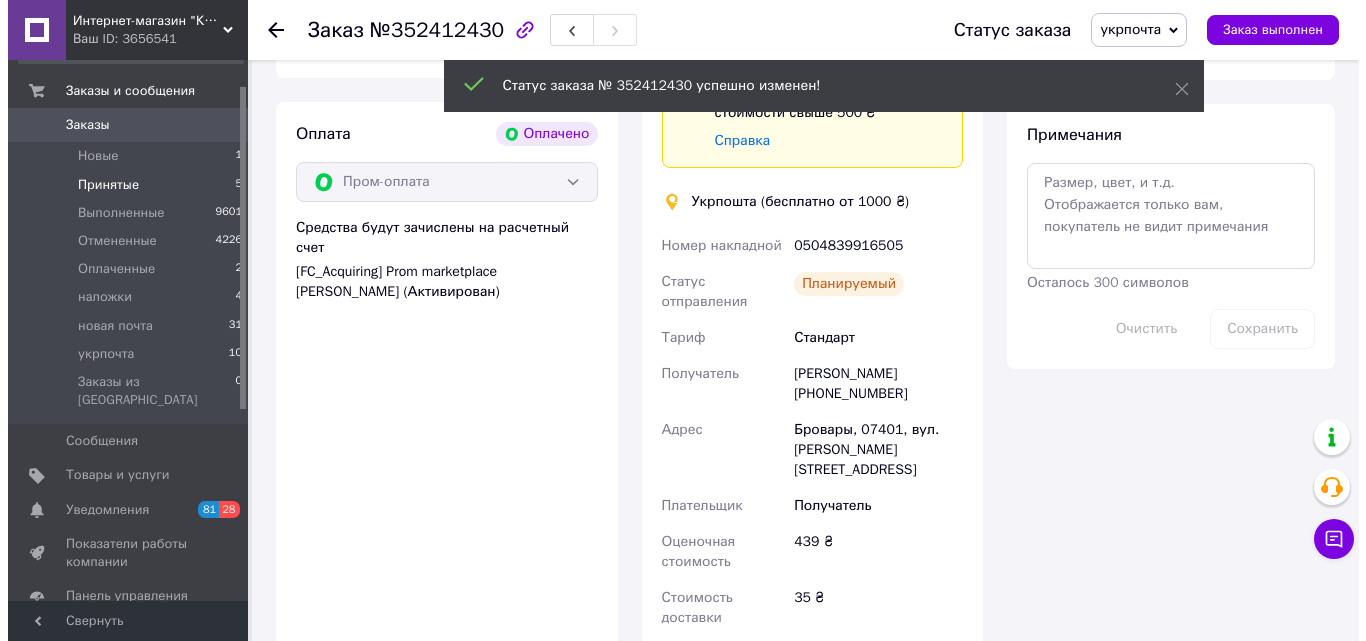 scroll, scrollTop: 0, scrollLeft: 0, axis: both 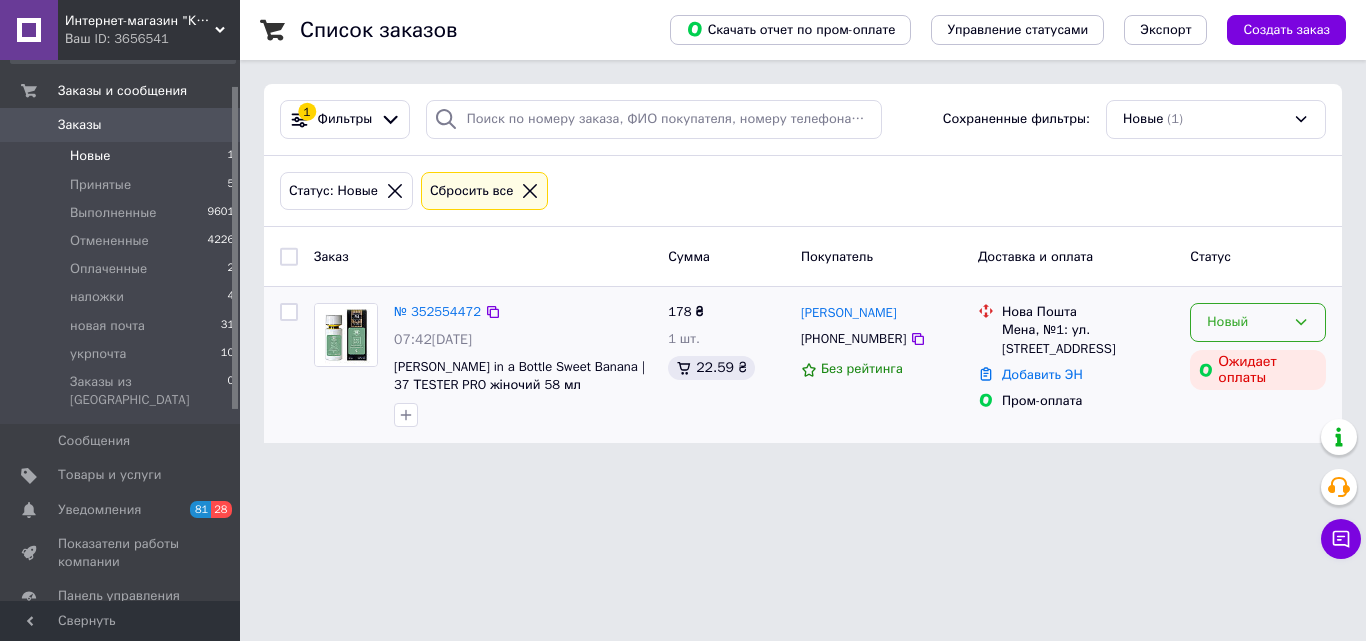 click on "Новый" at bounding box center [1246, 322] 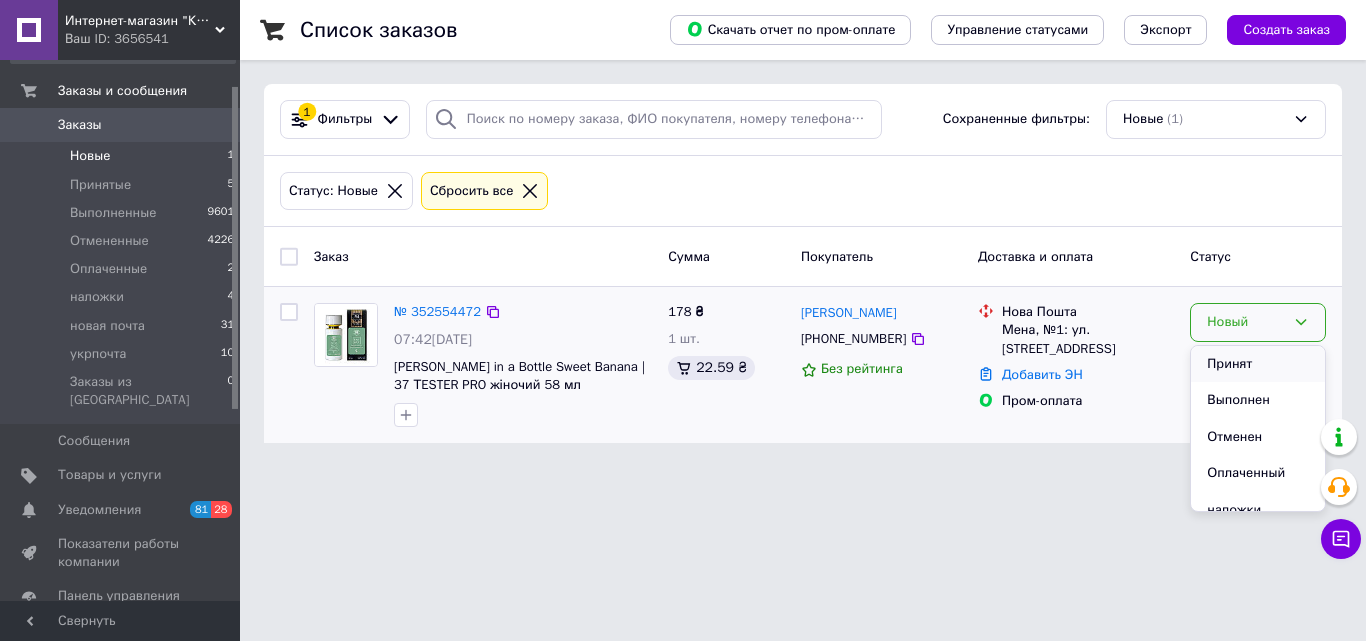 click on "Принят" at bounding box center [1258, 364] 